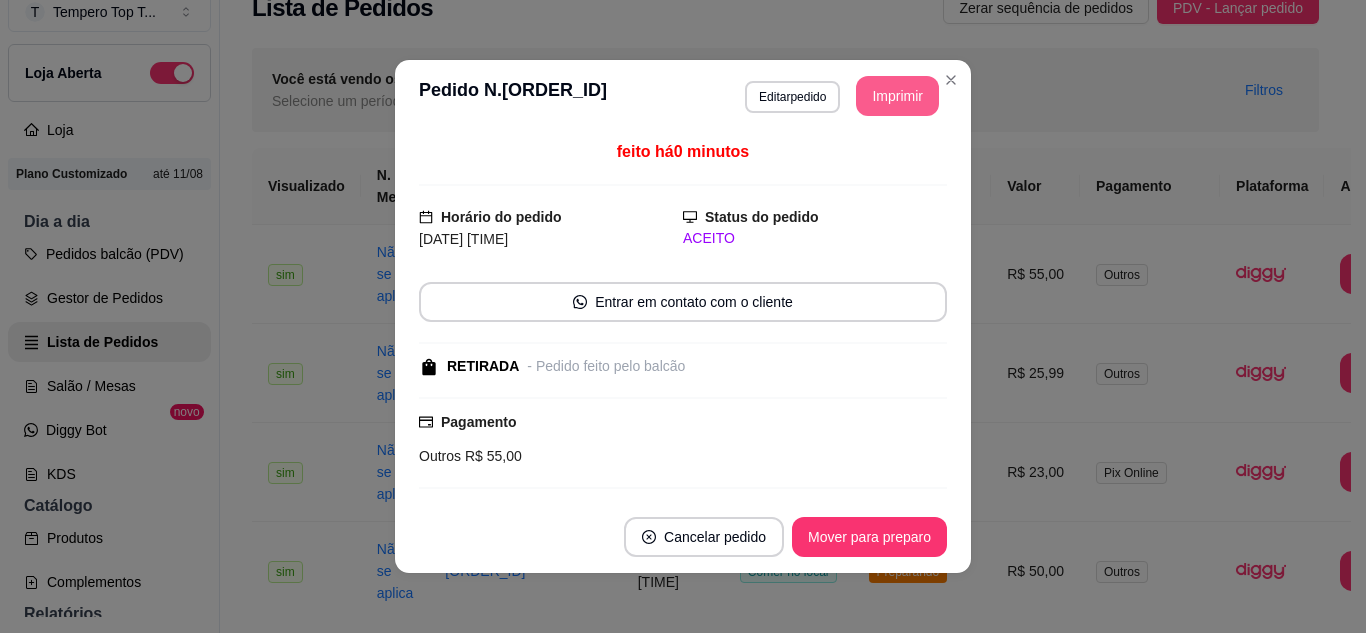 scroll, scrollTop: 0, scrollLeft: 0, axis: both 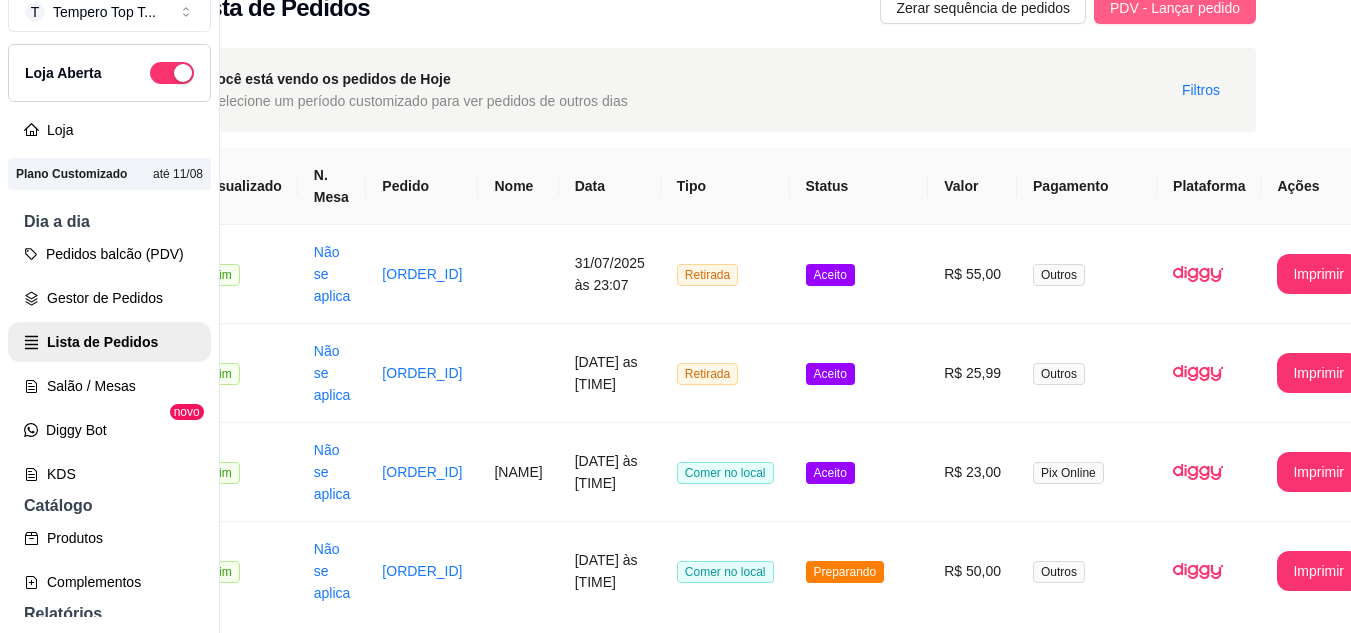click on "PDV - Lançar pedido" at bounding box center (1175, 8) 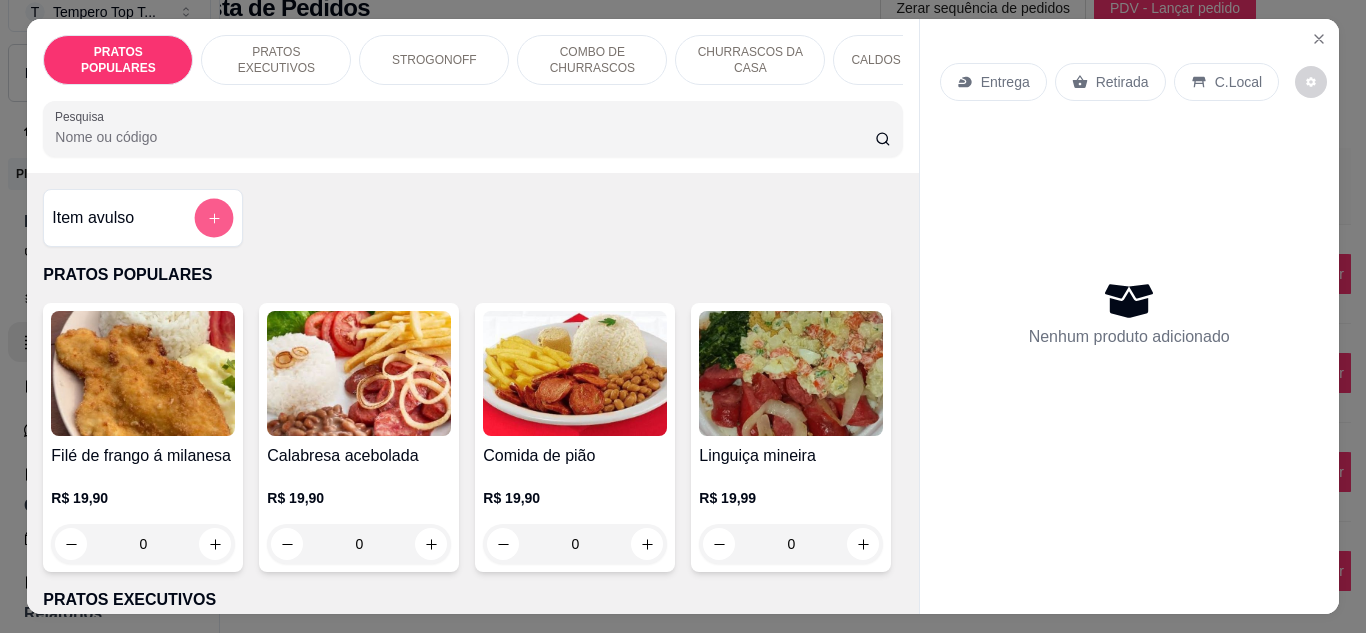click at bounding box center (214, 218) 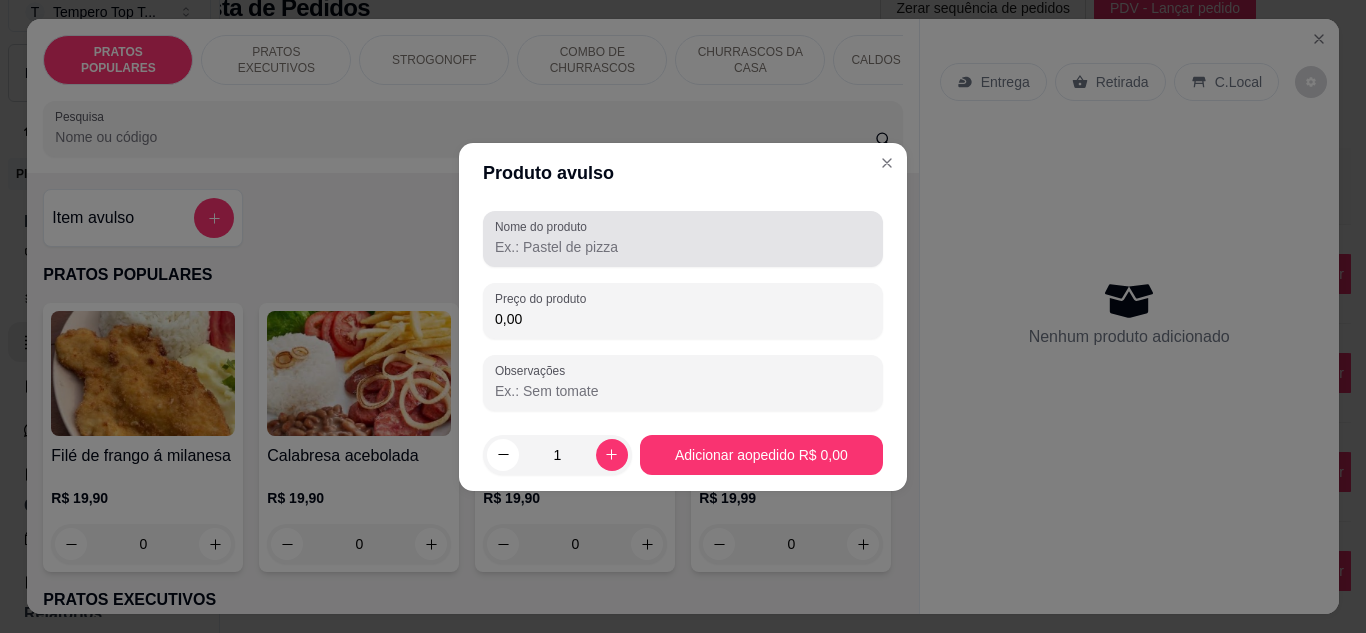 click on "Nome do produto" at bounding box center [683, 247] 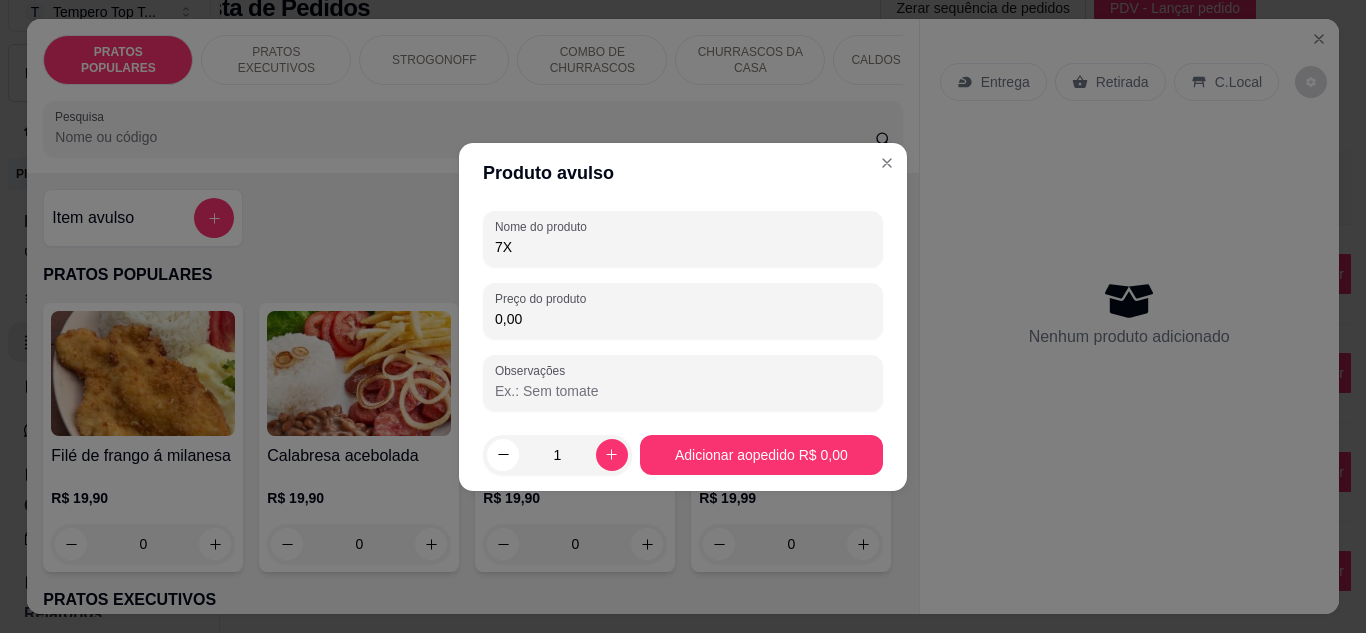 type on "7" 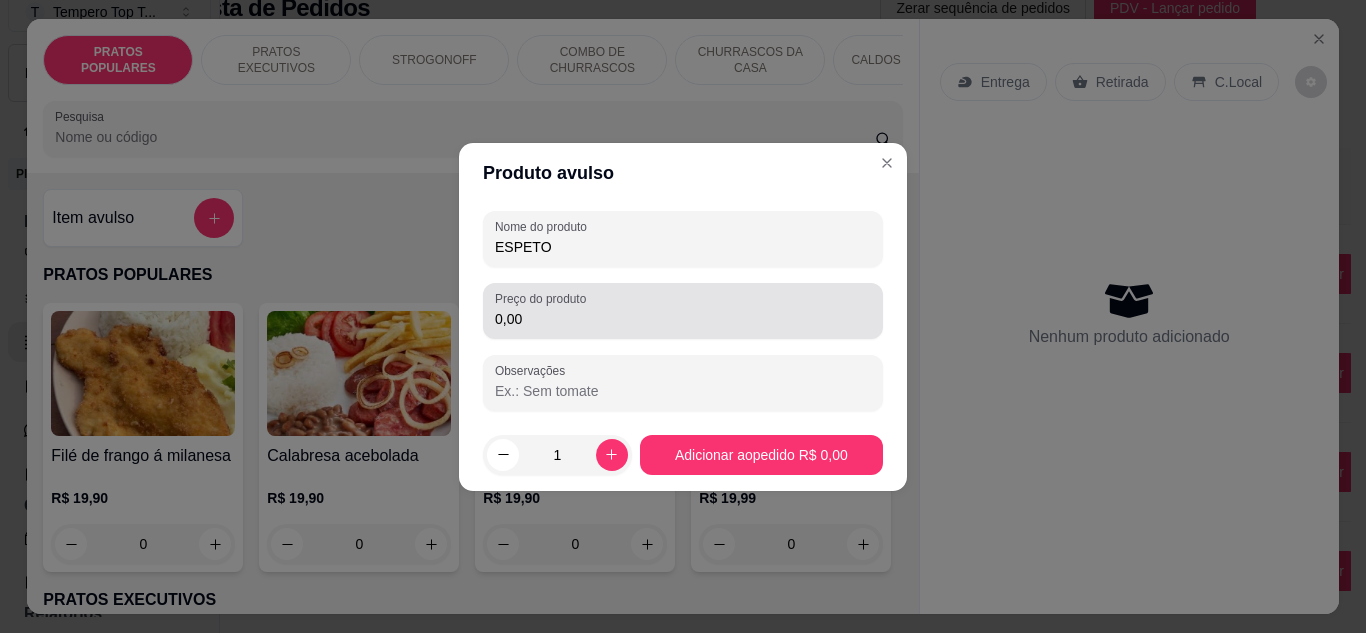 type on "ESPETO" 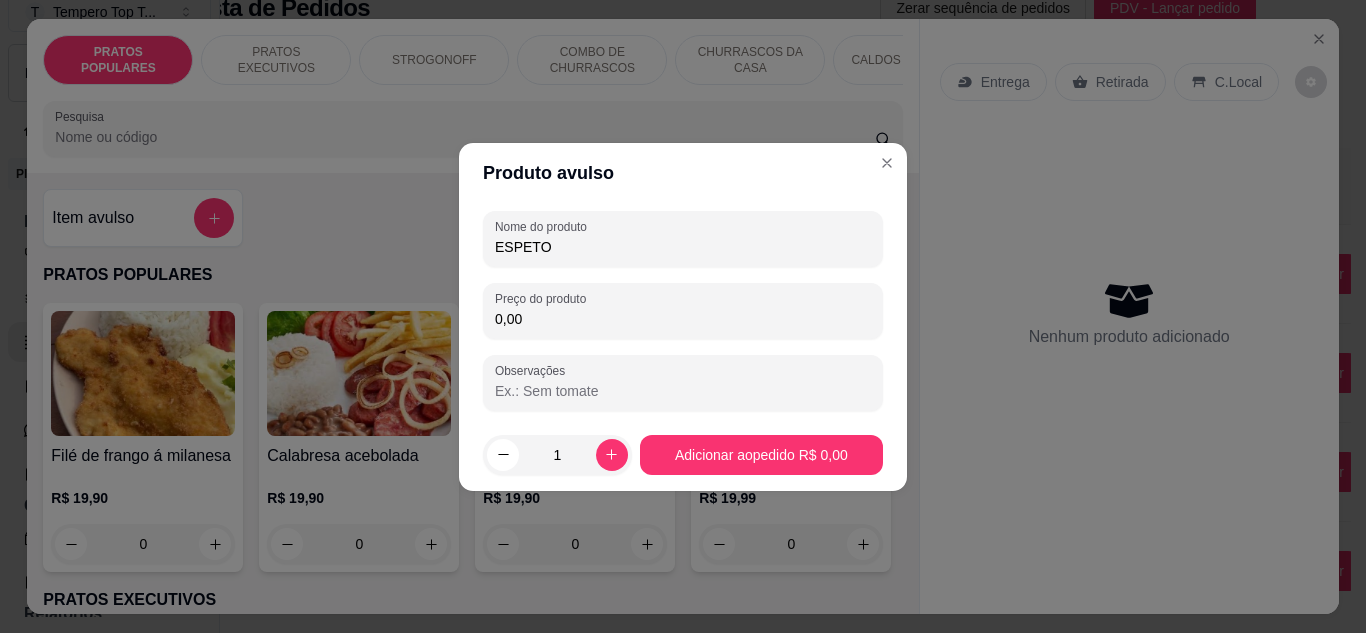 click on "0,00" at bounding box center (683, 319) 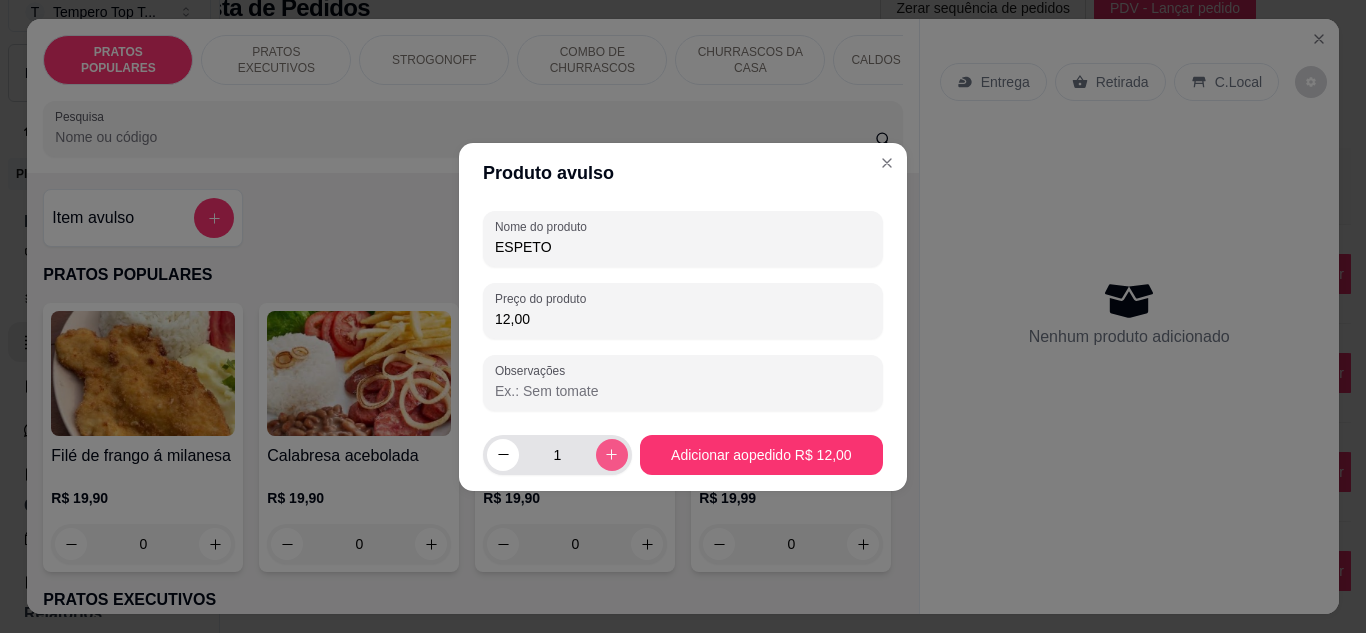 type on "12,00" 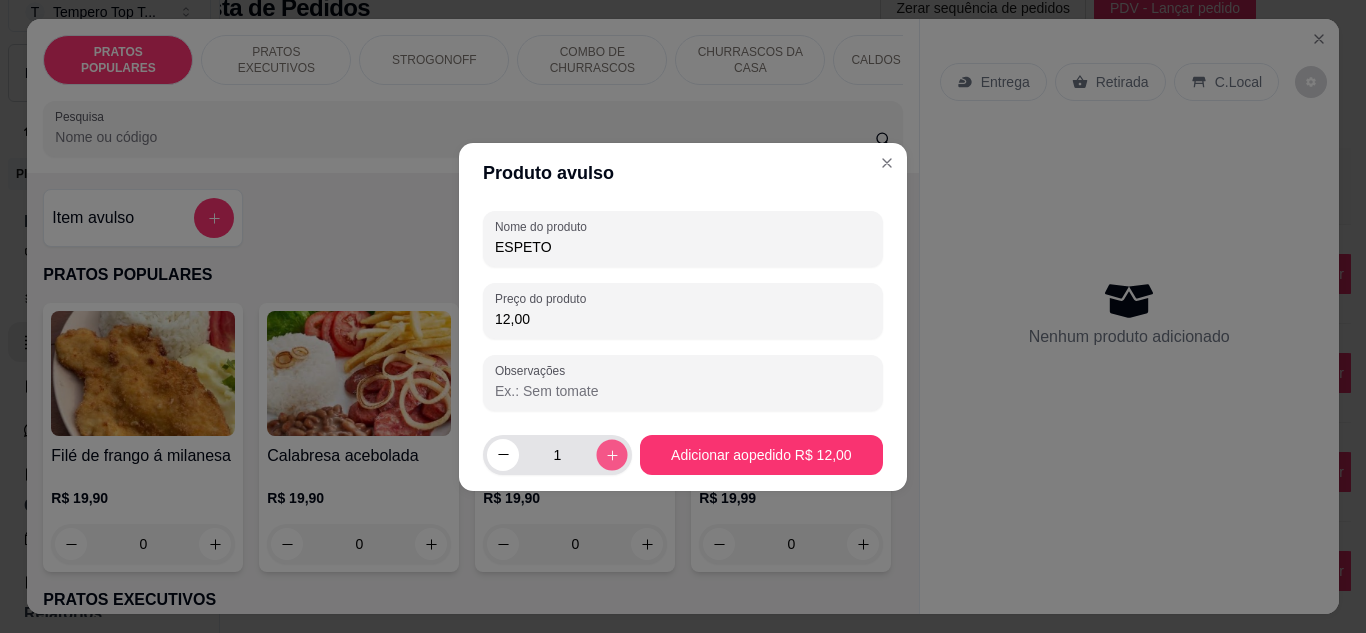 click 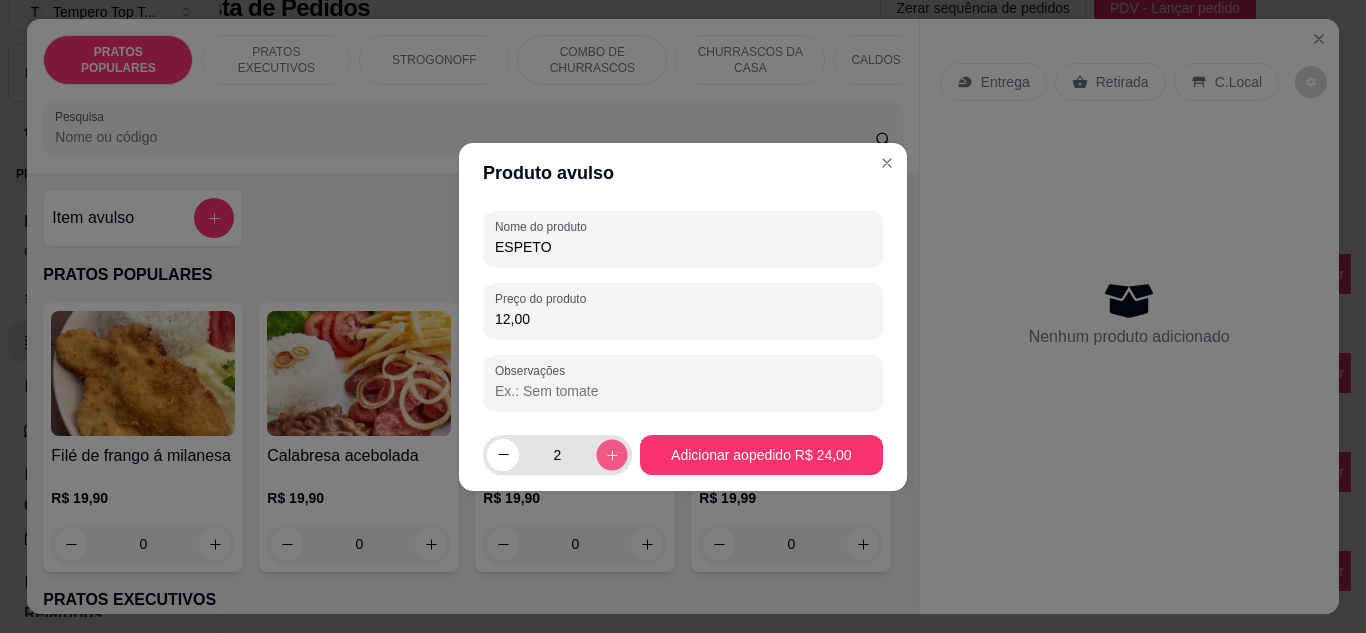 click 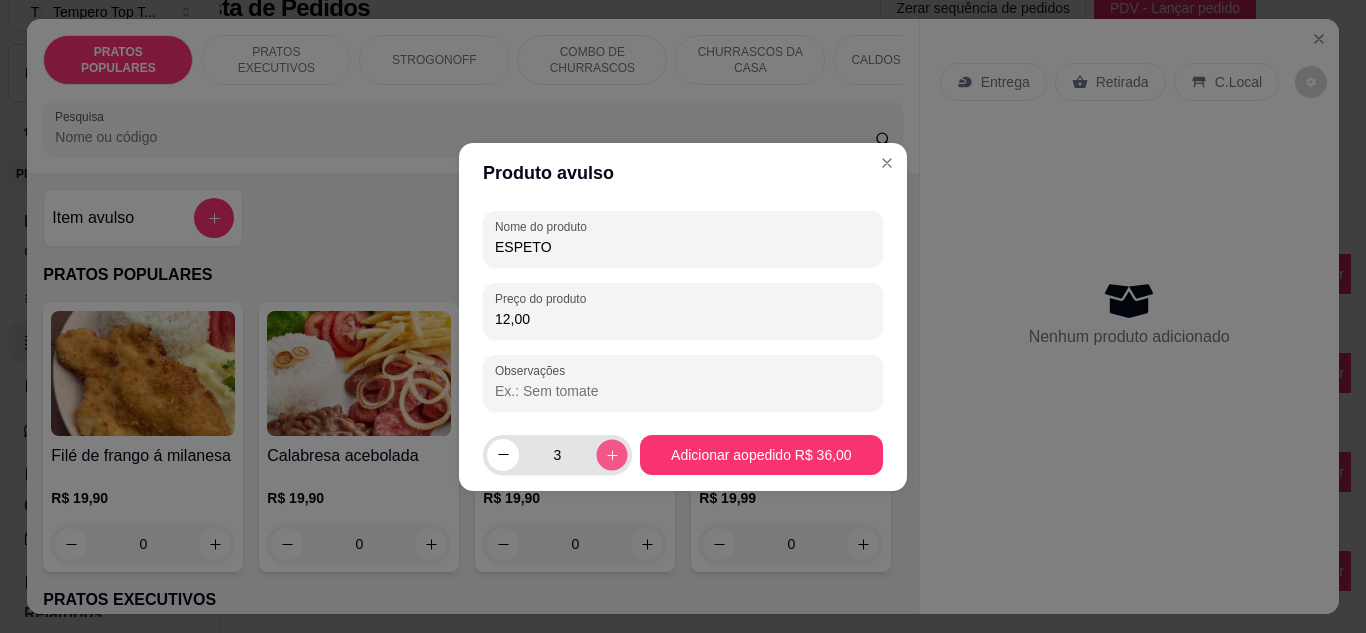 click 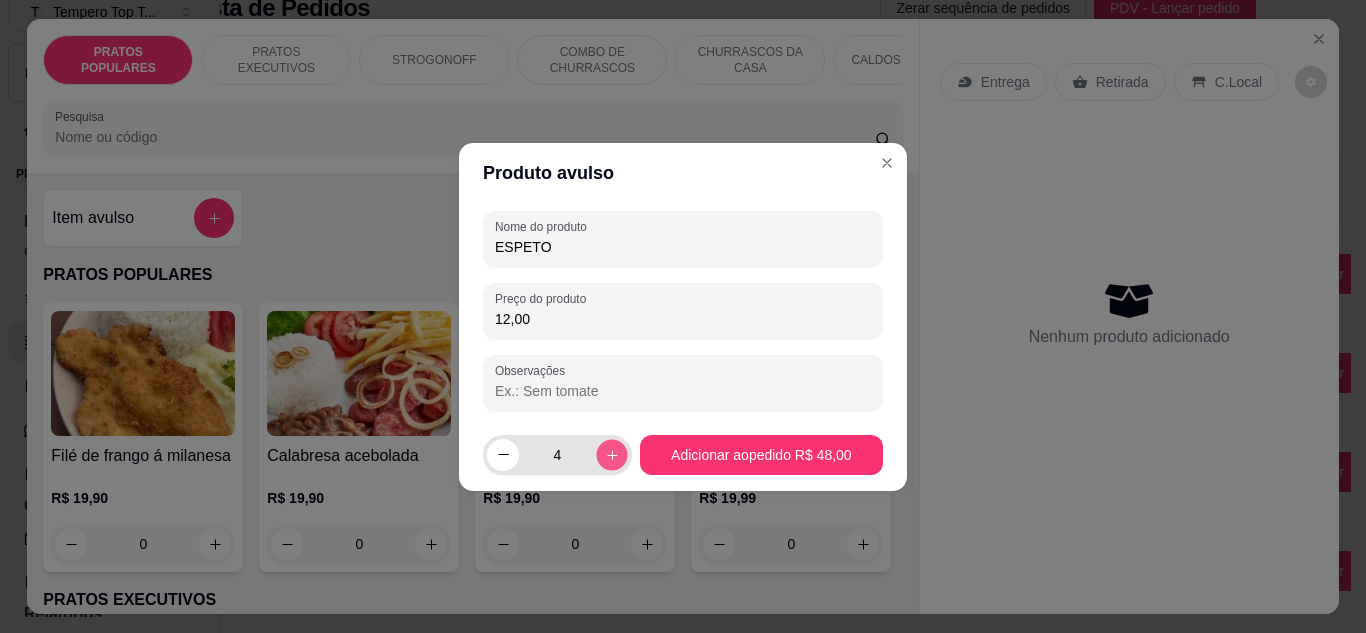 click 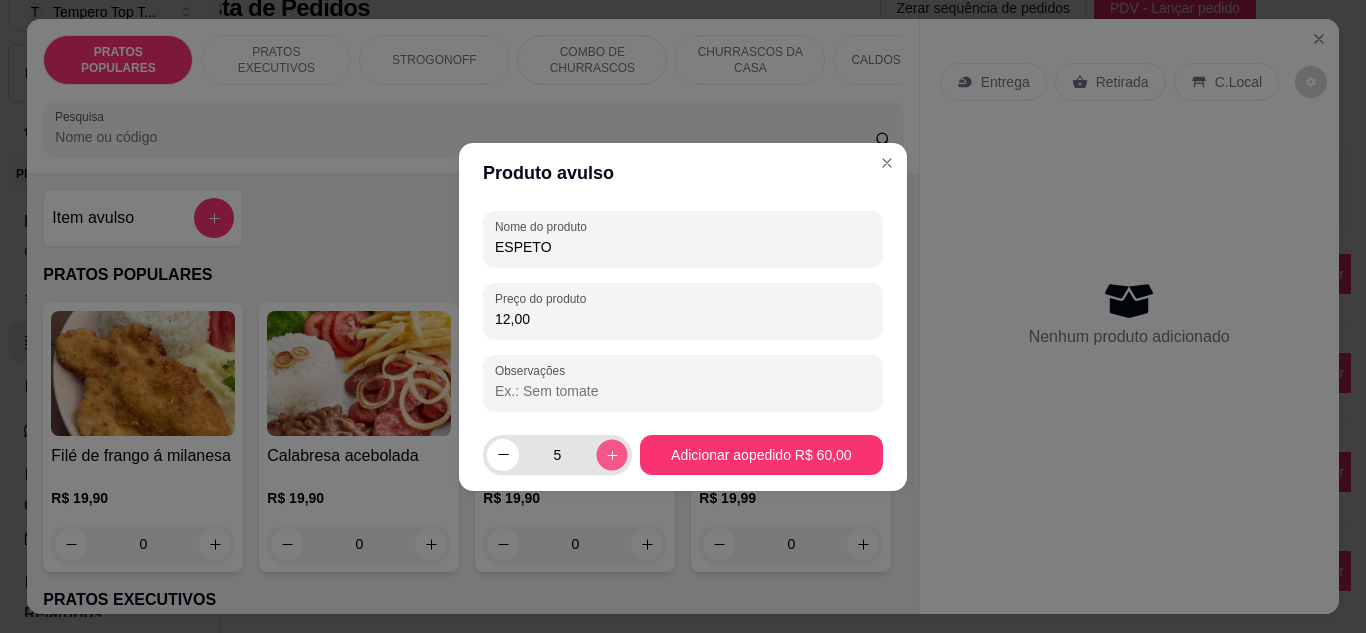 click 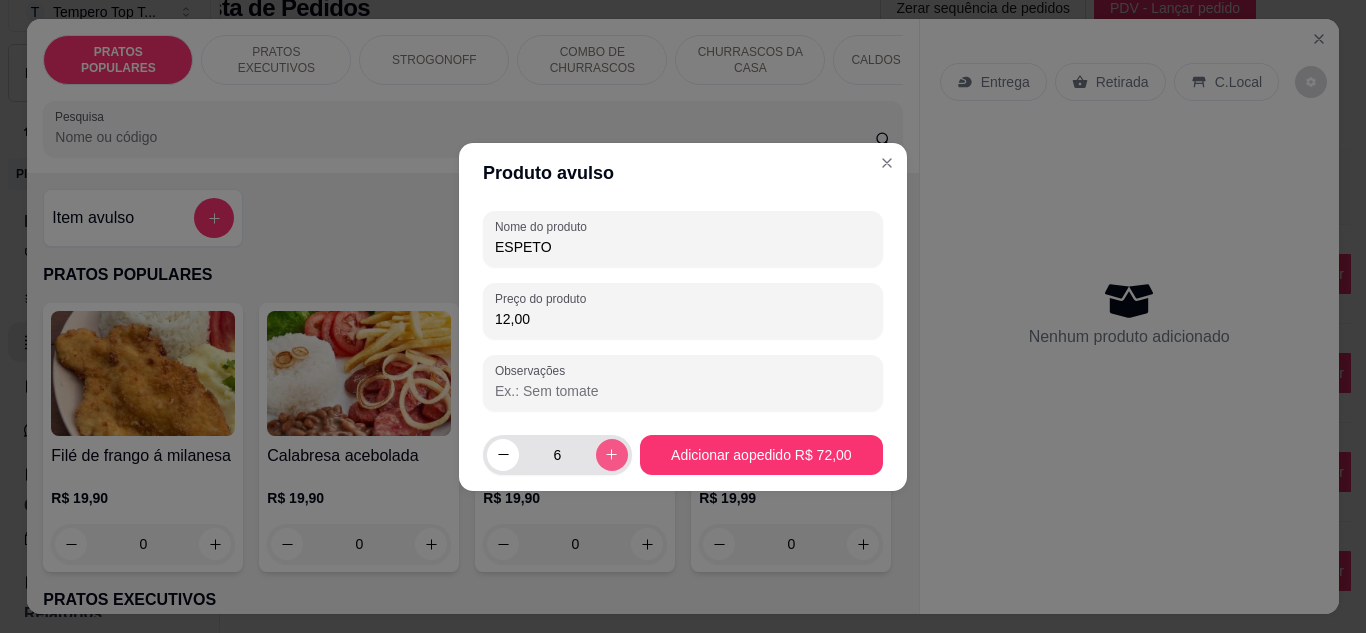 click 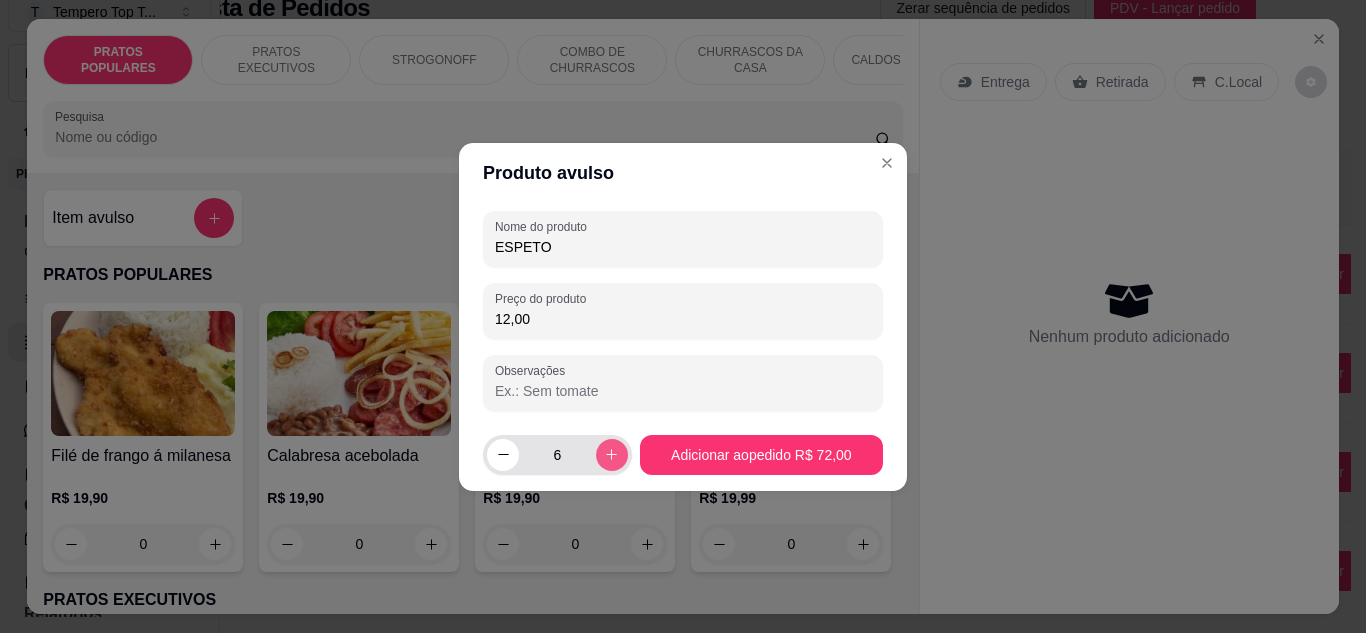 type on "7" 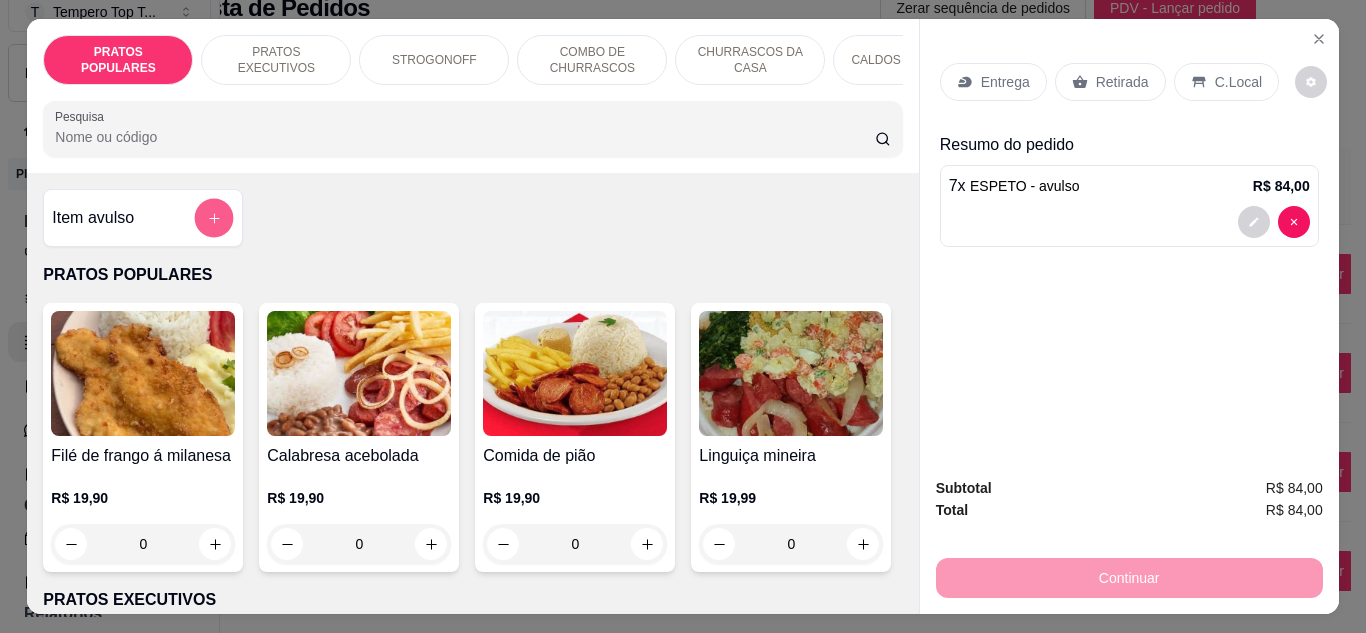 click at bounding box center (214, 218) 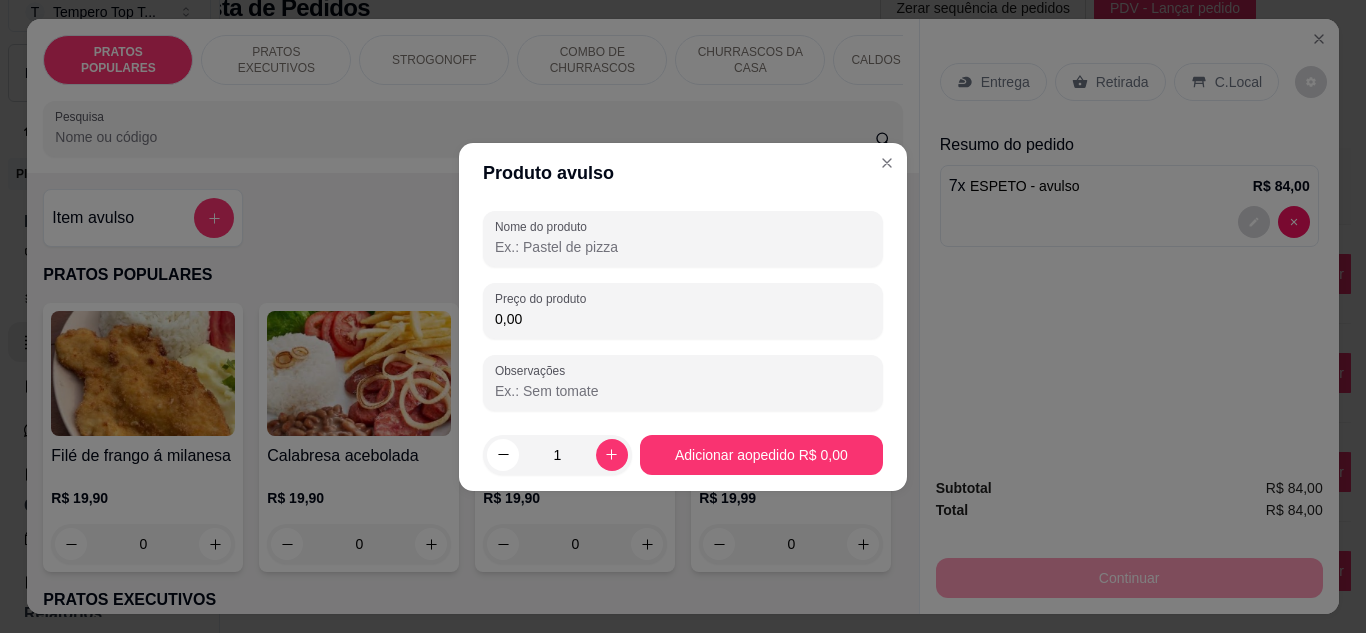 click on "Nome do produto" at bounding box center [683, 247] 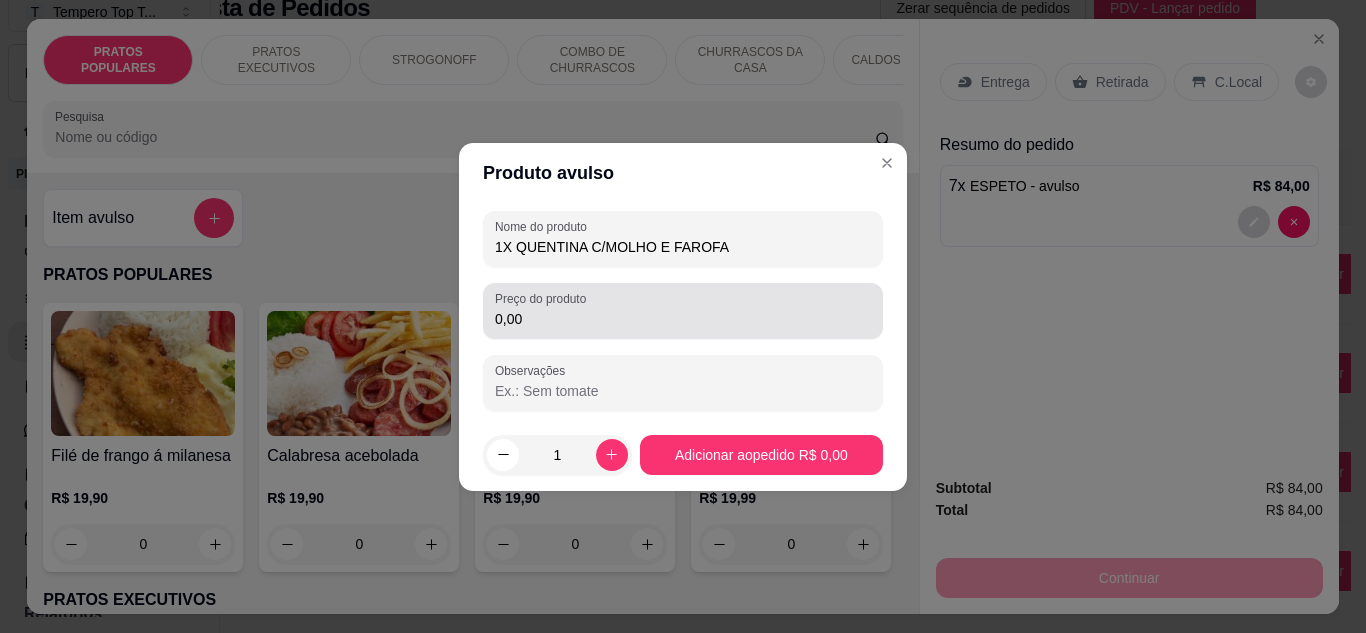 type on "1X QUENTINA C/MOLHO E FAROFA" 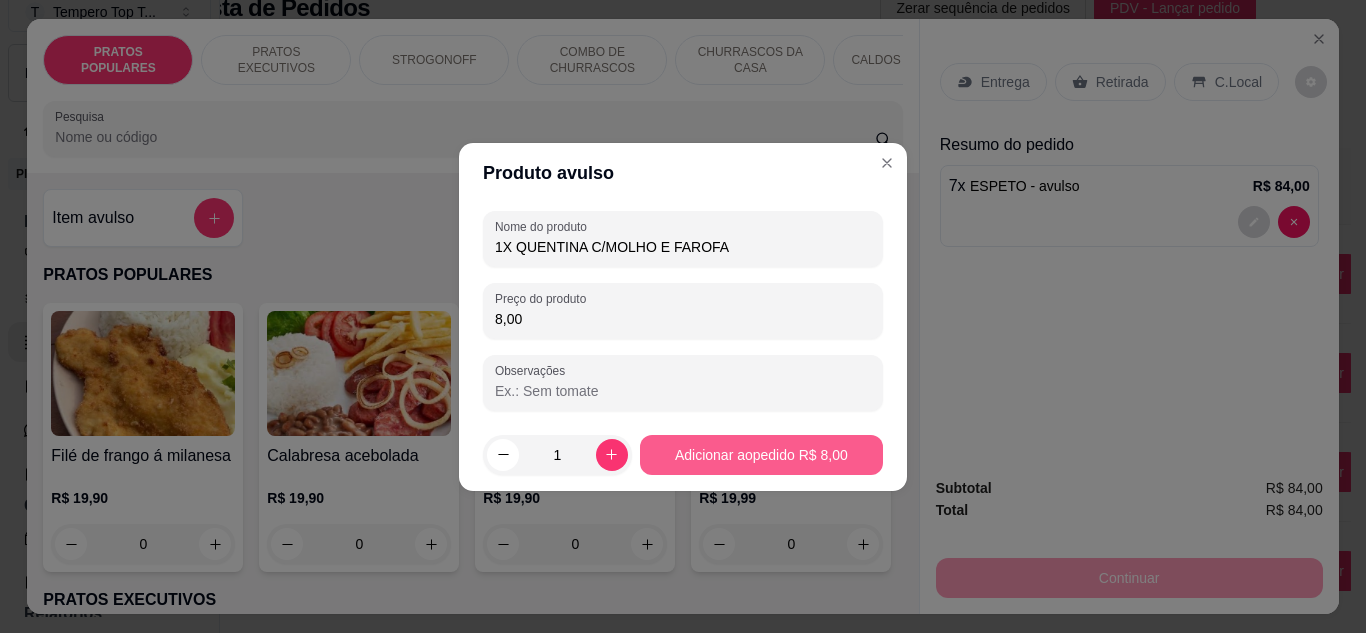 type on "8,00" 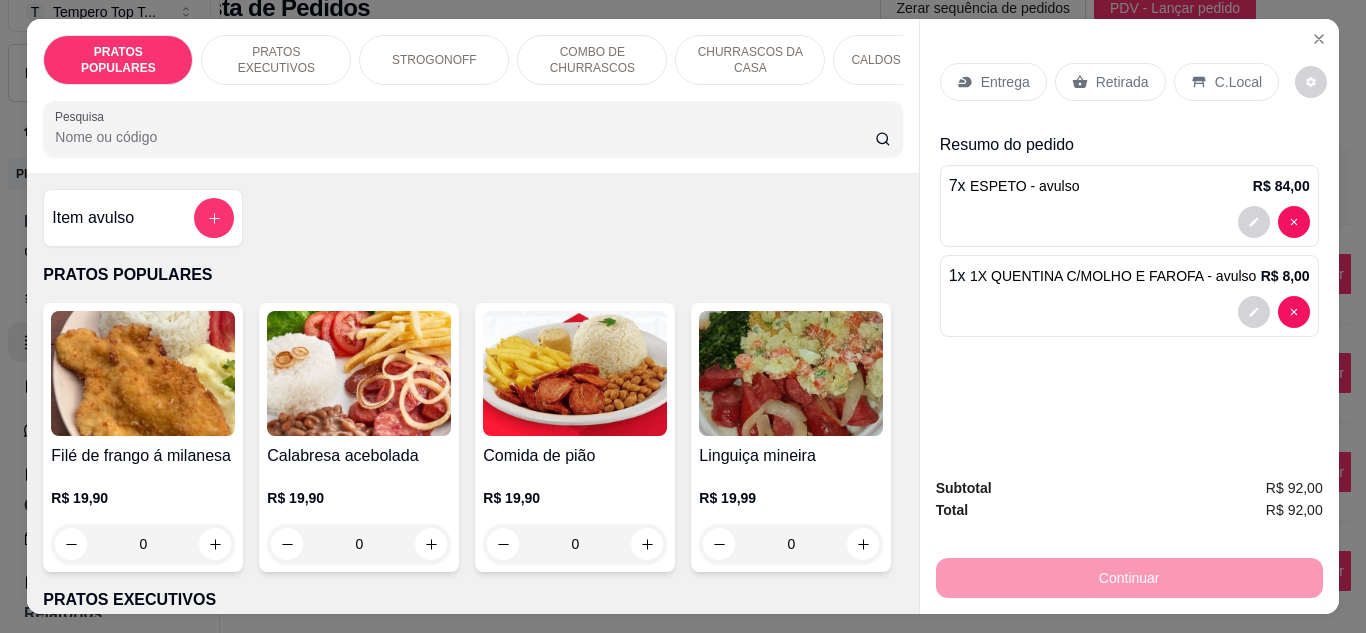 click on "Retirada" at bounding box center [1122, 82] 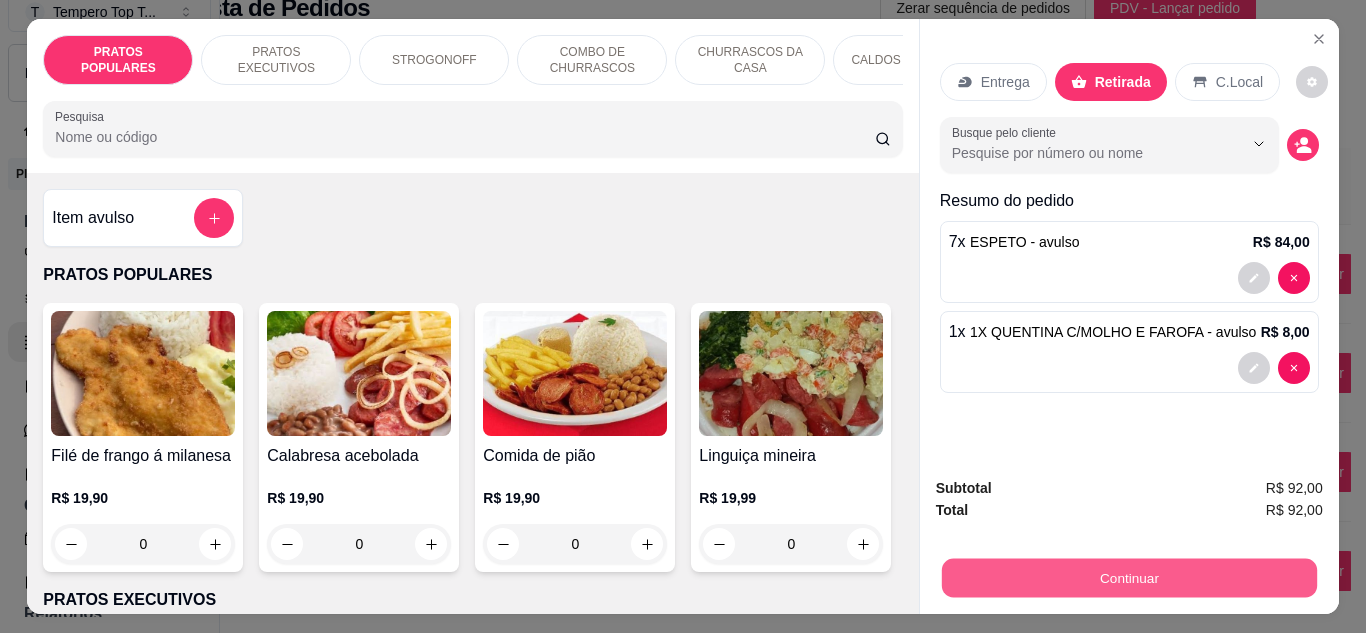 click on "Continuar" at bounding box center (1128, 578) 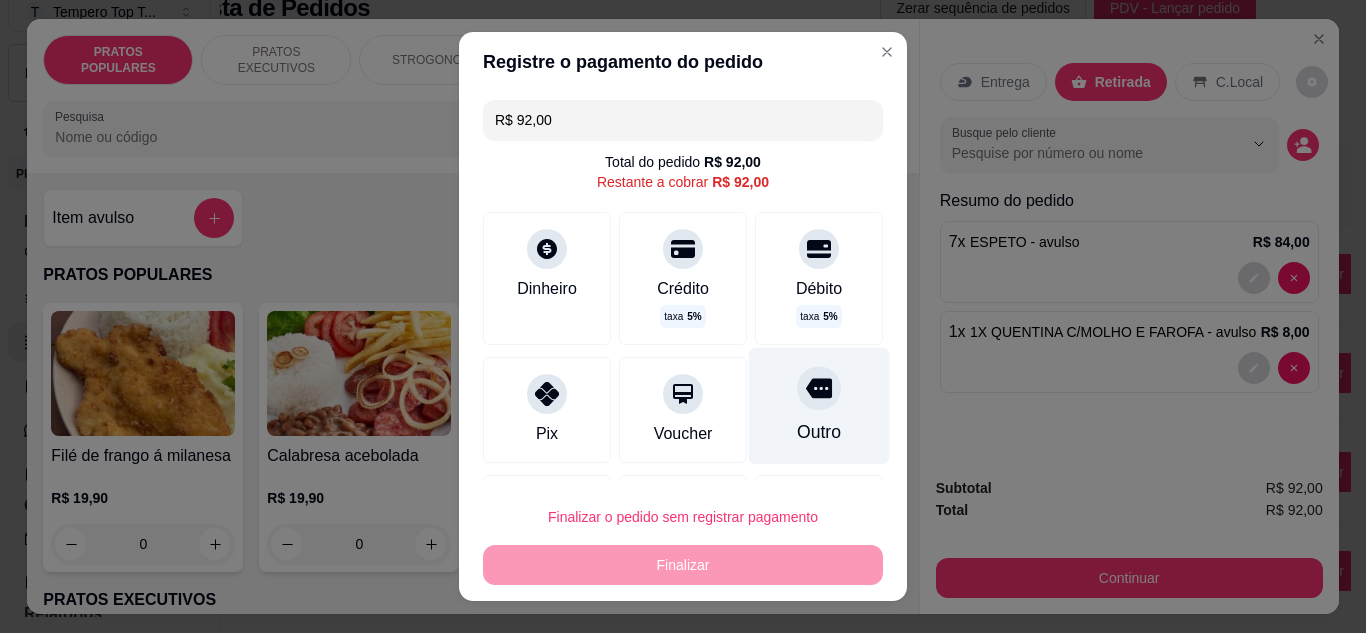 click at bounding box center [819, 388] 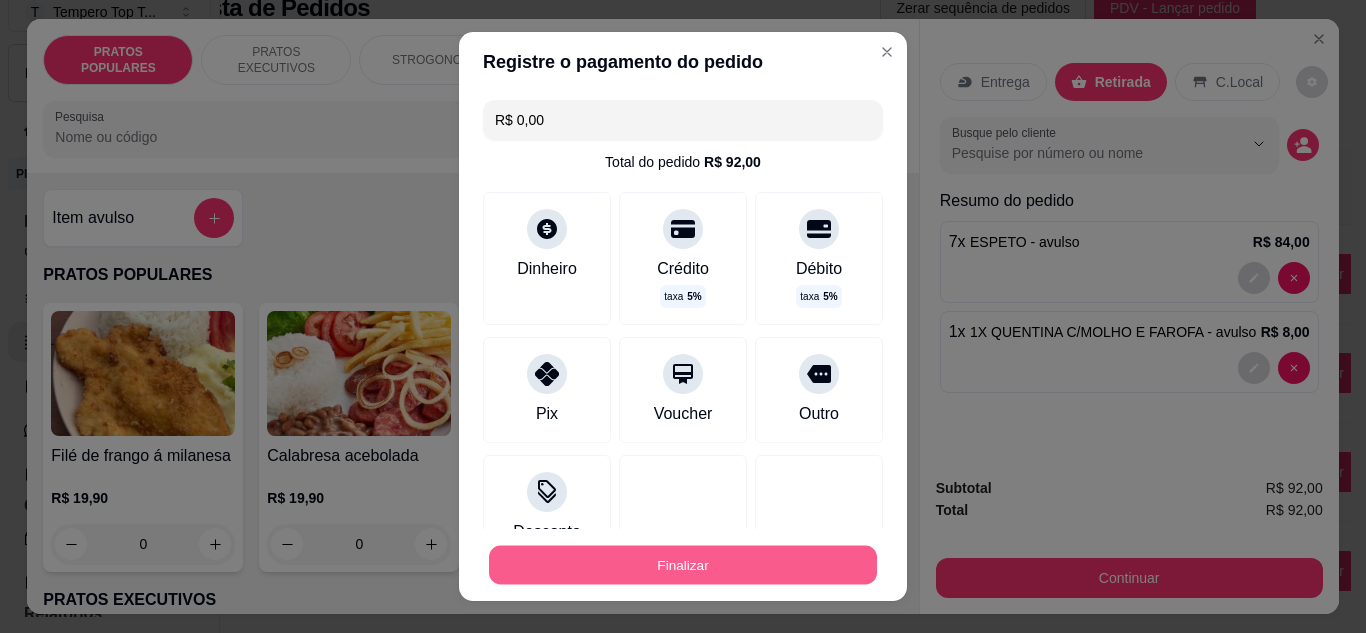 click on "Finalizar" at bounding box center [683, 565] 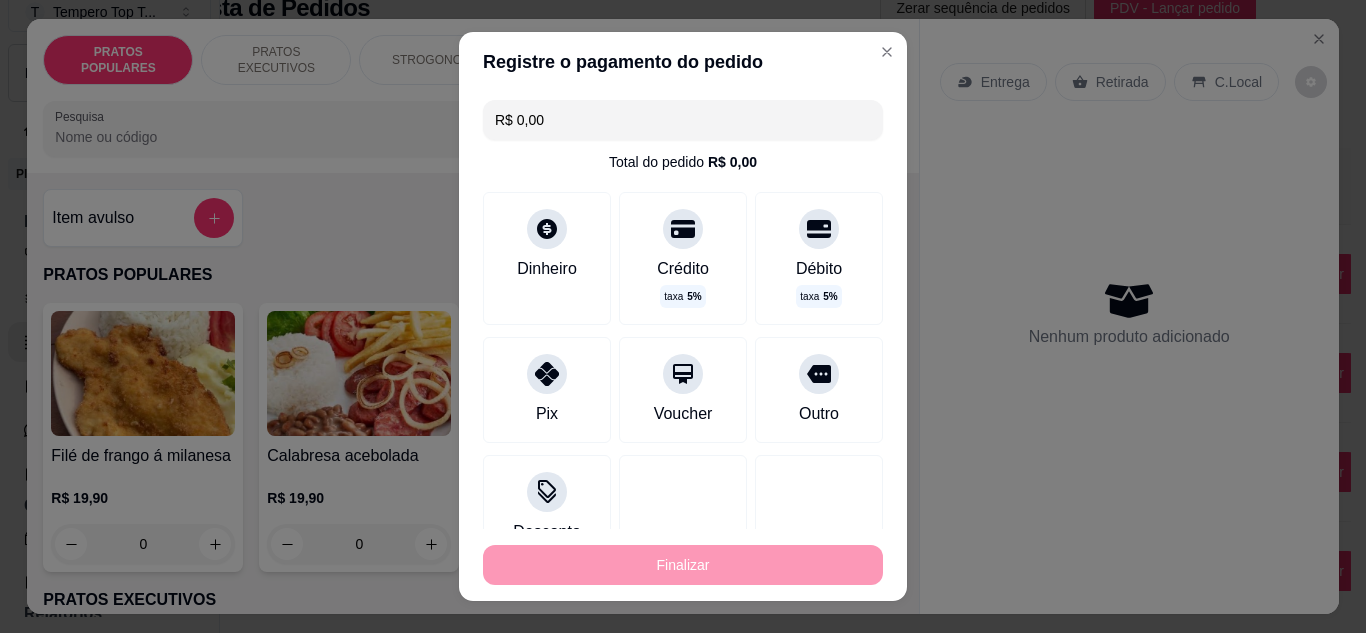 type on "-R$ 92,00" 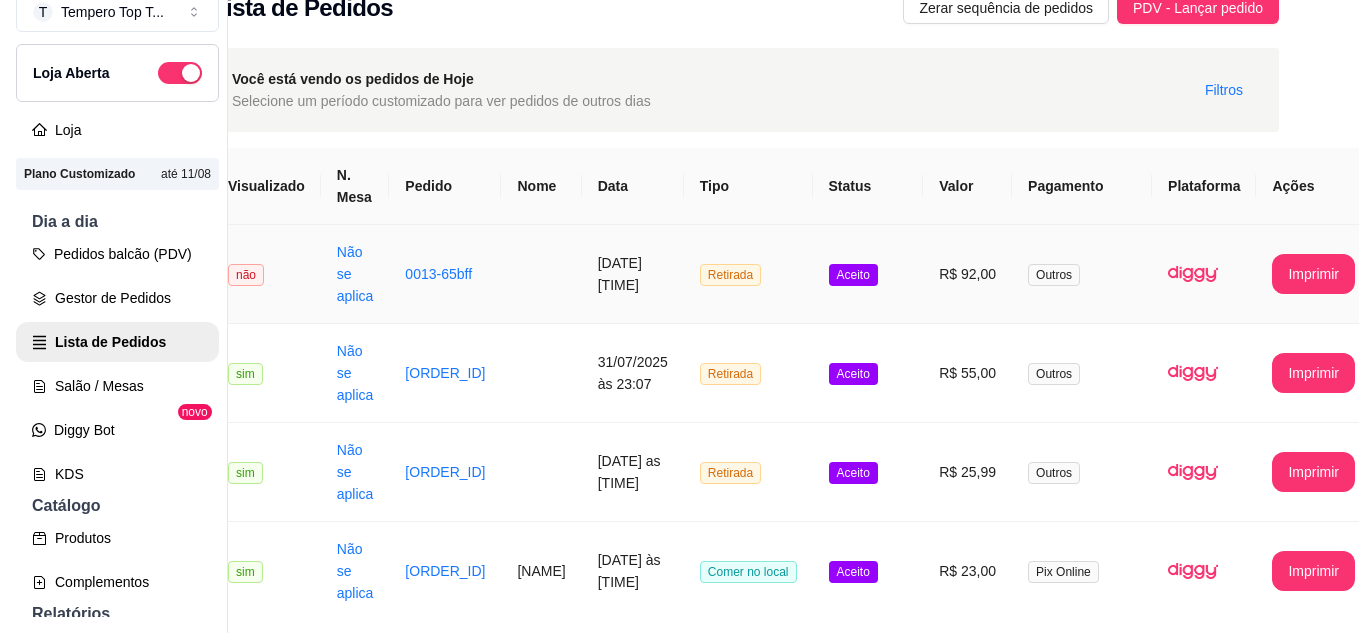 scroll, scrollTop: 0, scrollLeft: 33, axis: horizontal 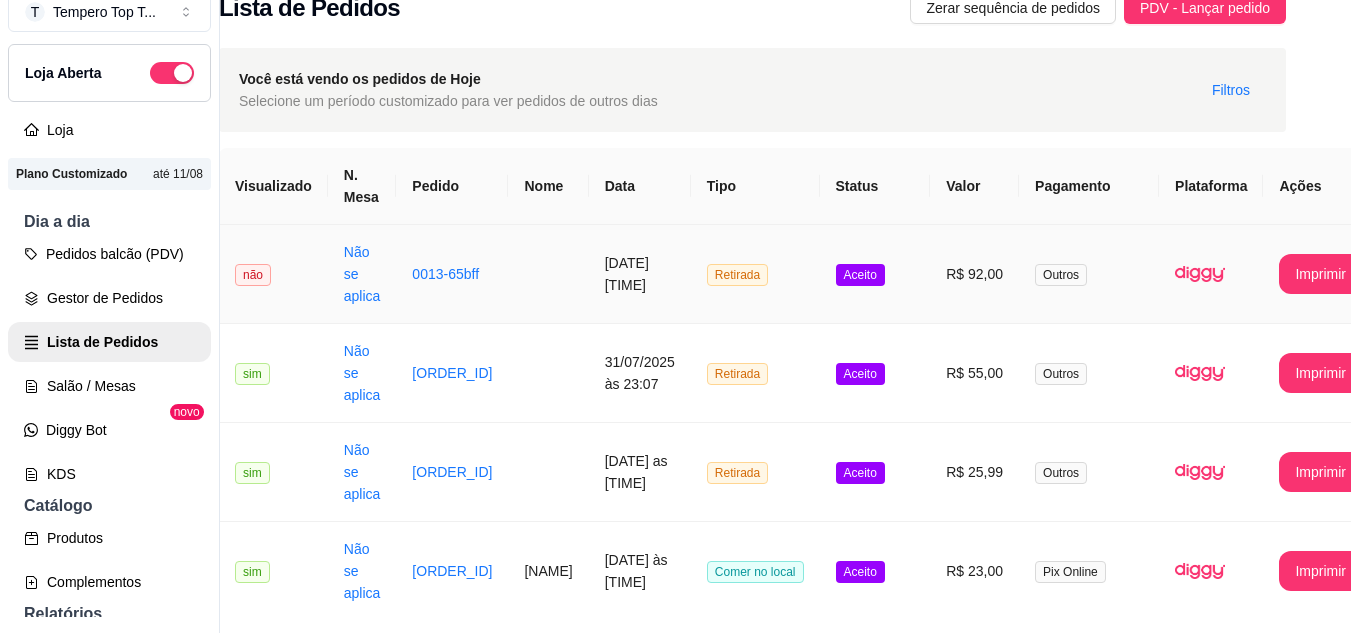 click on "R$ 92,00" at bounding box center (974, 274) 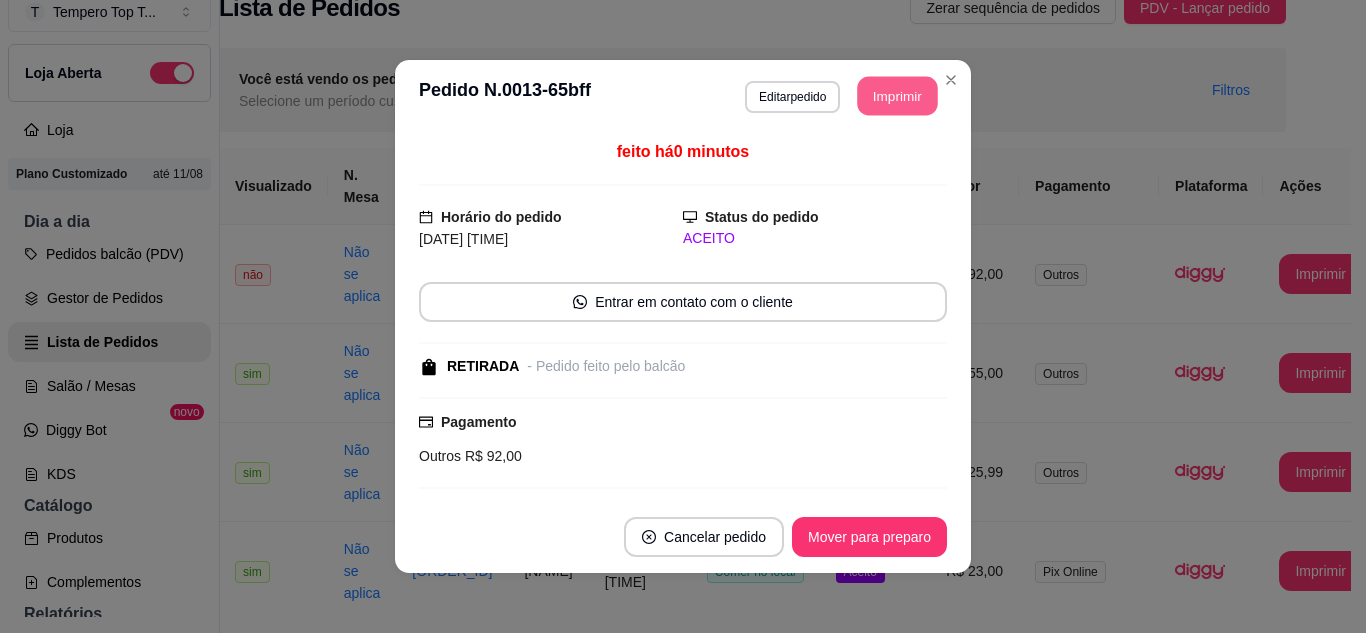 click on "Imprimir" at bounding box center (898, 96) 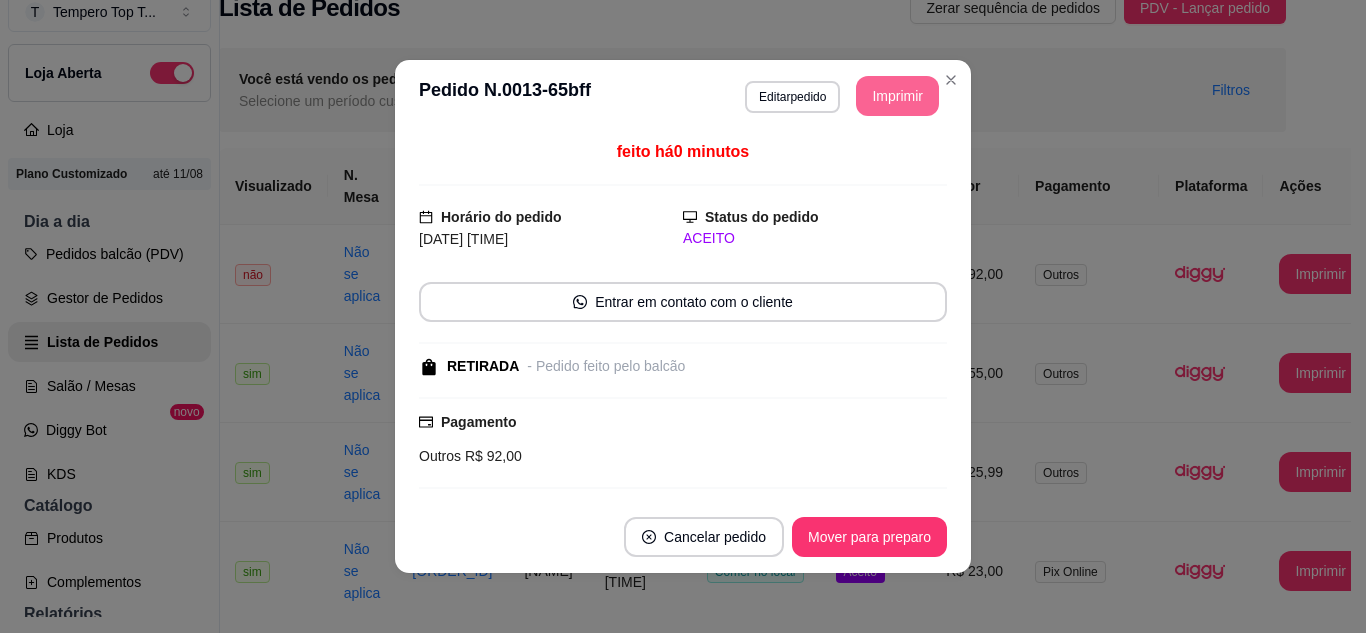 scroll, scrollTop: 0, scrollLeft: 0, axis: both 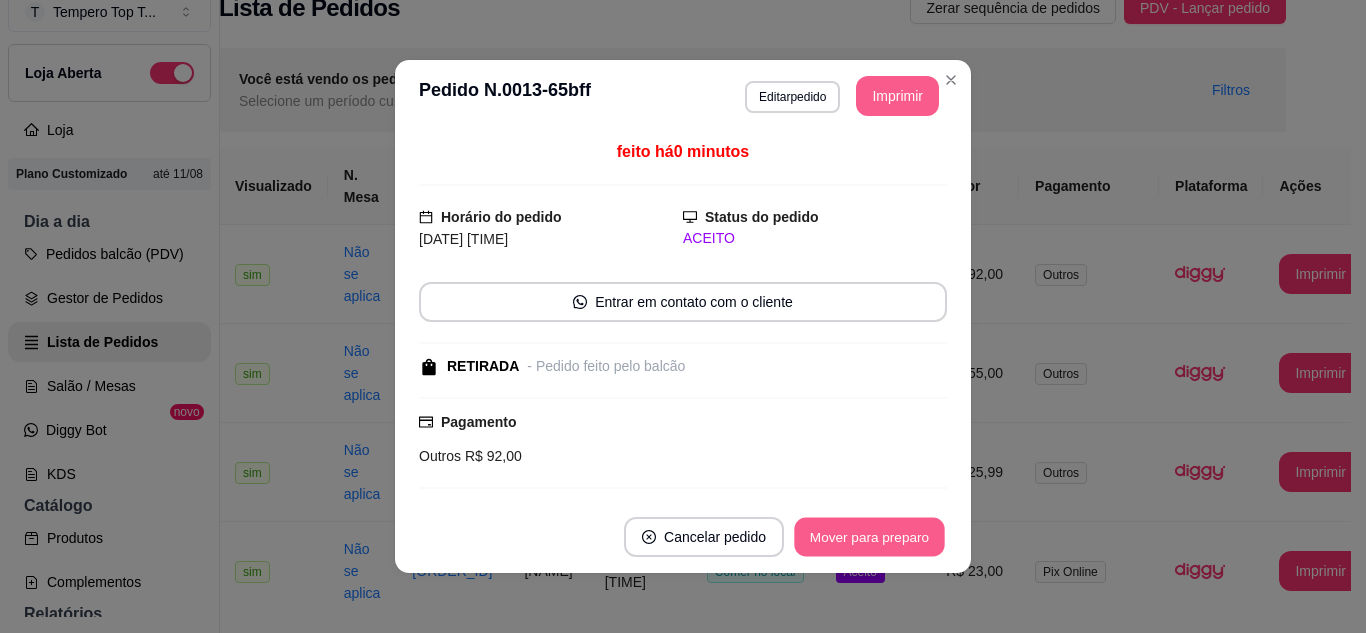 click on "Mover para preparo" at bounding box center (869, 537) 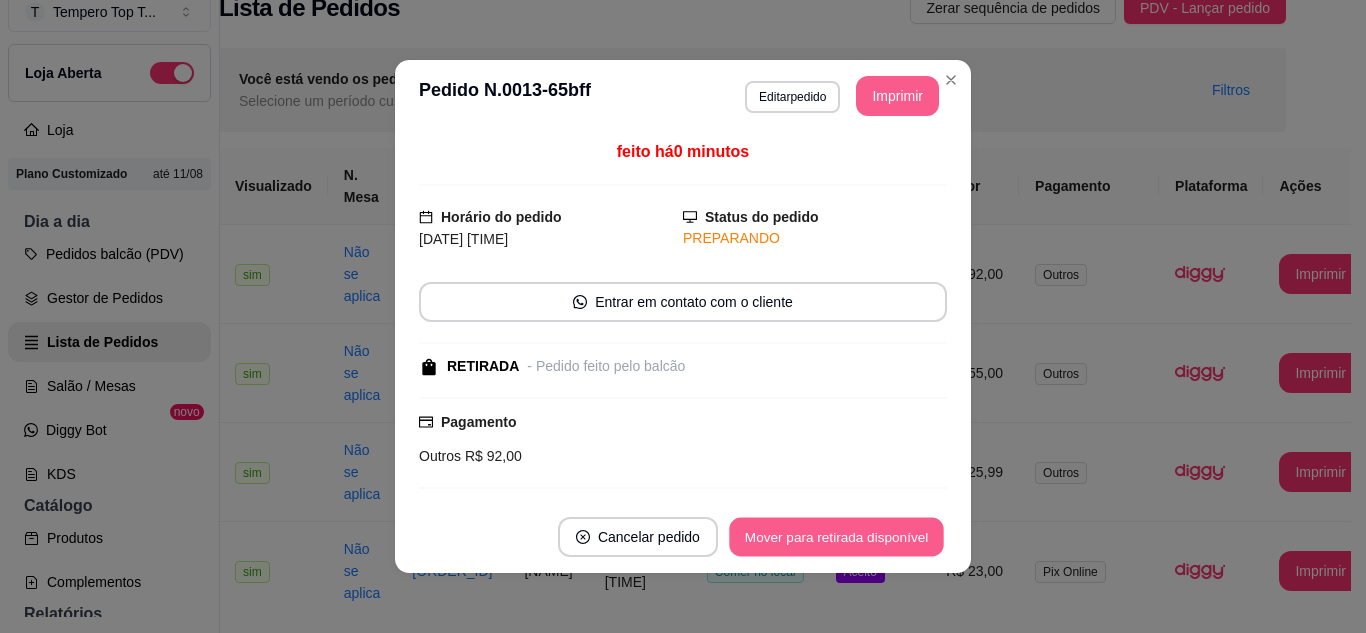 click on "Mover para retirada disponível" at bounding box center (836, 537) 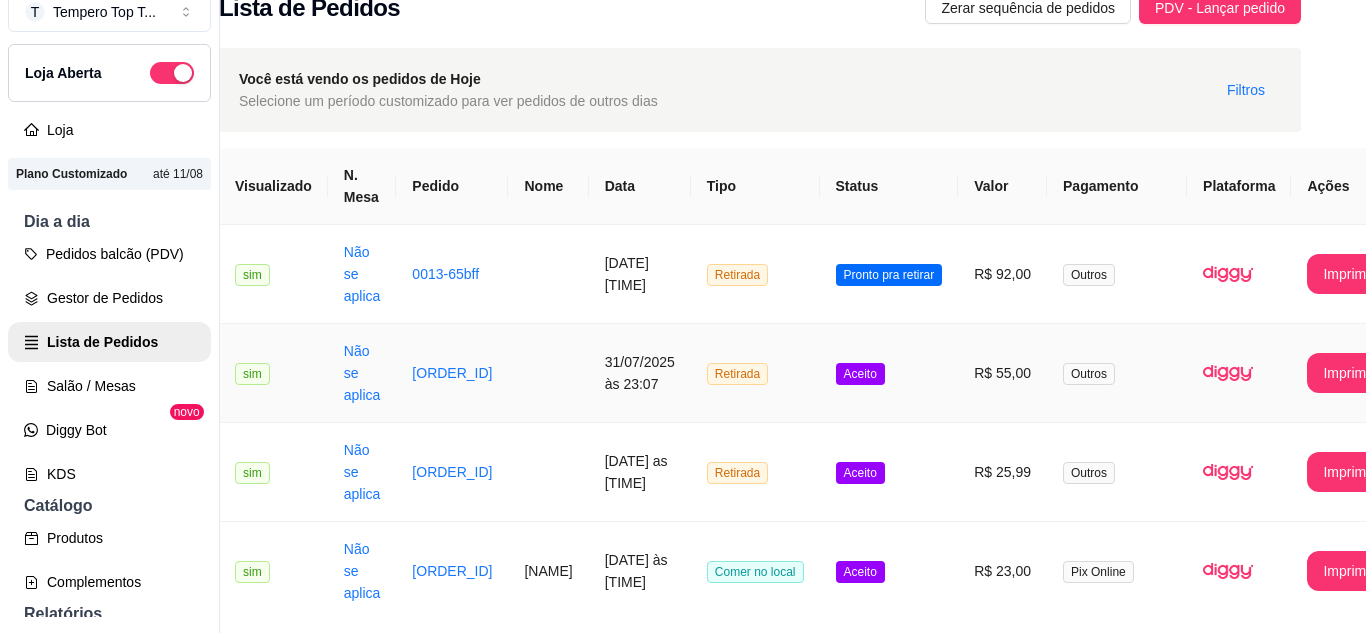 click on "R$ 55,00" at bounding box center [1002, 373] 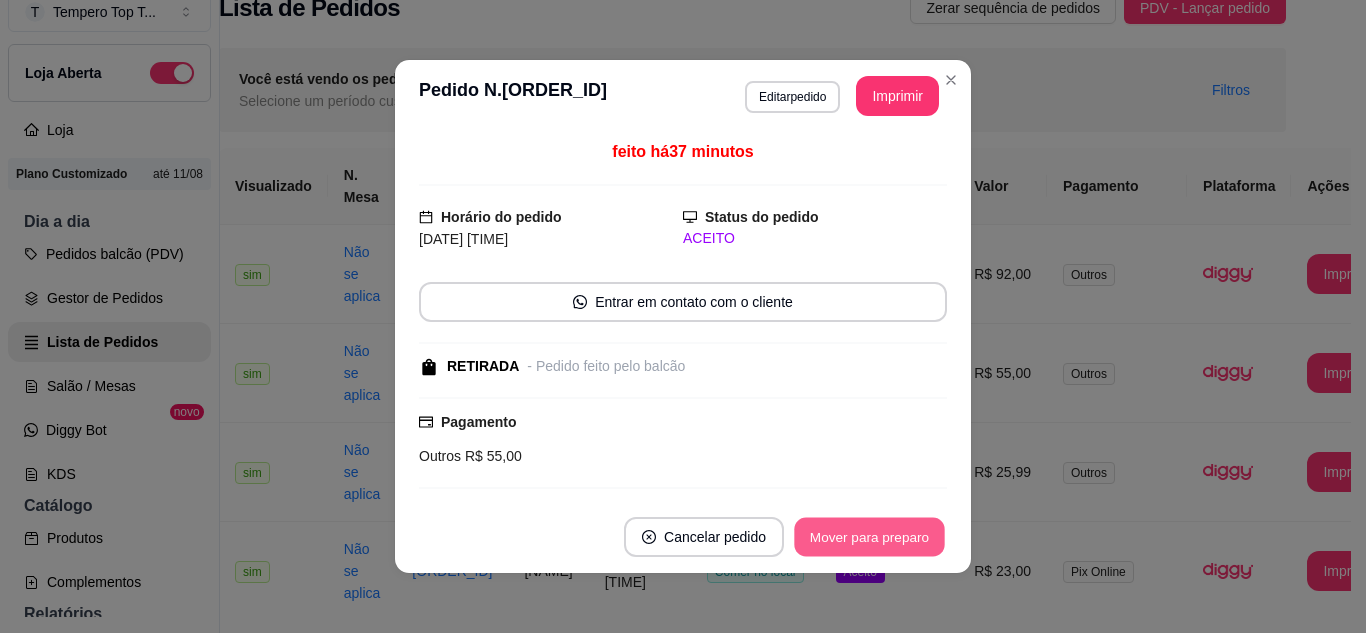 click on "Mover para preparo" at bounding box center [869, 537] 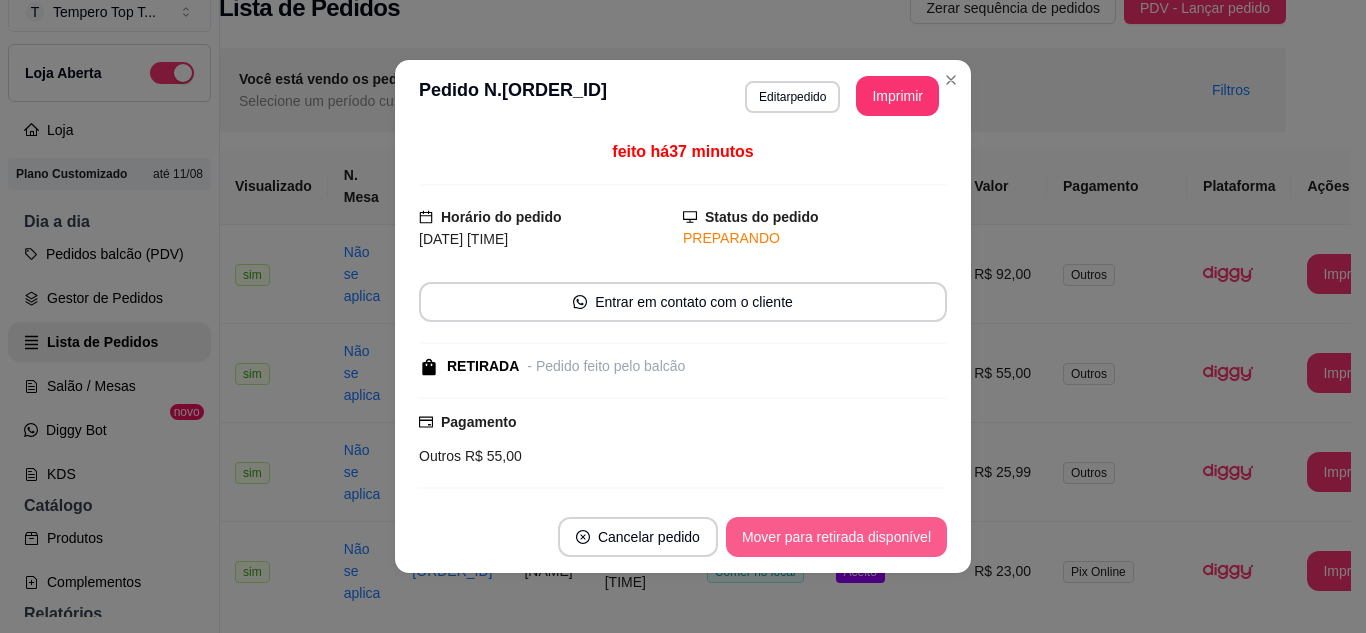 click on "Mover para retirada disponível" at bounding box center (836, 537) 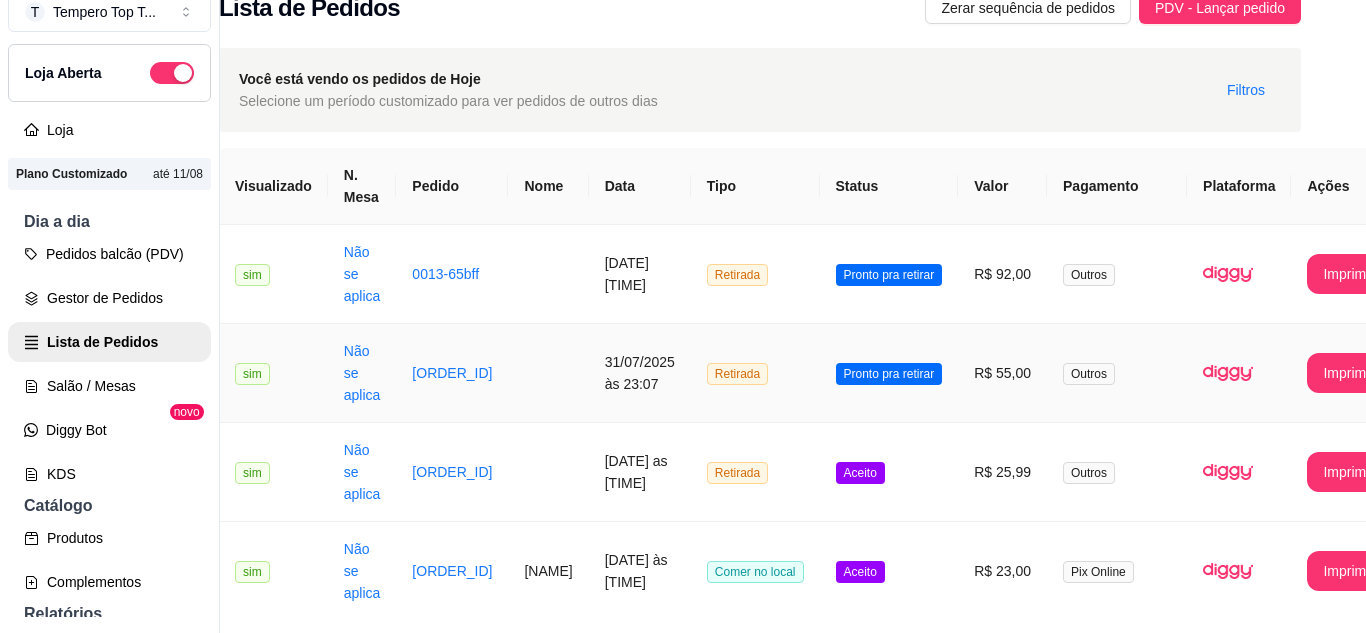 click on "Pronto pra retirar" at bounding box center (889, 374) 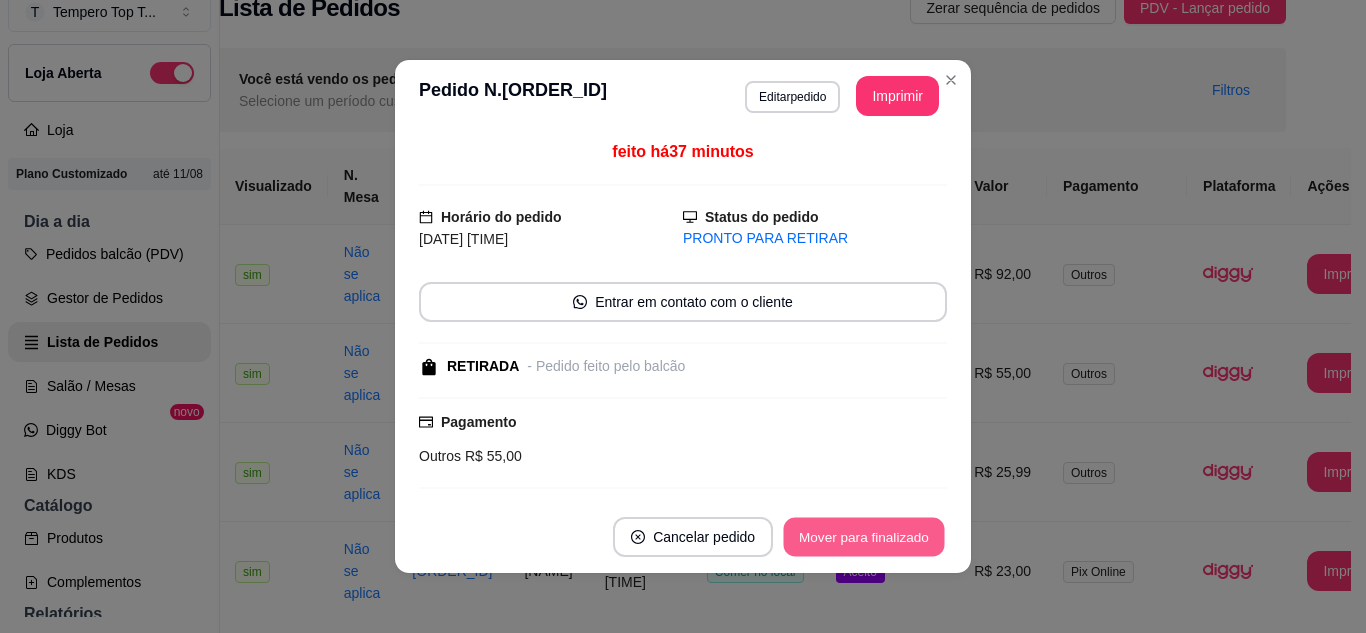 click on "Mover para finalizado" at bounding box center (864, 537) 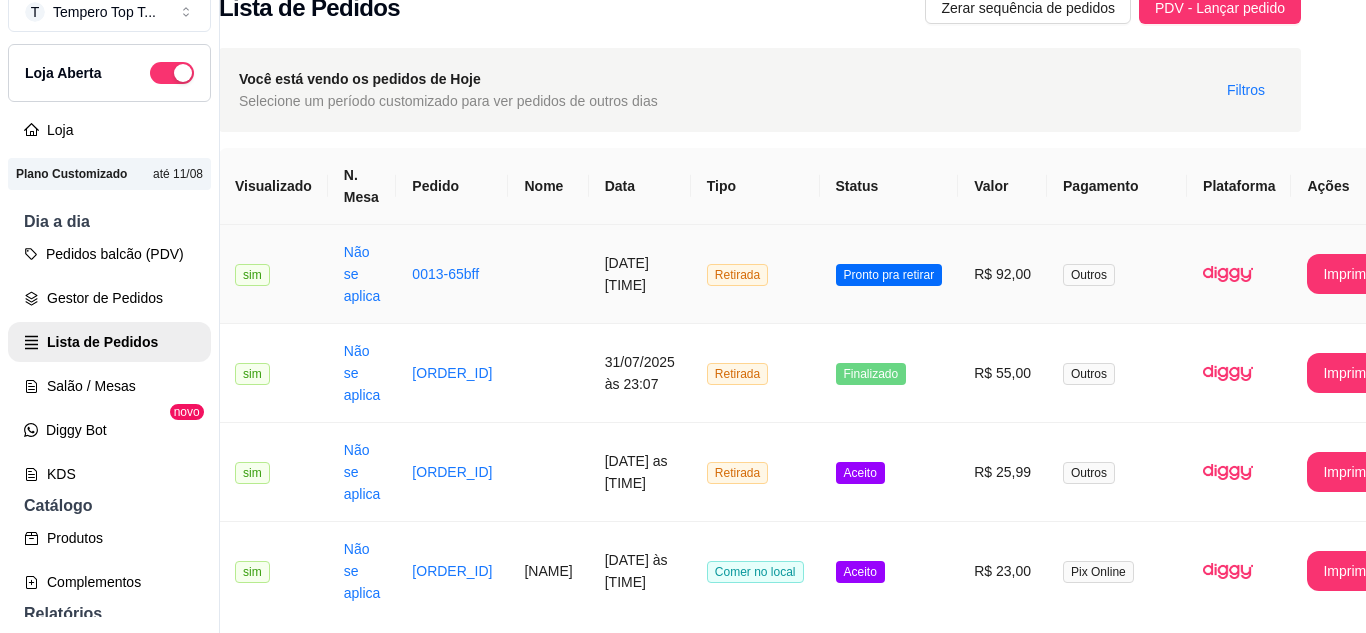 click on "R$ 92,00" at bounding box center [1002, 274] 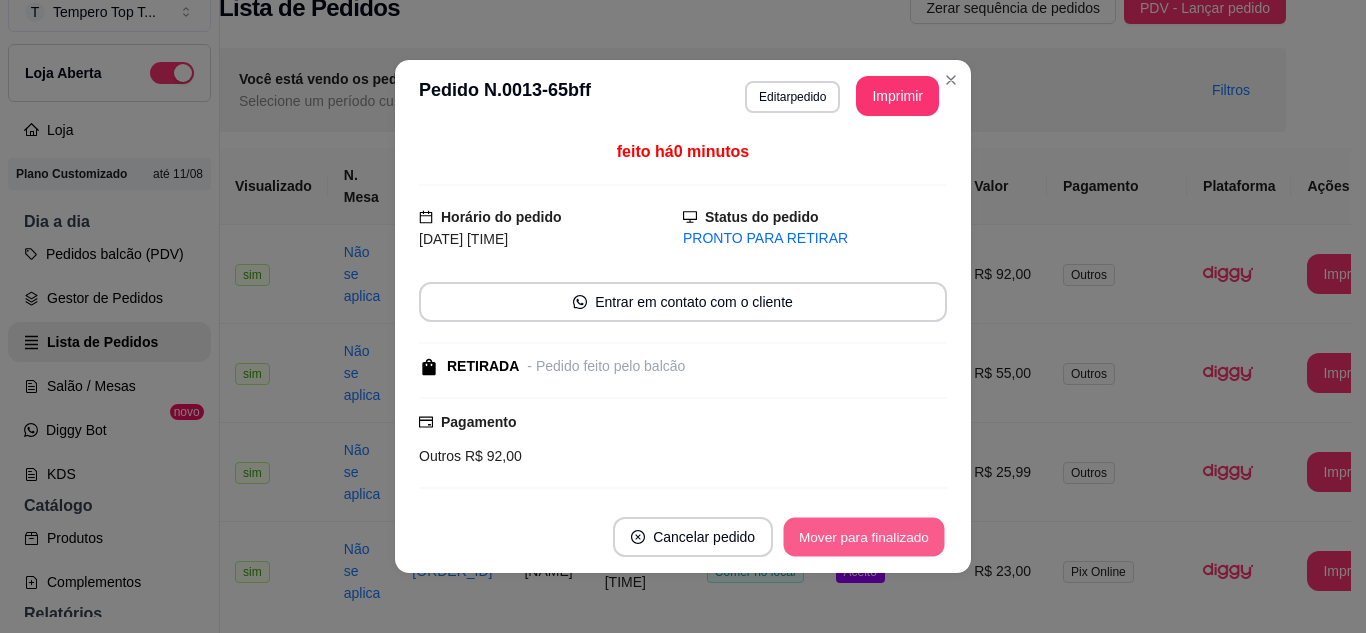 click on "Mover para finalizado" at bounding box center [864, 537] 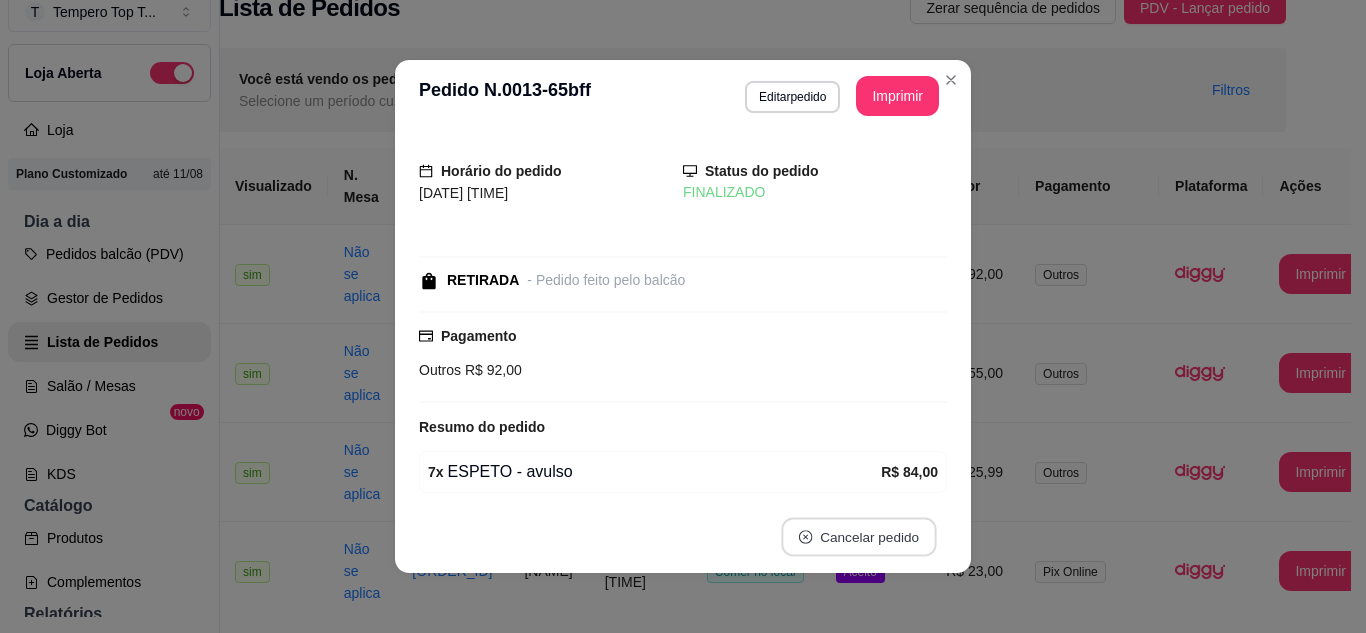 click on "Cancelar pedido" at bounding box center [858, 537] 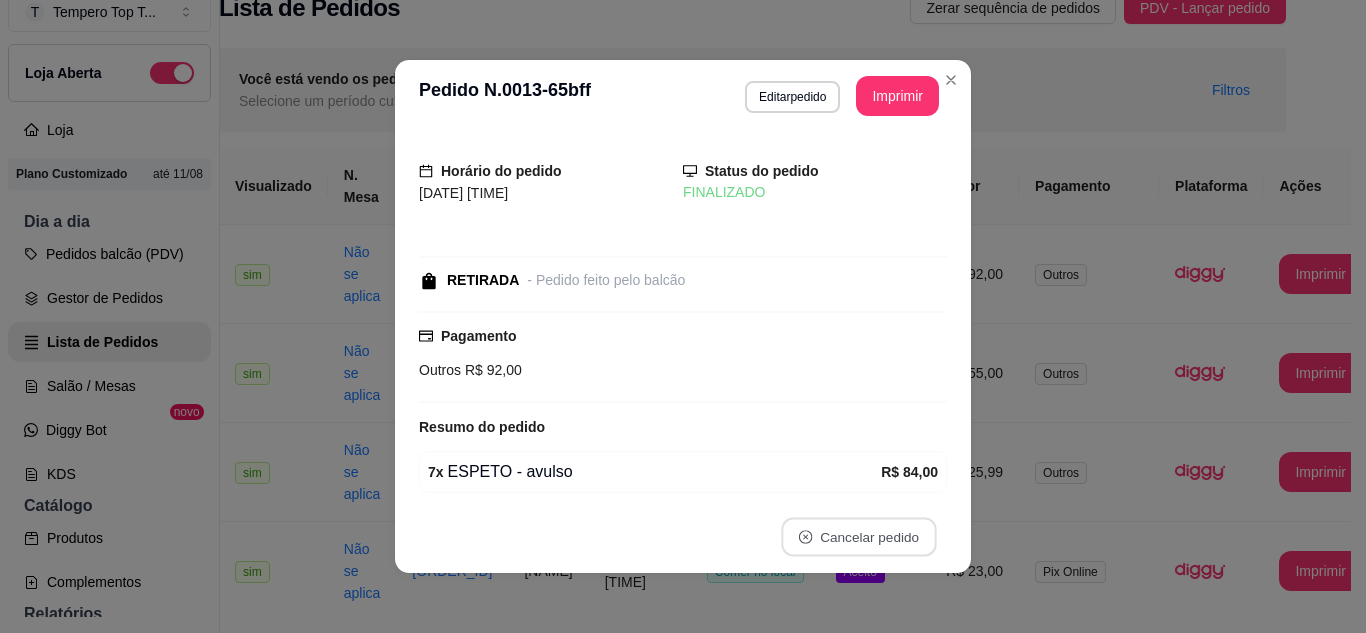 click on "não" at bounding box center (817, 488) 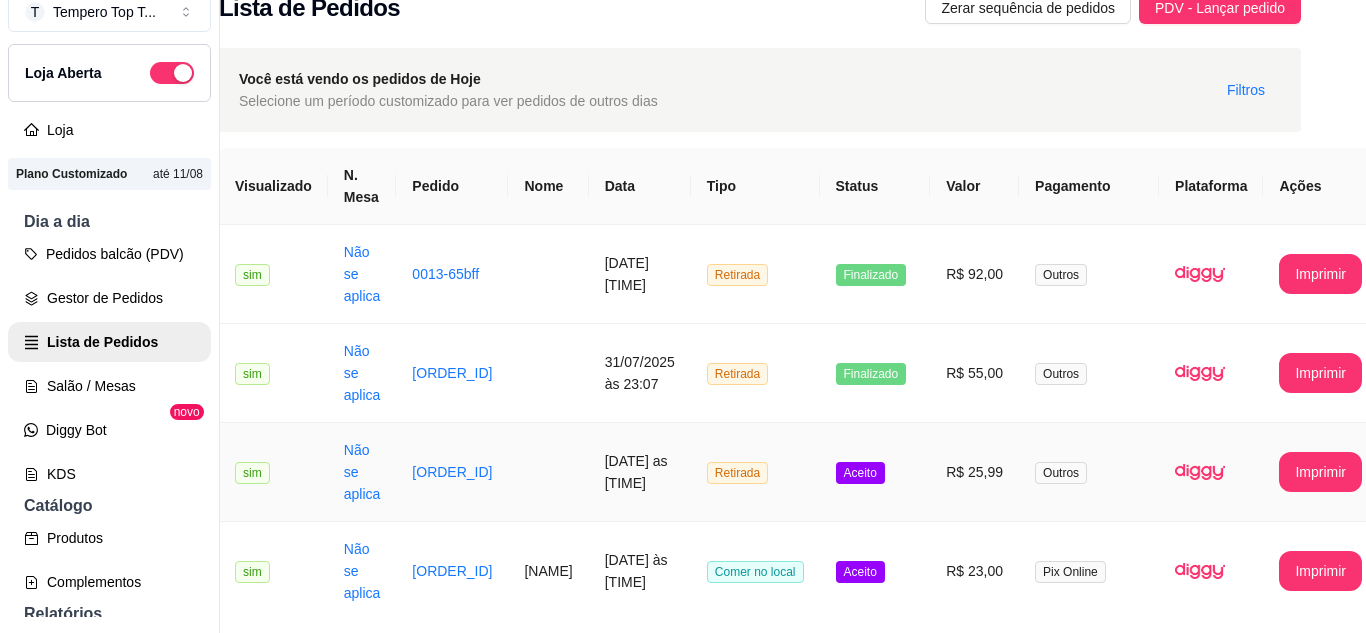 click on "Aceito" at bounding box center [875, 472] 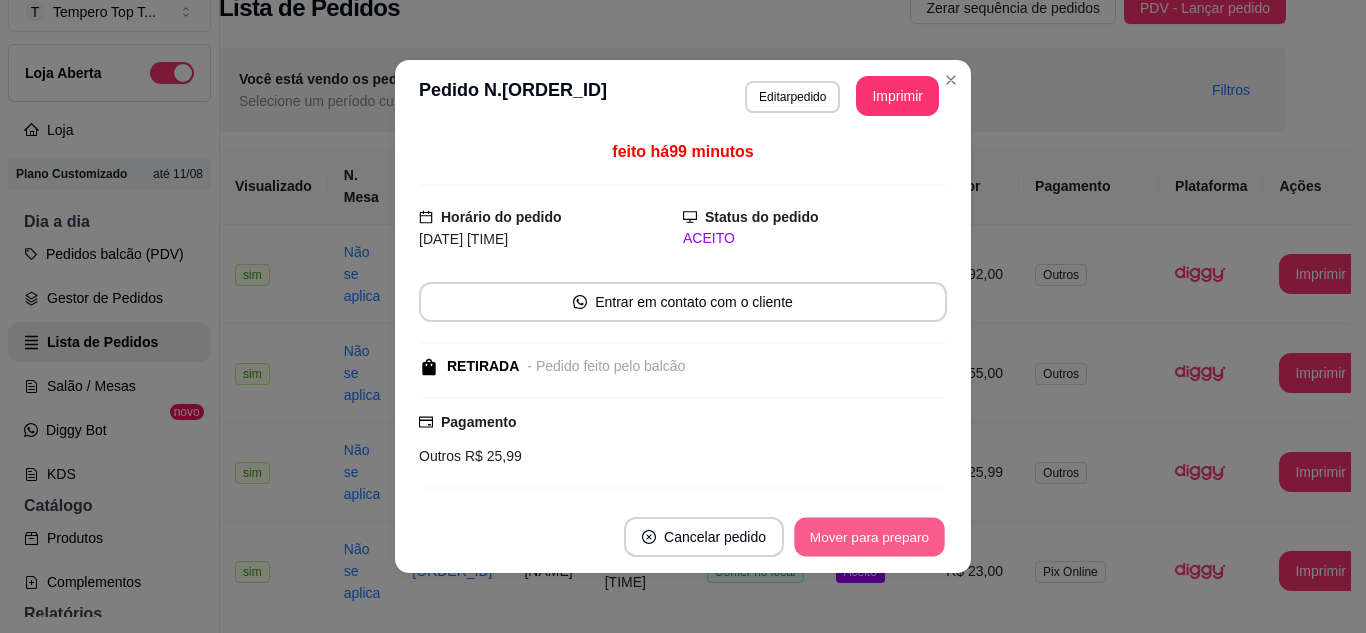 click on "Mover para preparo" at bounding box center [869, 537] 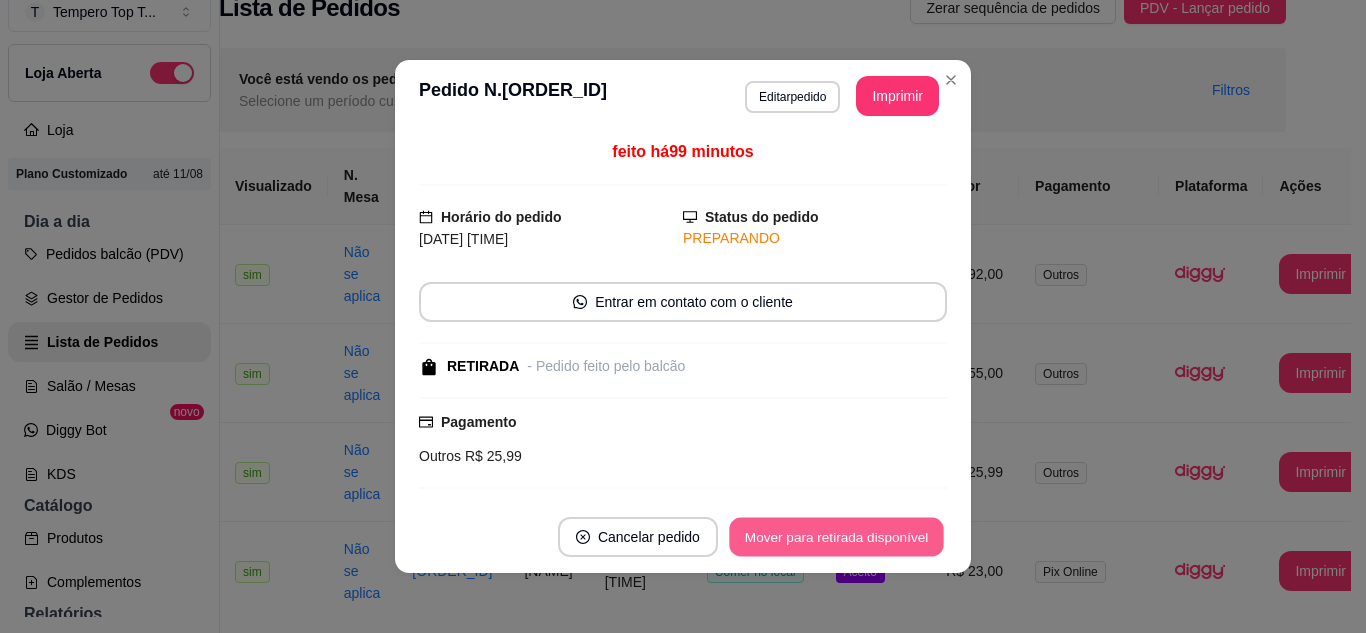click on "Mover para retirada disponível" at bounding box center (836, 537) 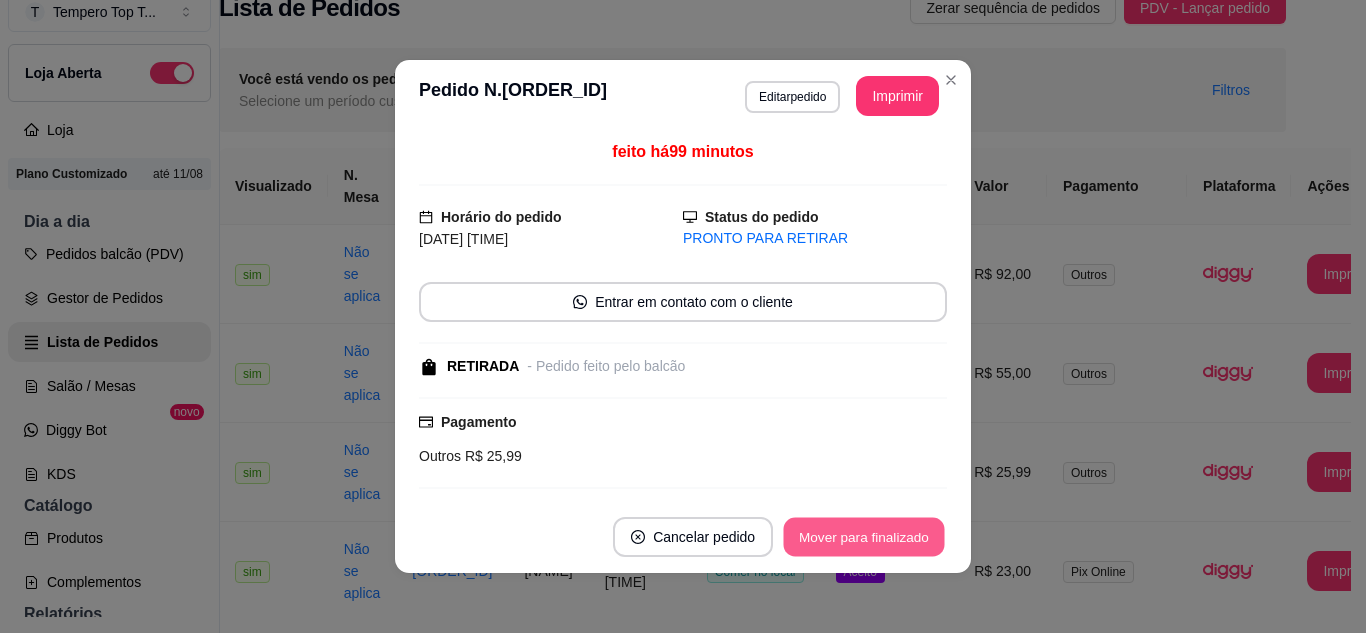 click on "Mover para finalizado" at bounding box center (864, 537) 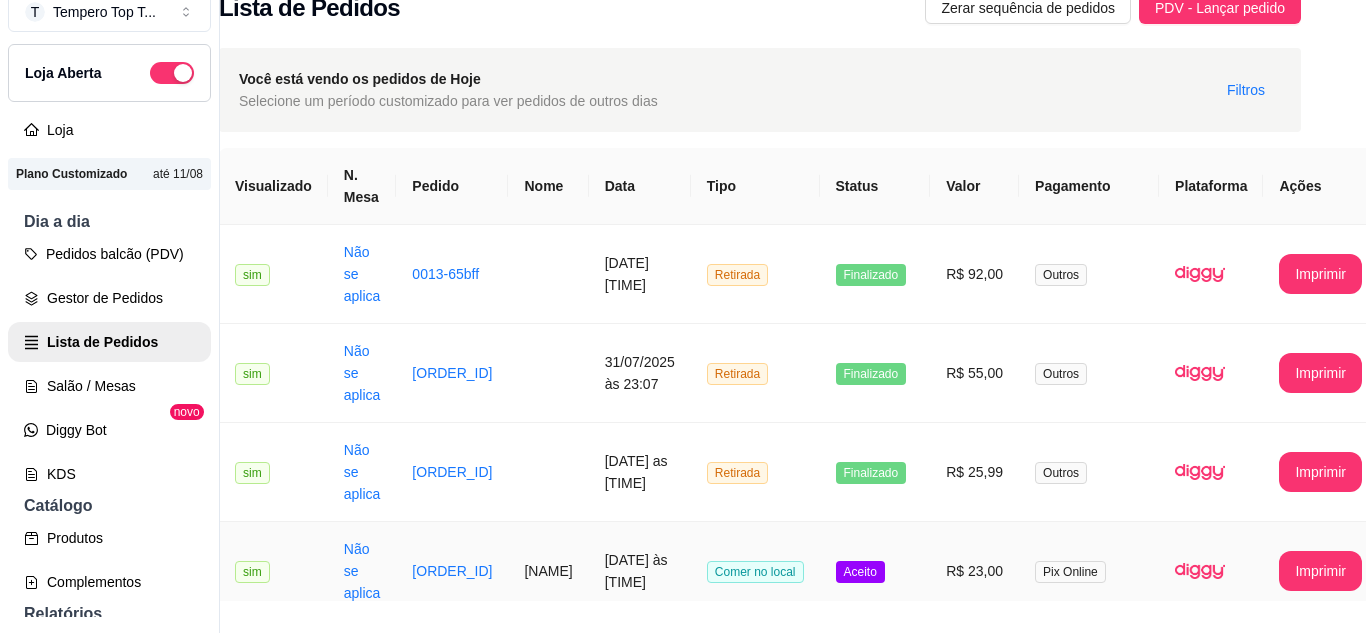 click on "Aceito" at bounding box center [875, 571] 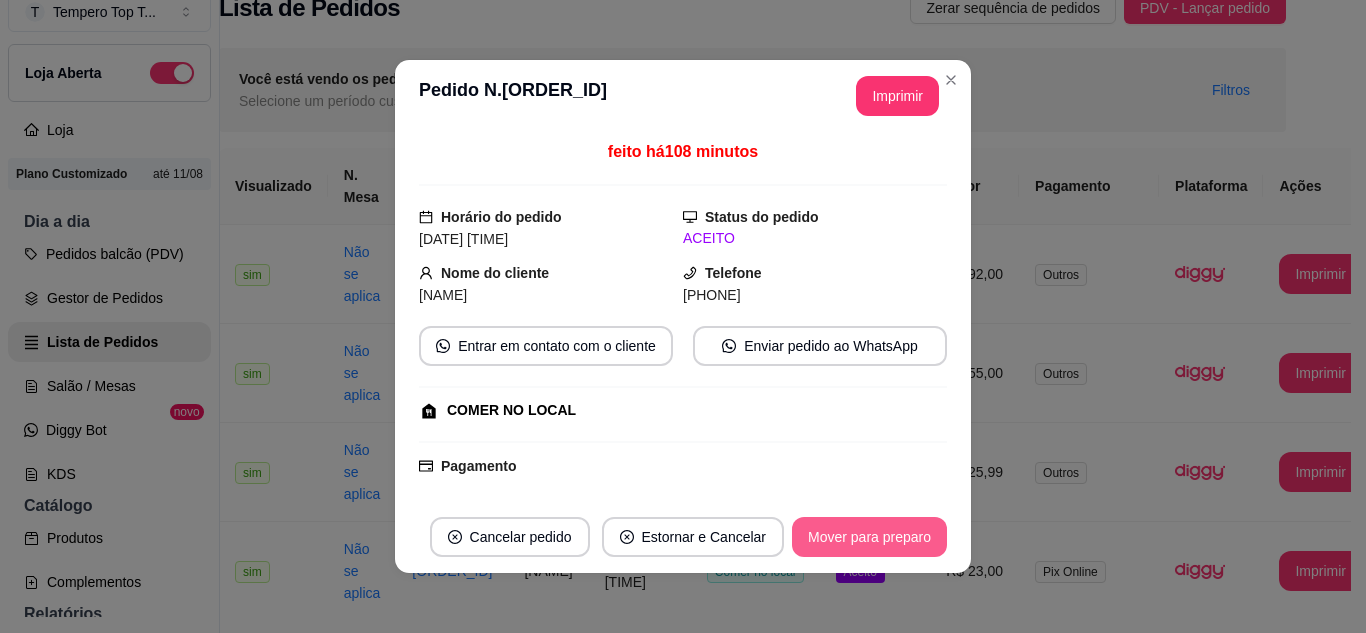 click on "Mover para preparo" at bounding box center [869, 537] 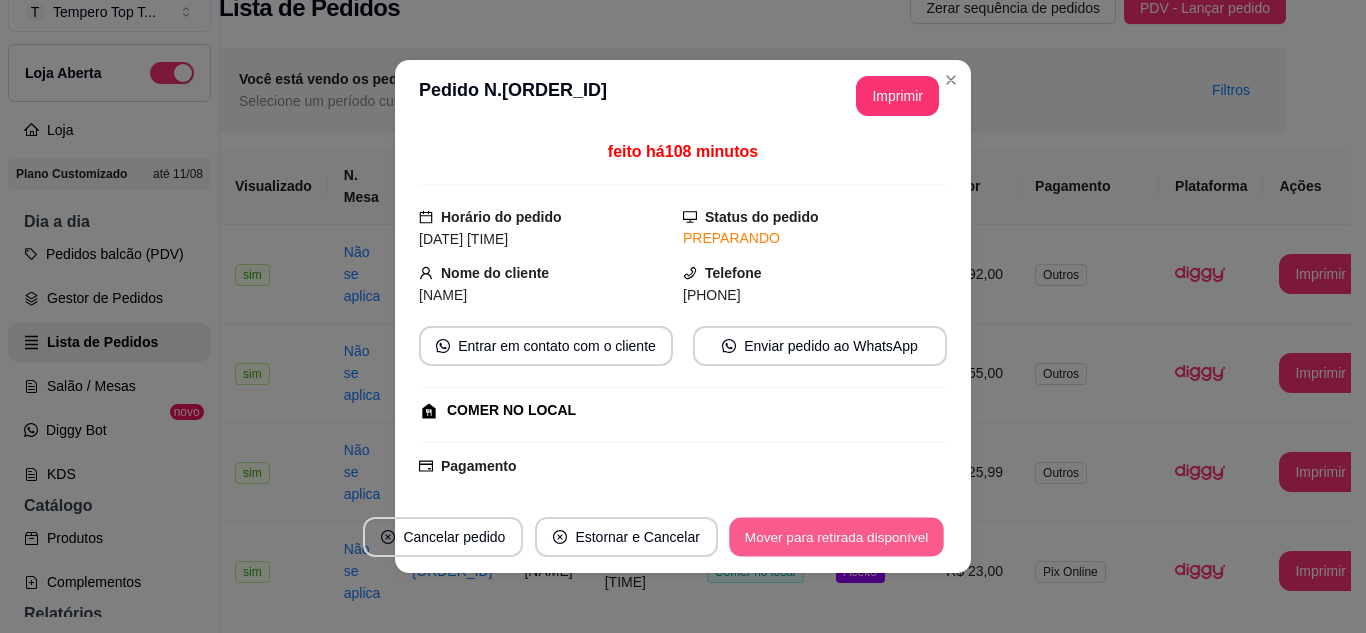 click on "Mover para retirada disponível" at bounding box center (836, 537) 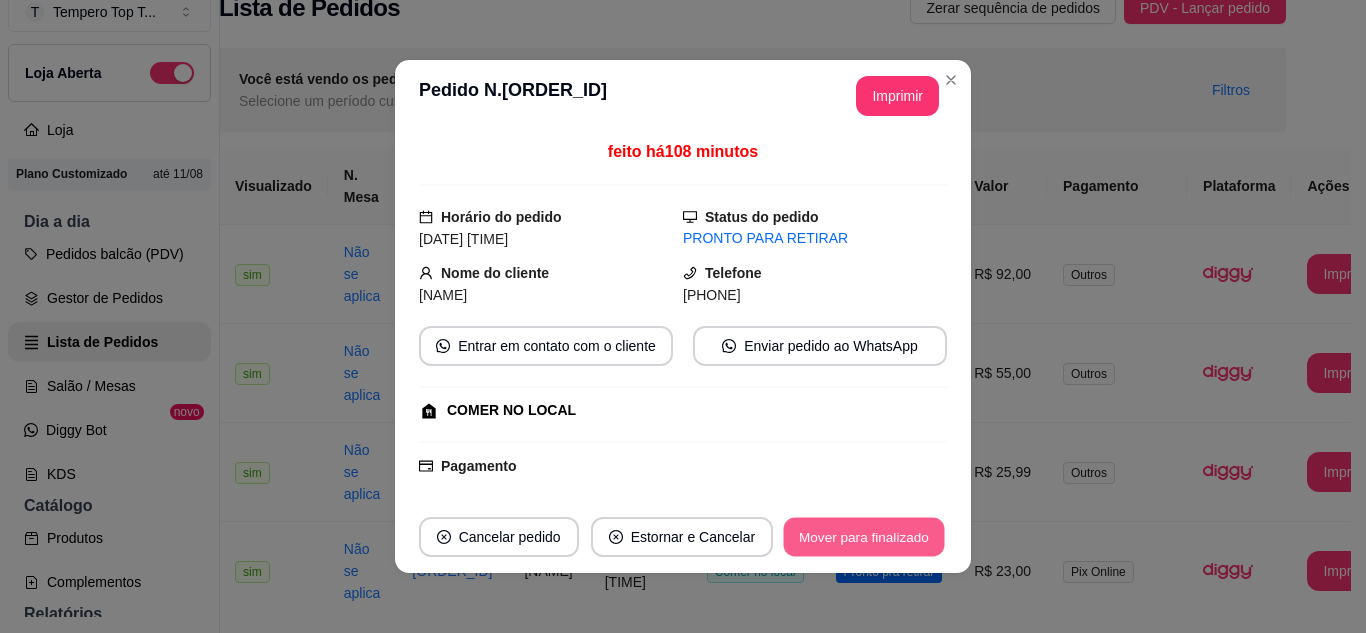 click on "Mover para finalizado" at bounding box center [864, 537] 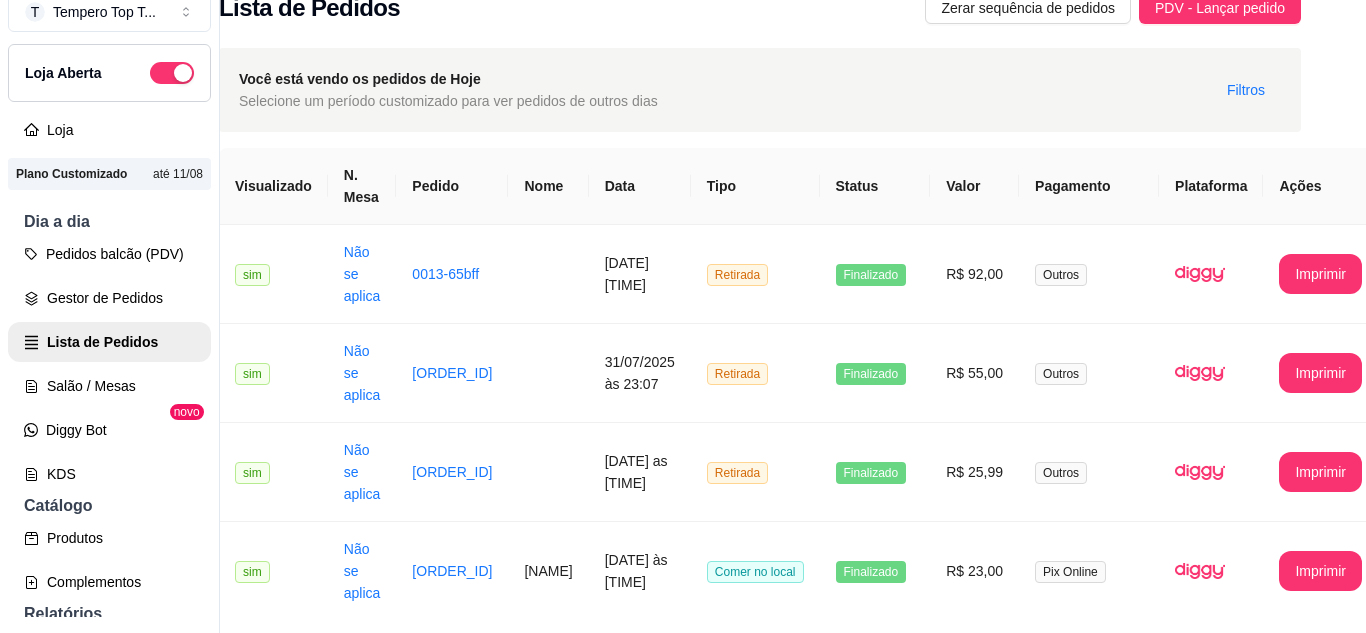 click on "R$ 50,00" at bounding box center [974, 670] 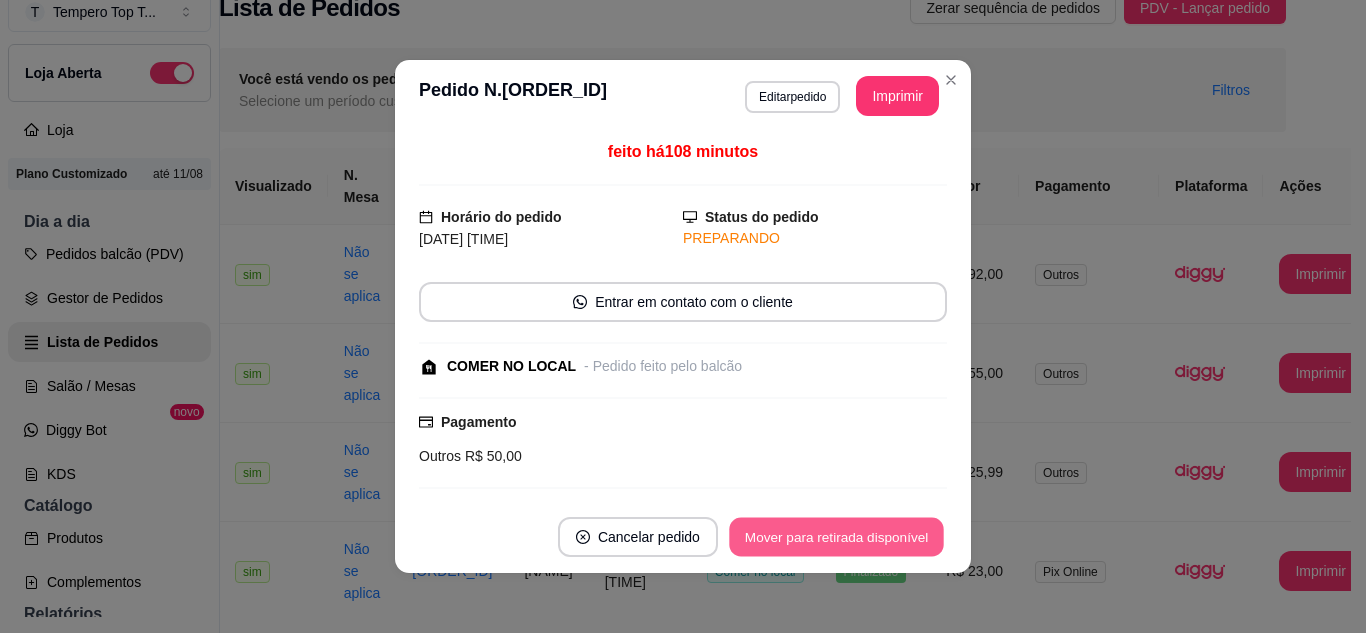 click on "Mover para retirada disponível" at bounding box center [836, 537] 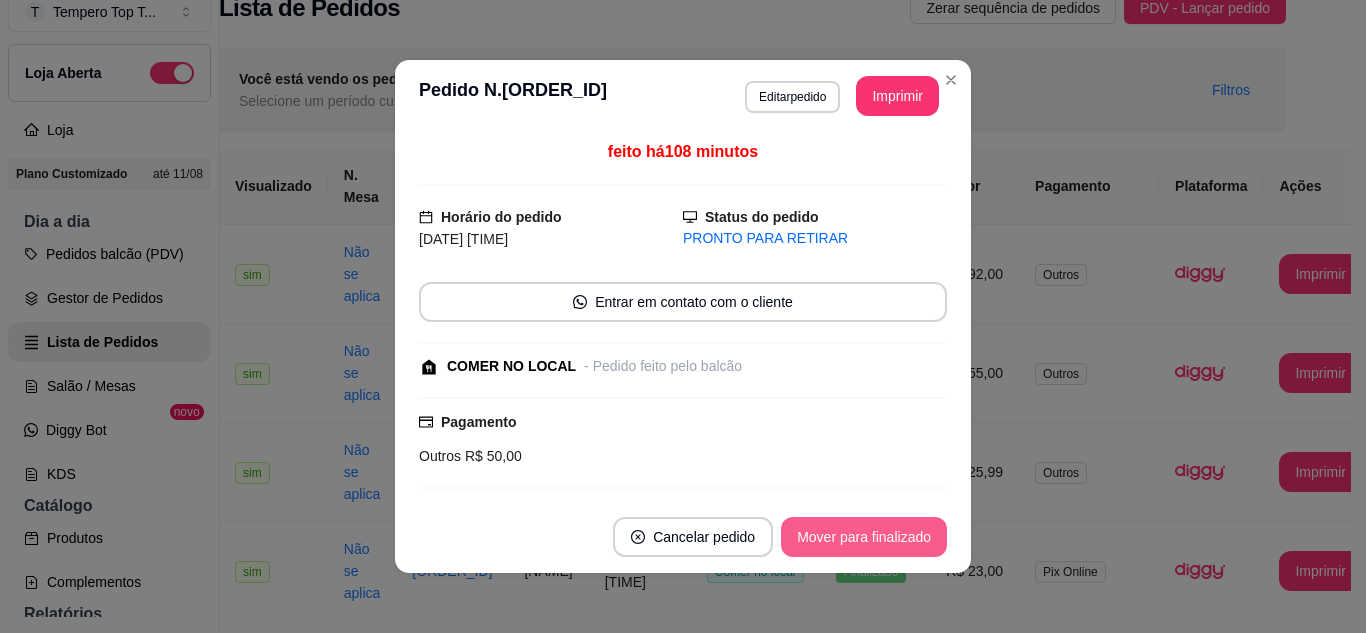 click on "Mover para finalizado" at bounding box center [864, 537] 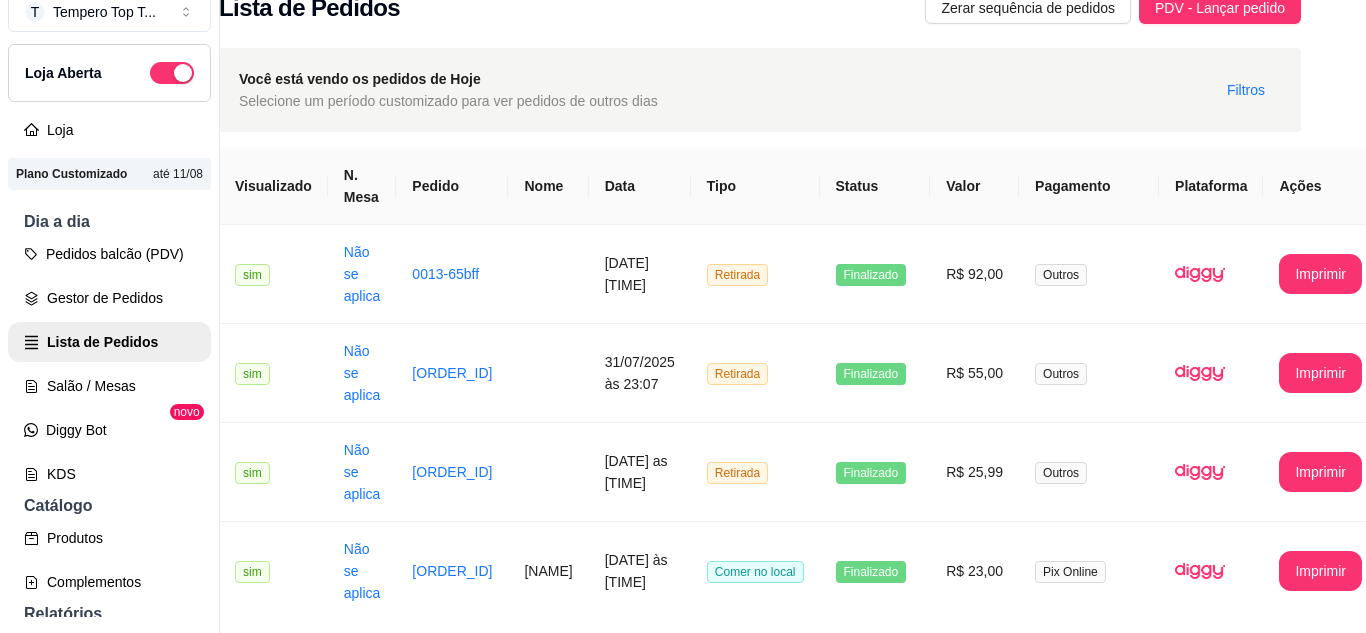 click on "R$ 25,00" at bounding box center (974, 769) 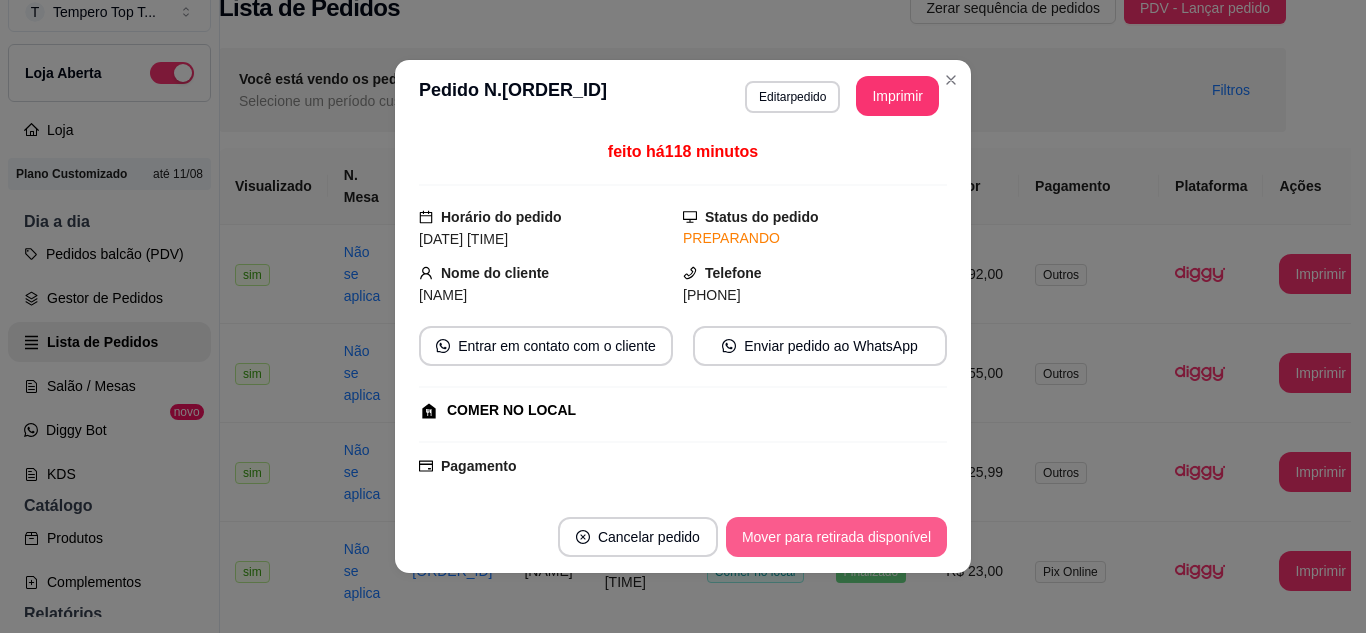 click on "Mover para retirada disponível" at bounding box center [836, 537] 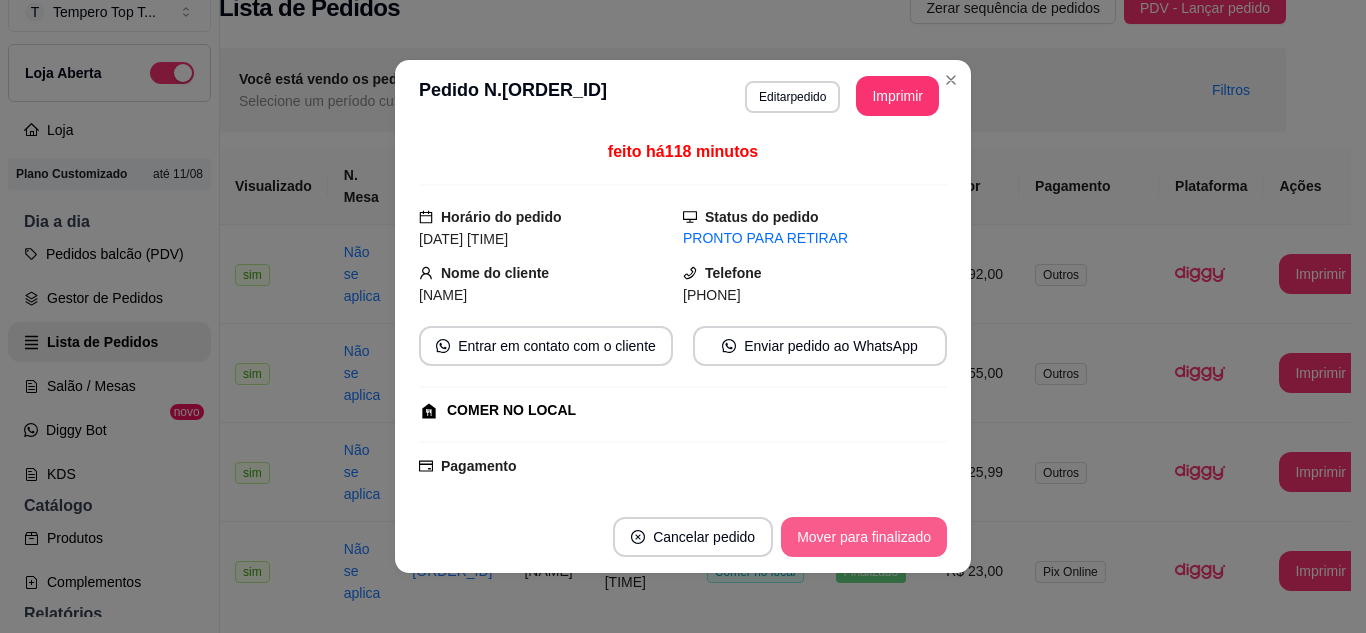 click on "Mover para finalizado" at bounding box center (864, 537) 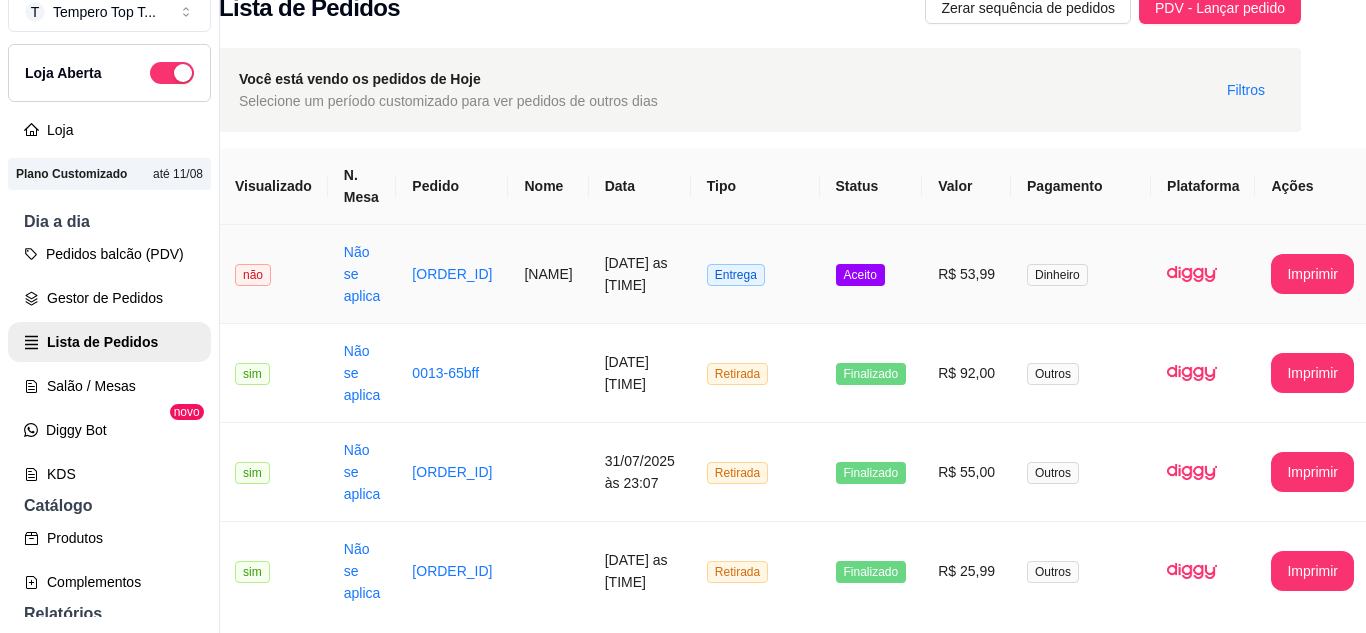 click on "[DATE] as [TIME]" at bounding box center (640, 274) 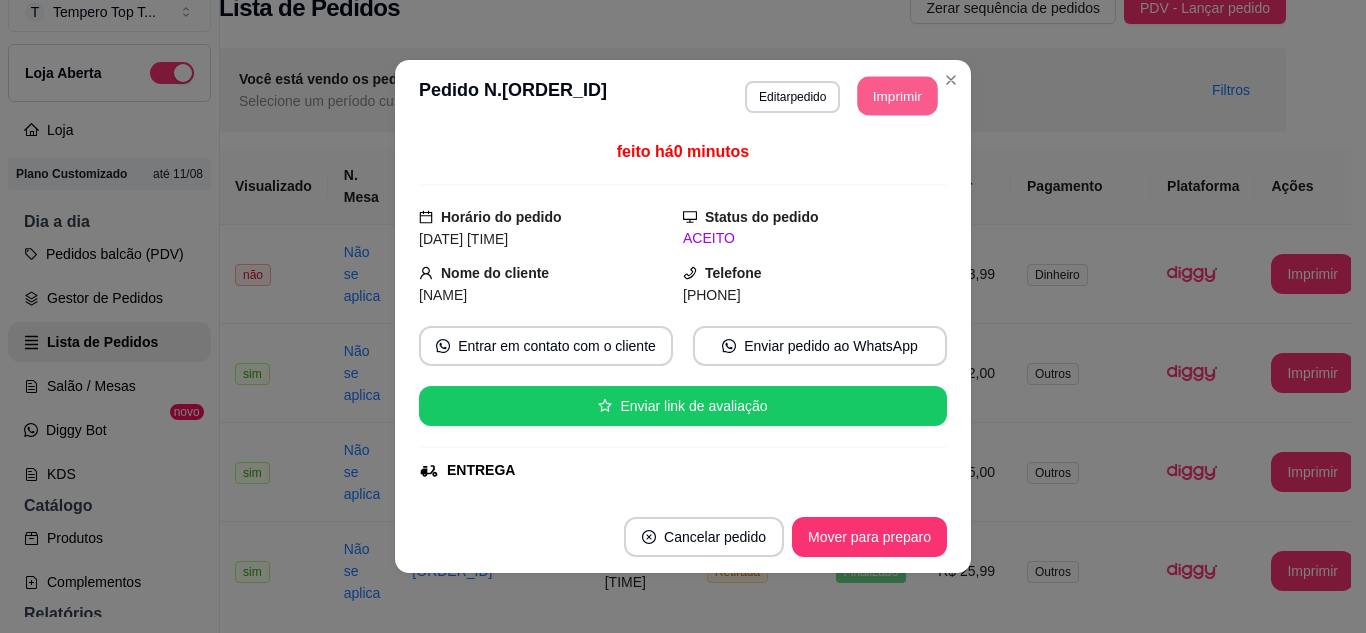 click on "Imprimir" at bounding box center (898, 96) 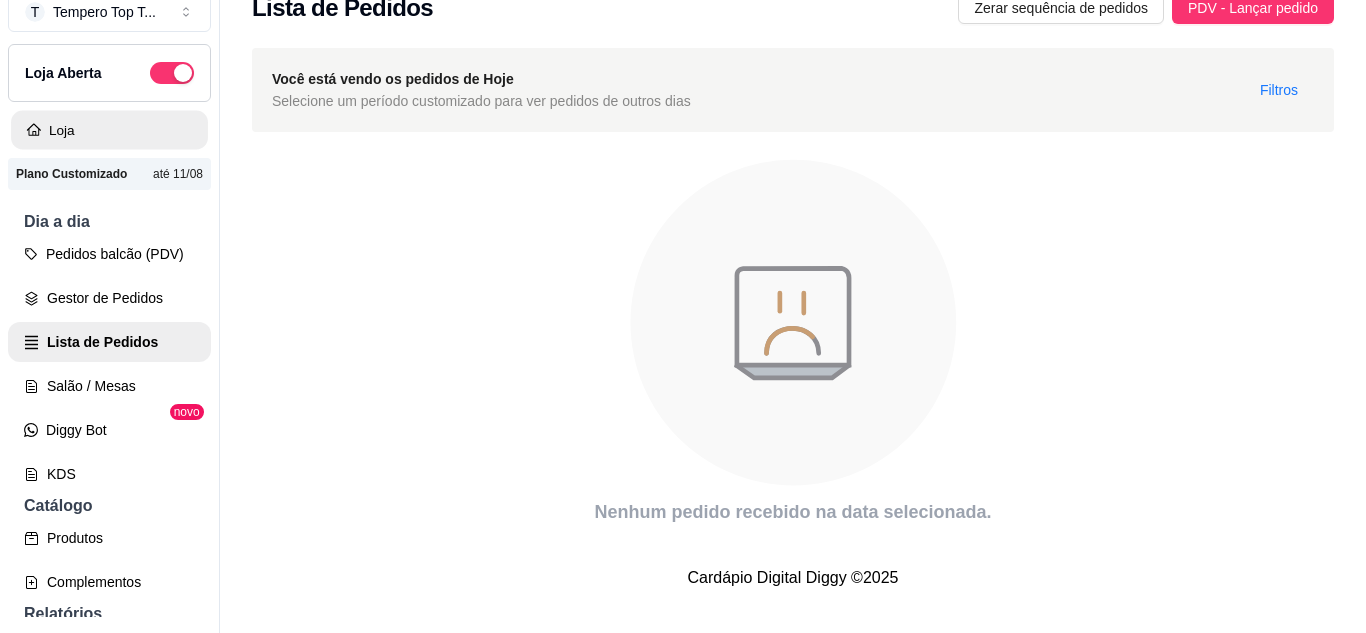 click on "Loja" at bounding box center (109, 130) 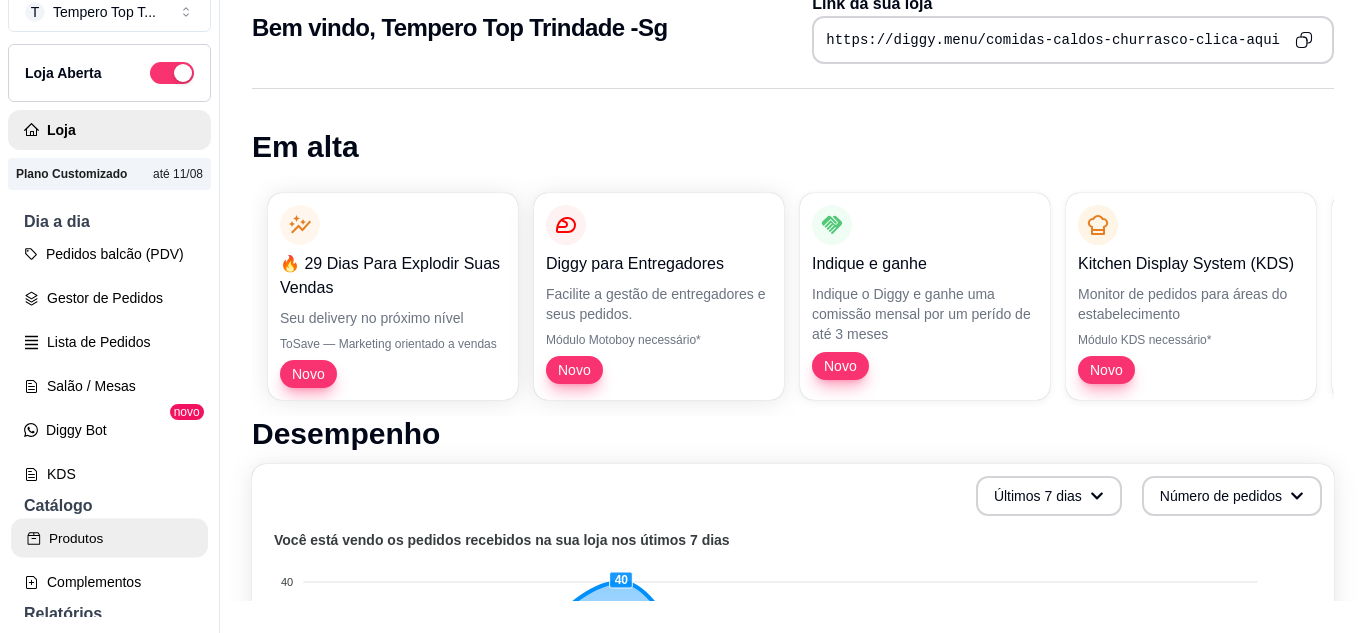 click on "Produtos" at bounding box center [109, 538] 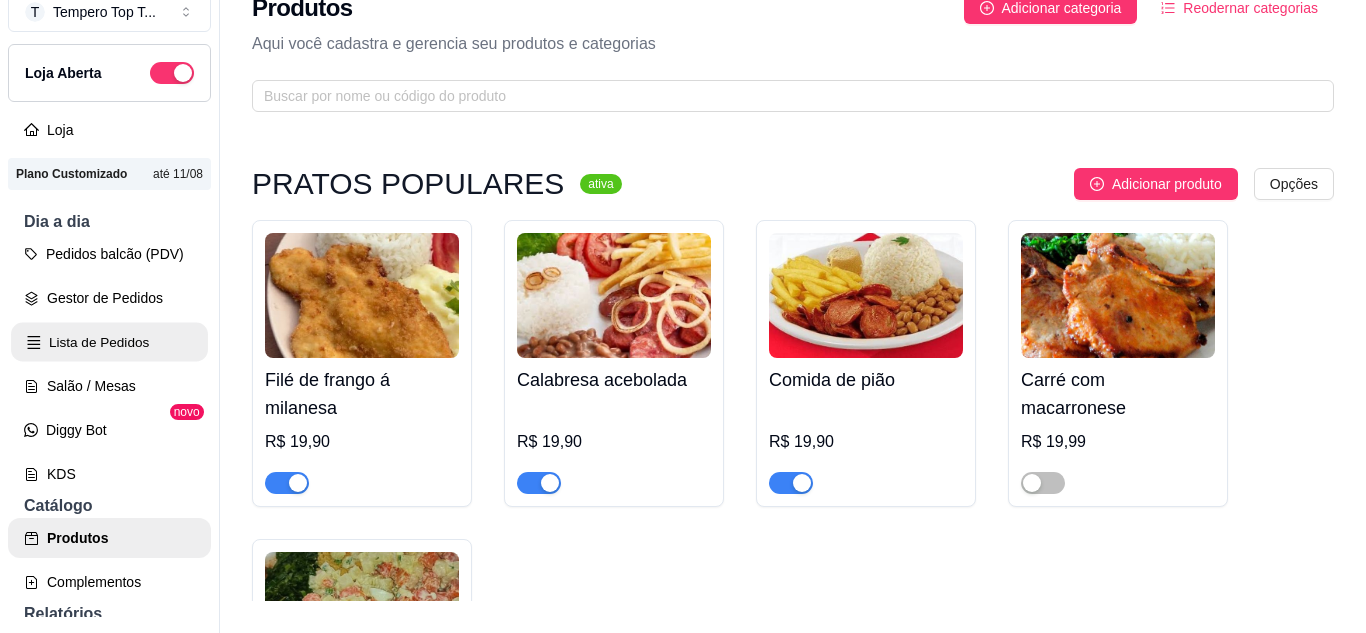 click on "Lista de Pedidos" at bounding box center [109, 342] 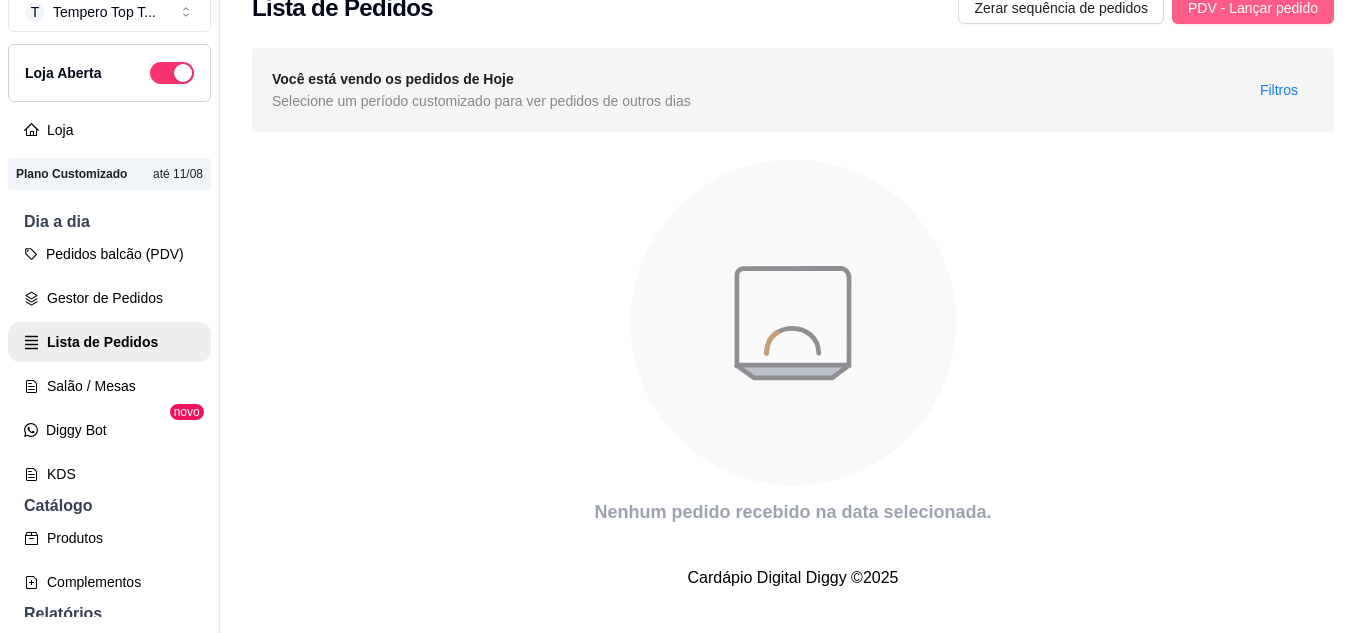 click on "PDV - Lançar pedido" at bounding box center (1253, 8) 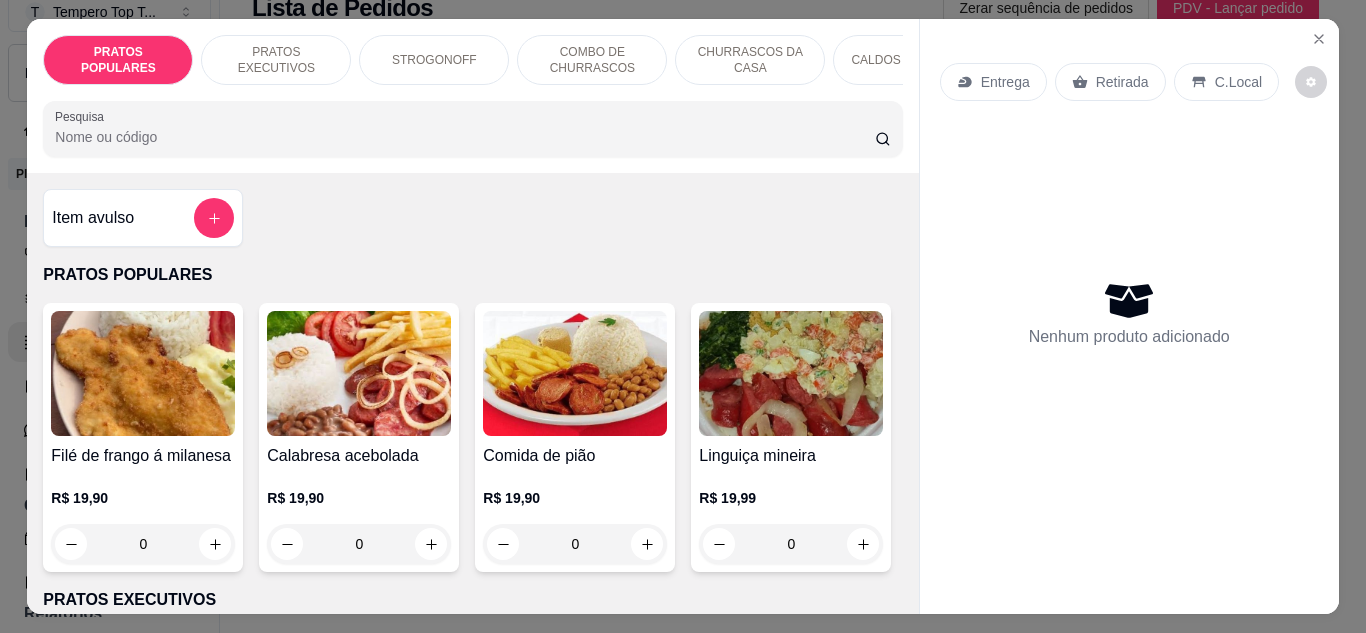 click 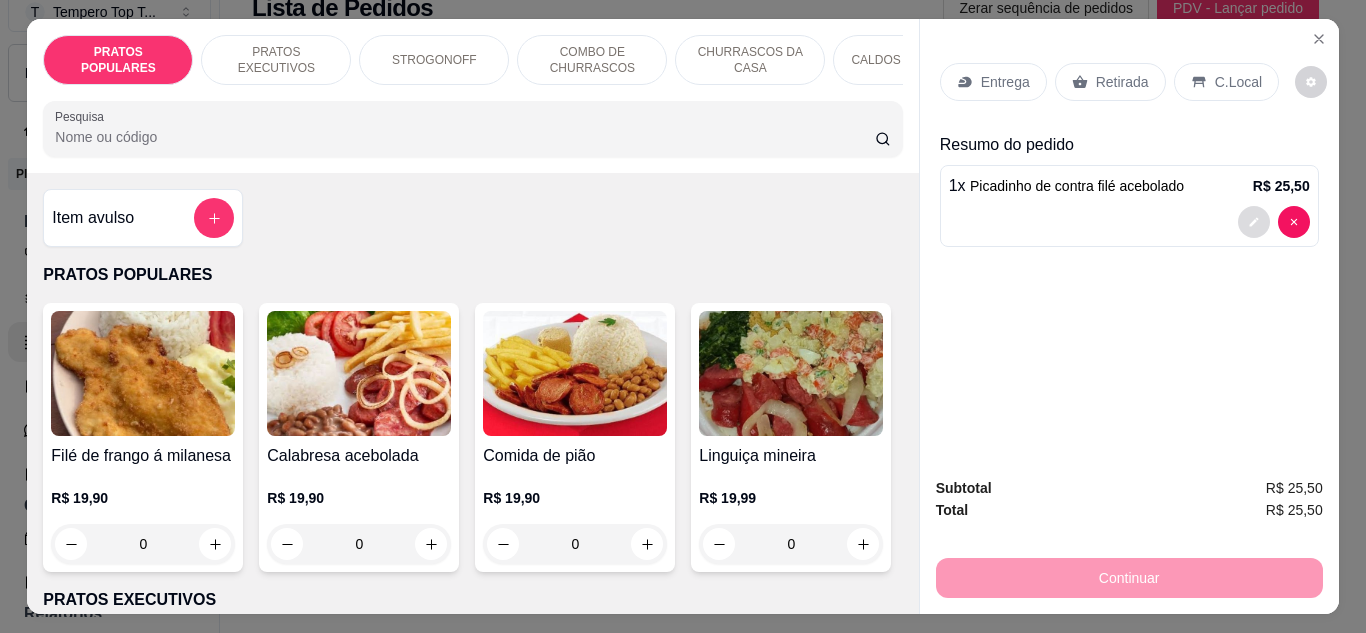 click at bounding box center (1254, 222) 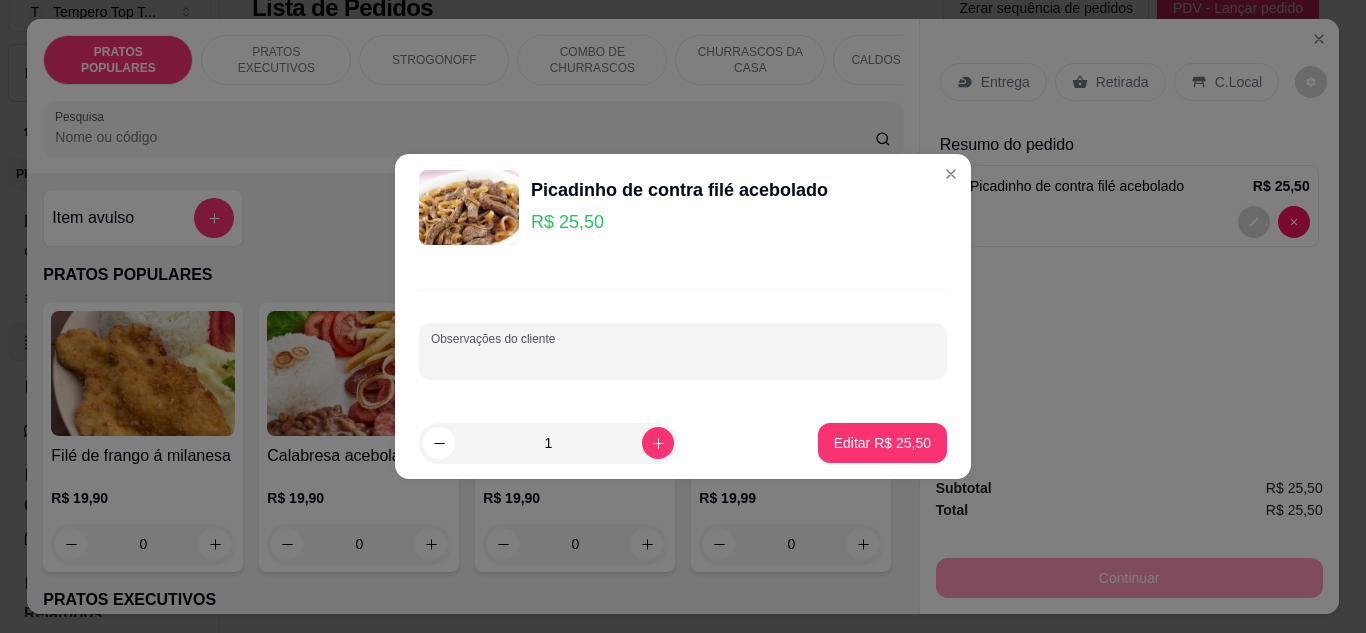 click on "Observações do cliente" at bounding box center [683, 359] 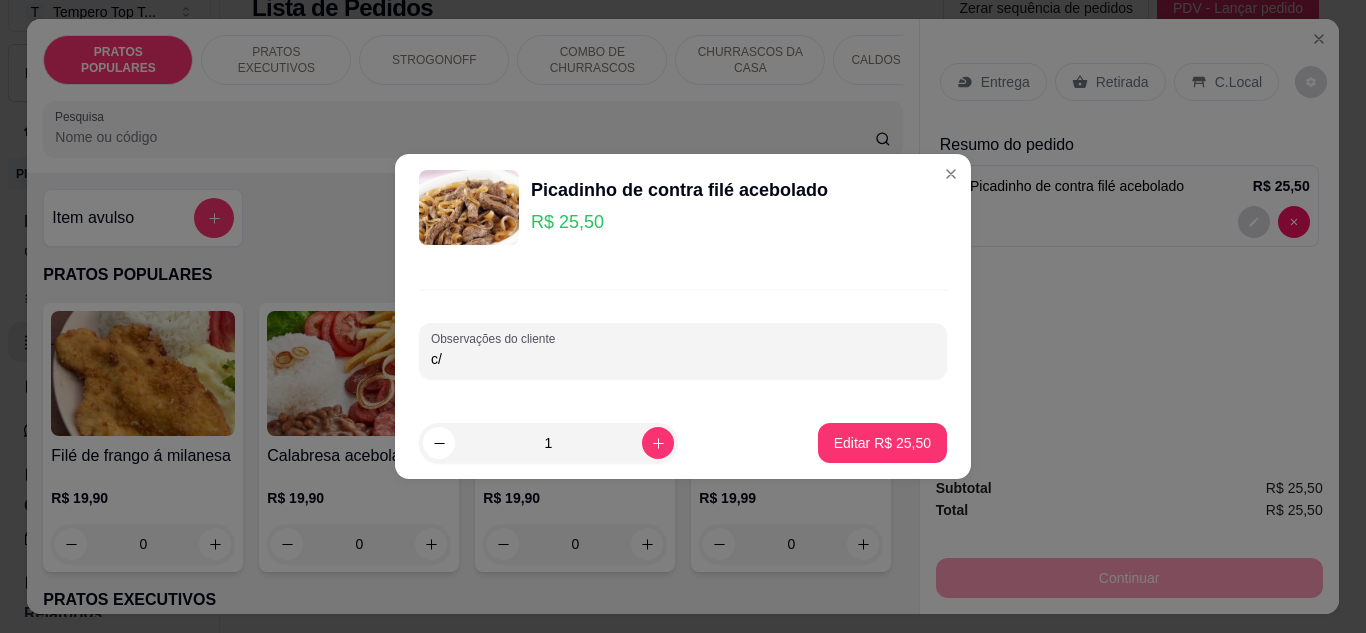 type on "c/o" 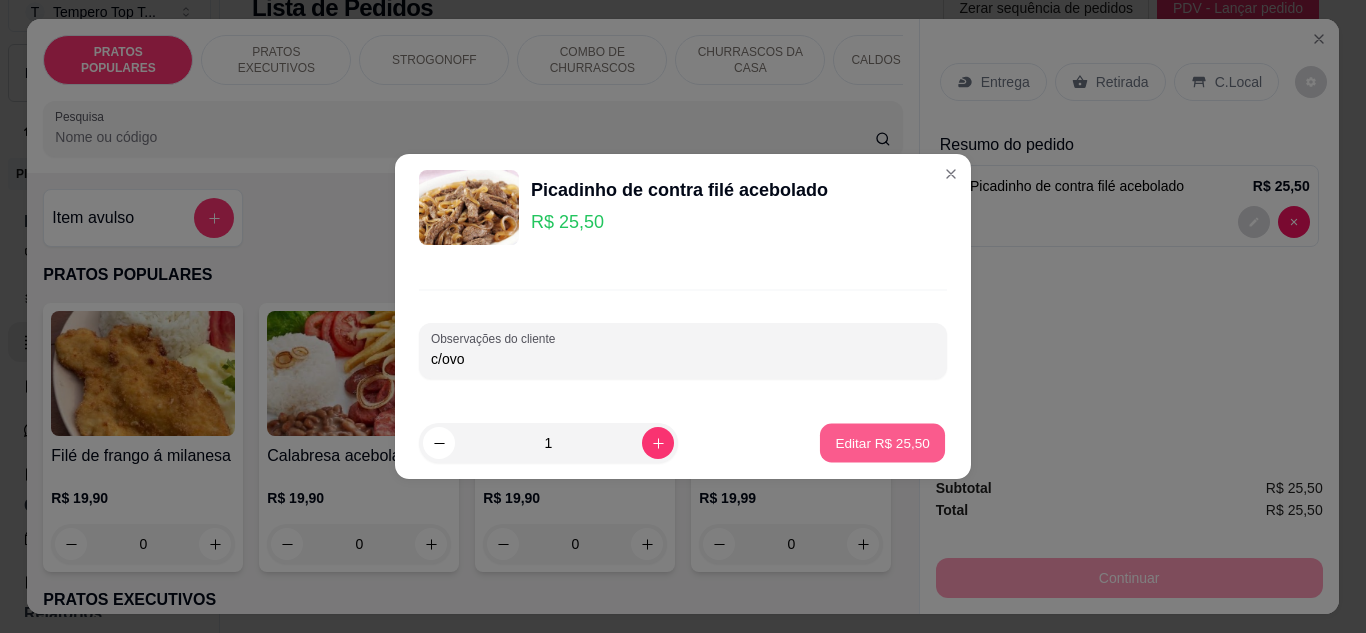click on "Editar   R$ 25,50" at bounding box center (882, 443) 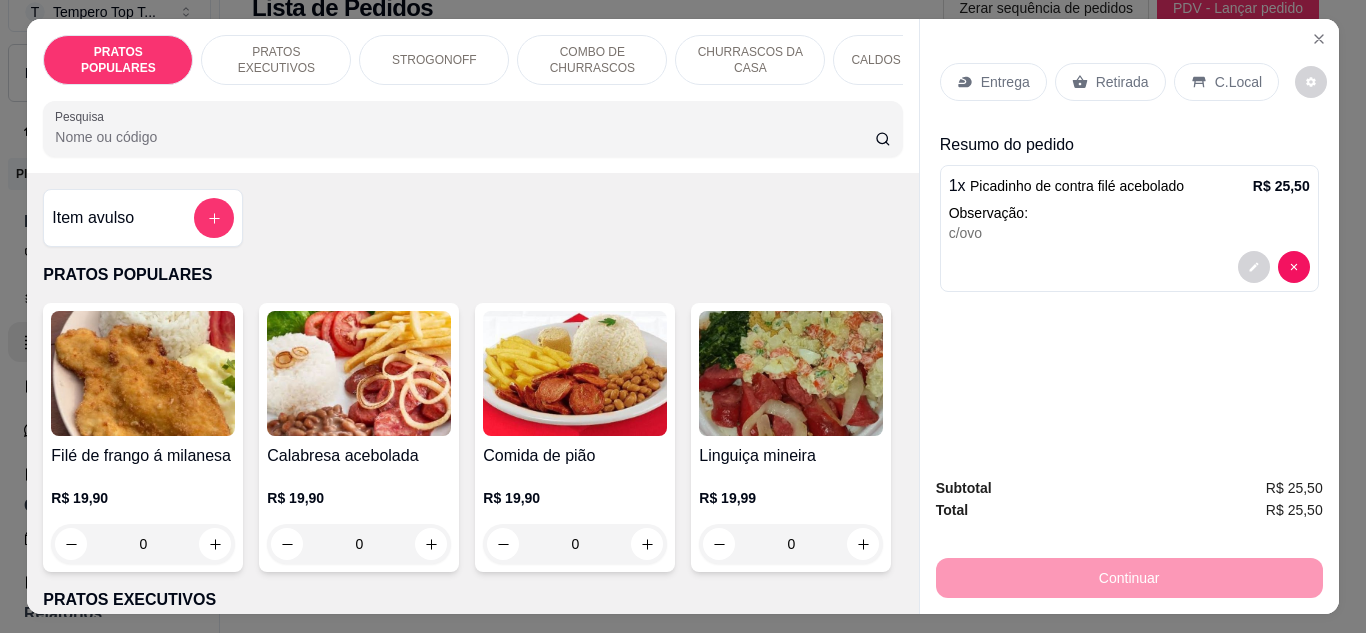 click on "Retirada" at bounding box center [1110, 82] 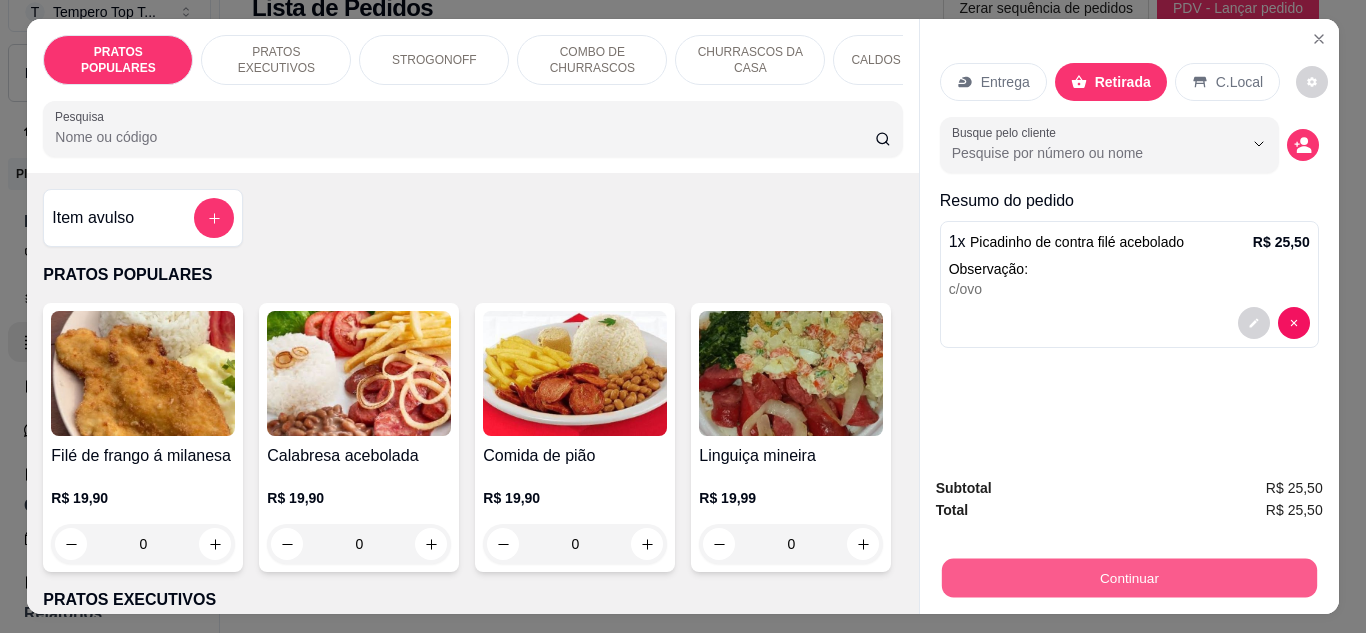 click on "Continuar" at bounding box center [1128, 578] 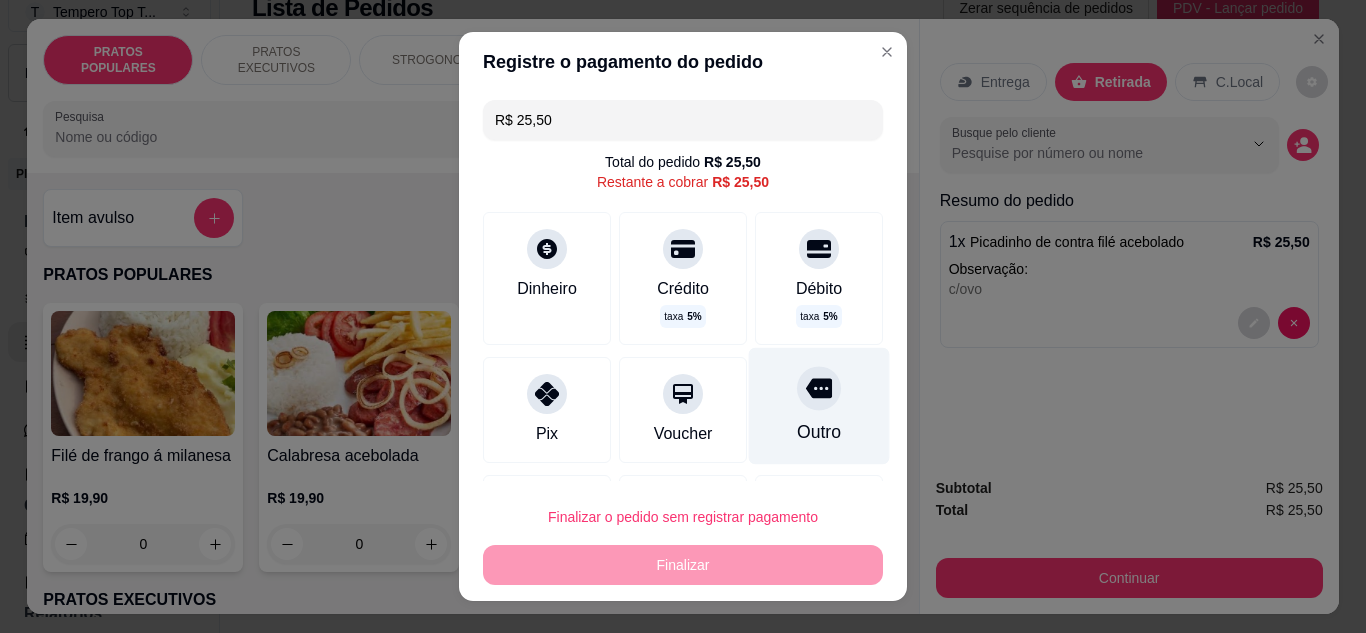 click on "Outro" at bounding box center (819, 405) 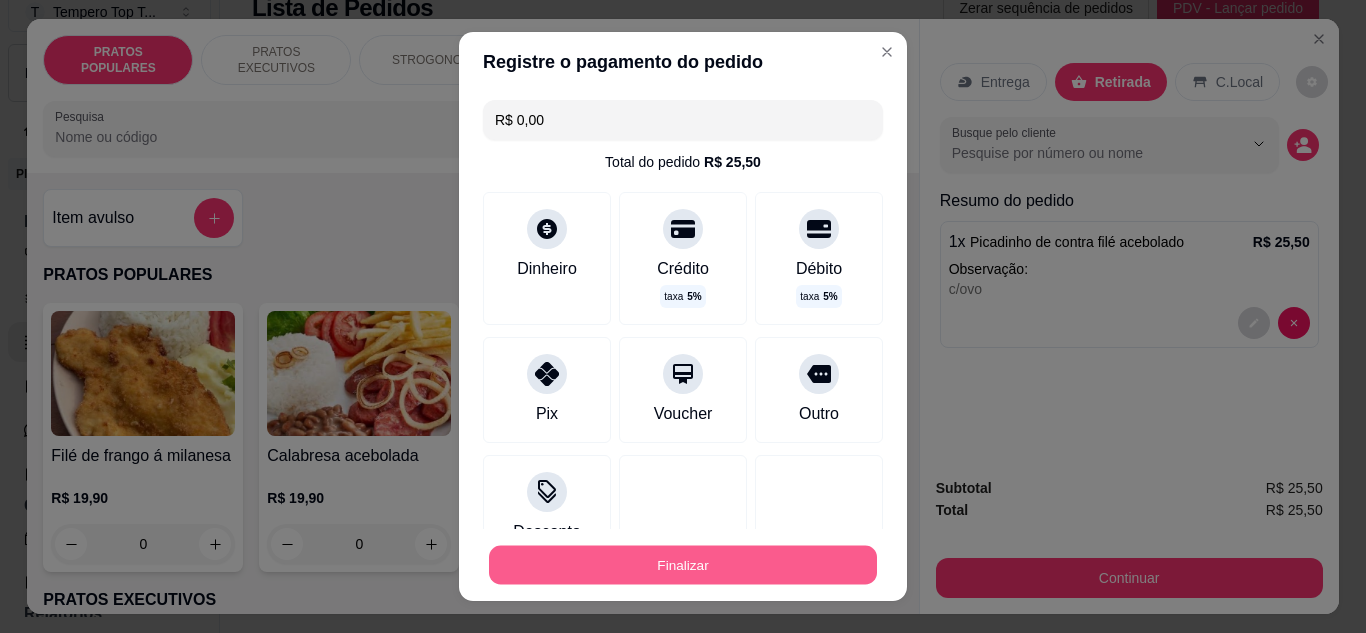 click on "Finalizar" at bounding box center (683, 565) 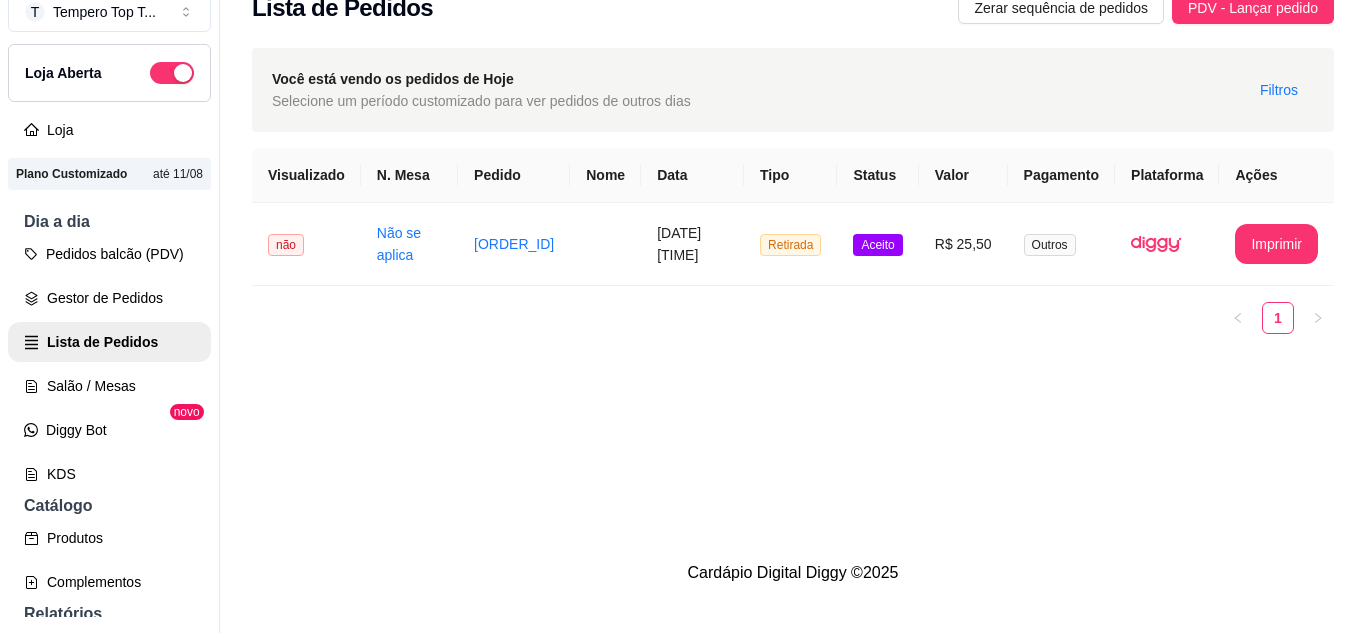 click on "1" at bounding box center (793, 318) 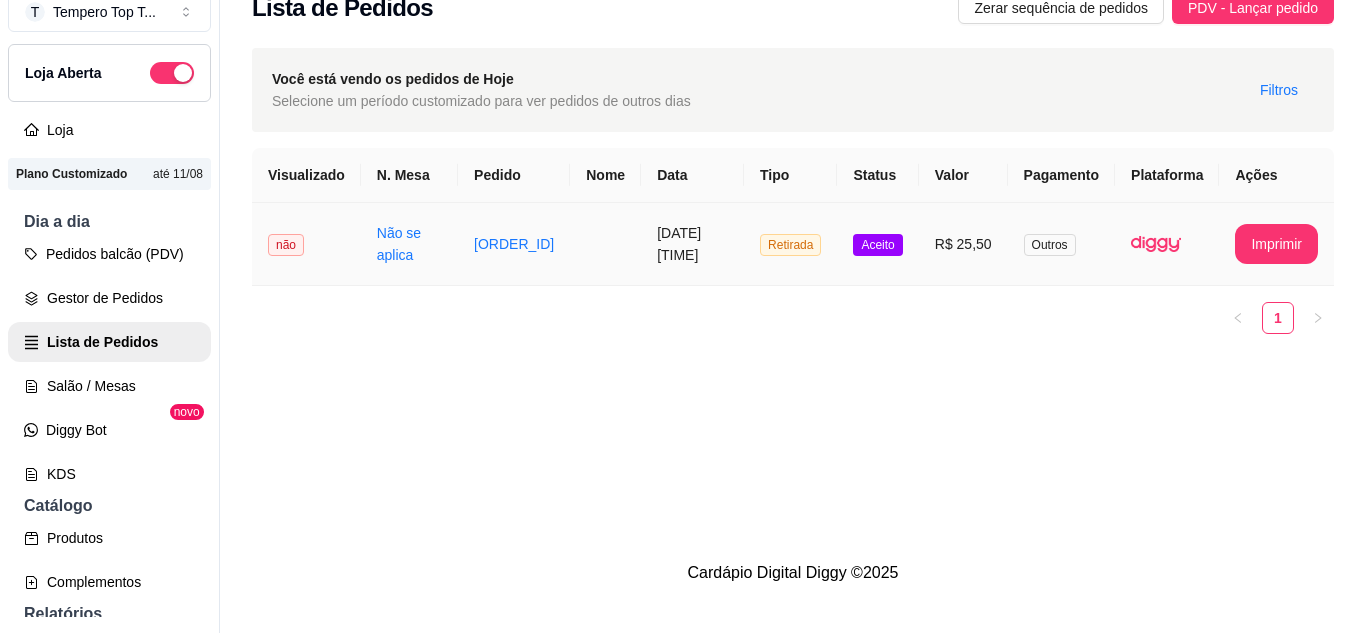 click on "R$ 25,50" at bounding box center (963, 244) 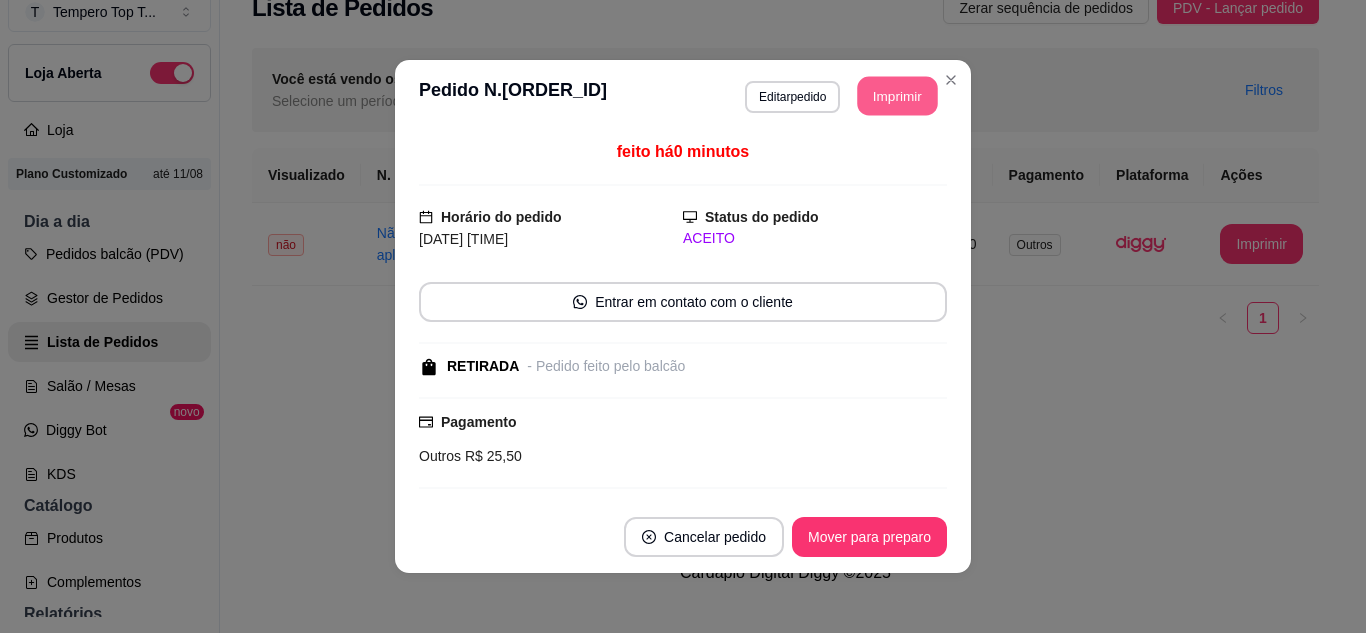 click on "Imprimir" at bounding box center (898, 96) 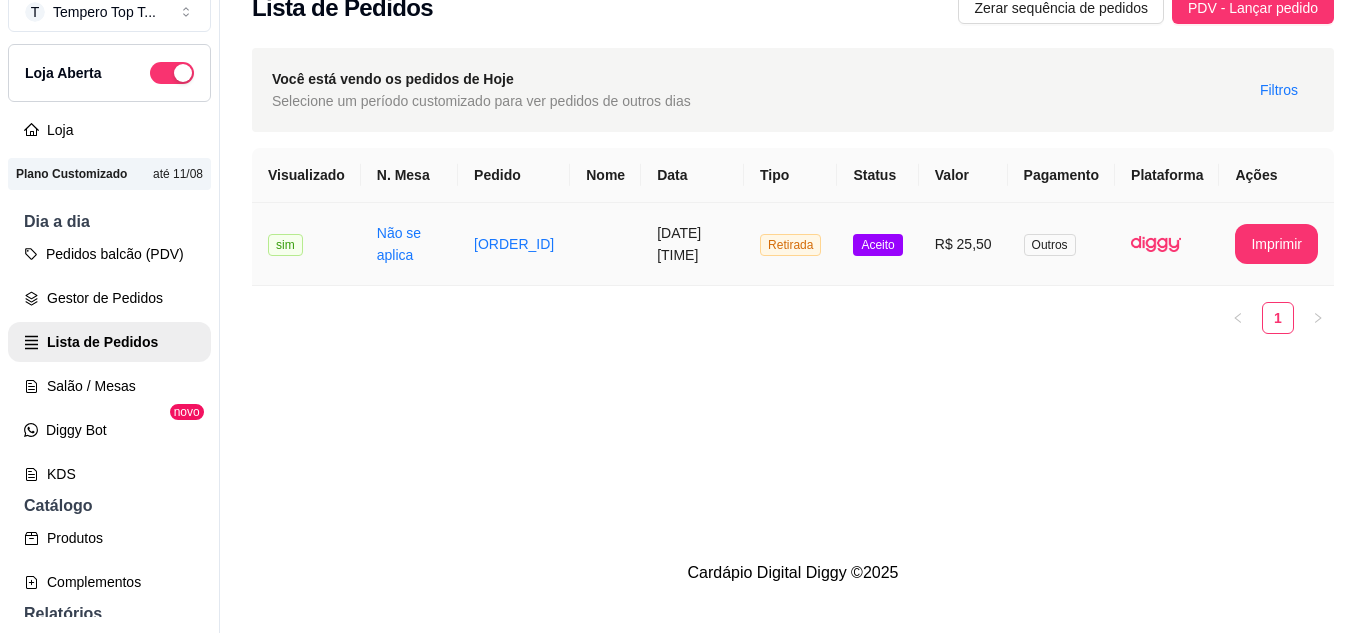 click on "R$ 25,50" at bounding box center [963, 244] 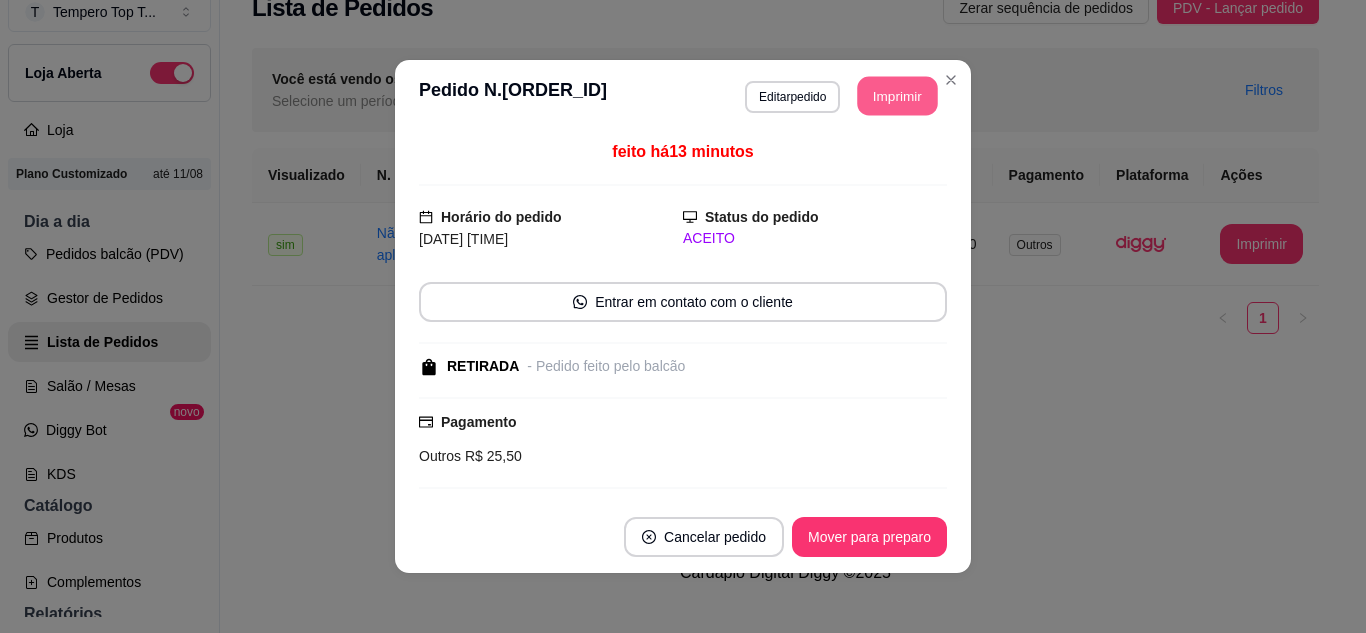 click on "Imprimir" at bounding box center (898, 96) 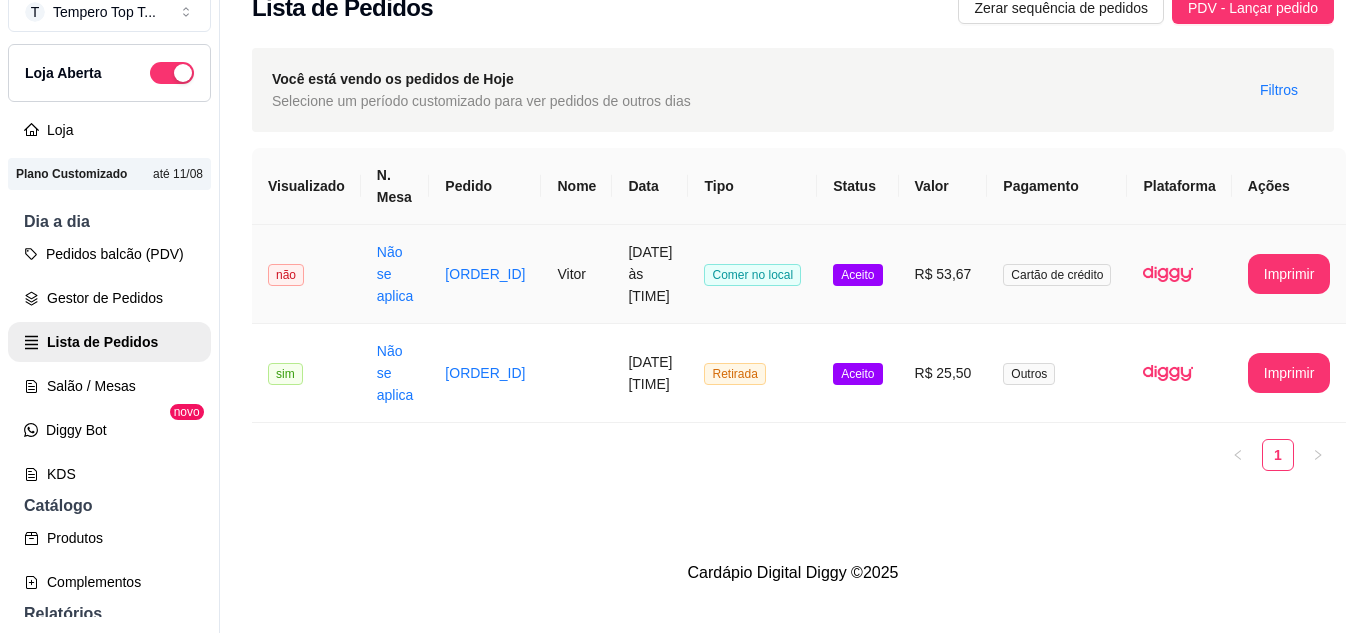 click on "Aceito" at bounding box center (857, 274) 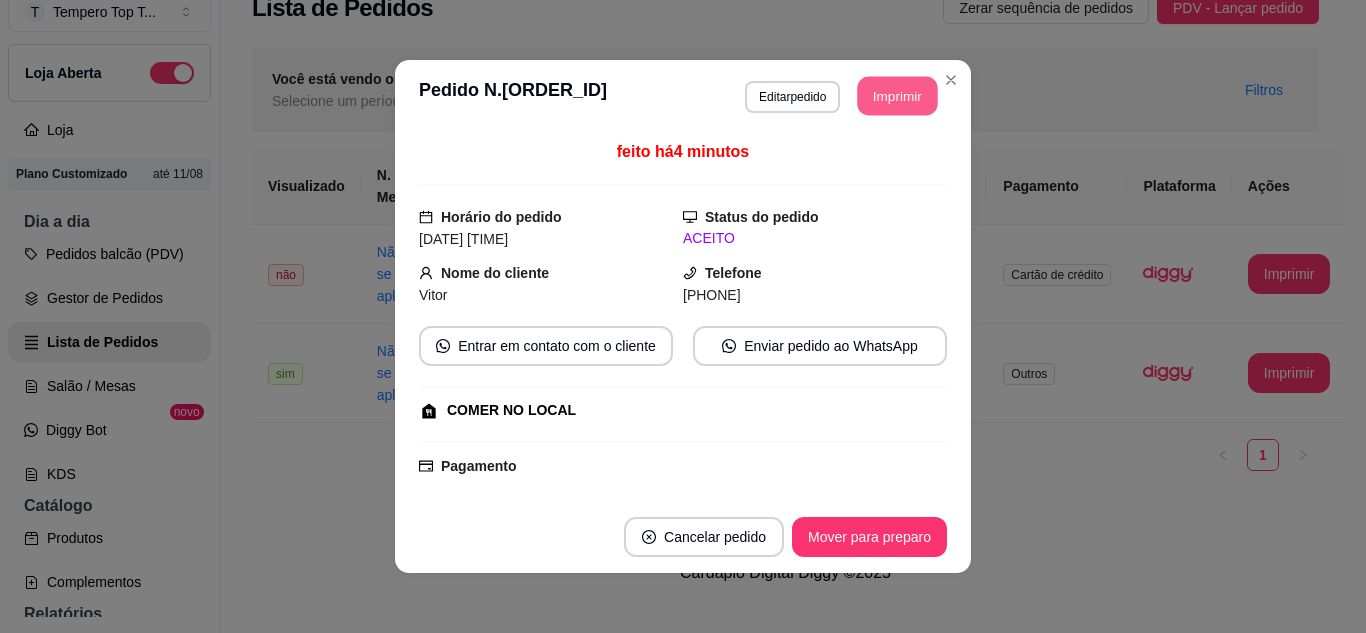click on "Imprimir" at bounding box center [898, 96] 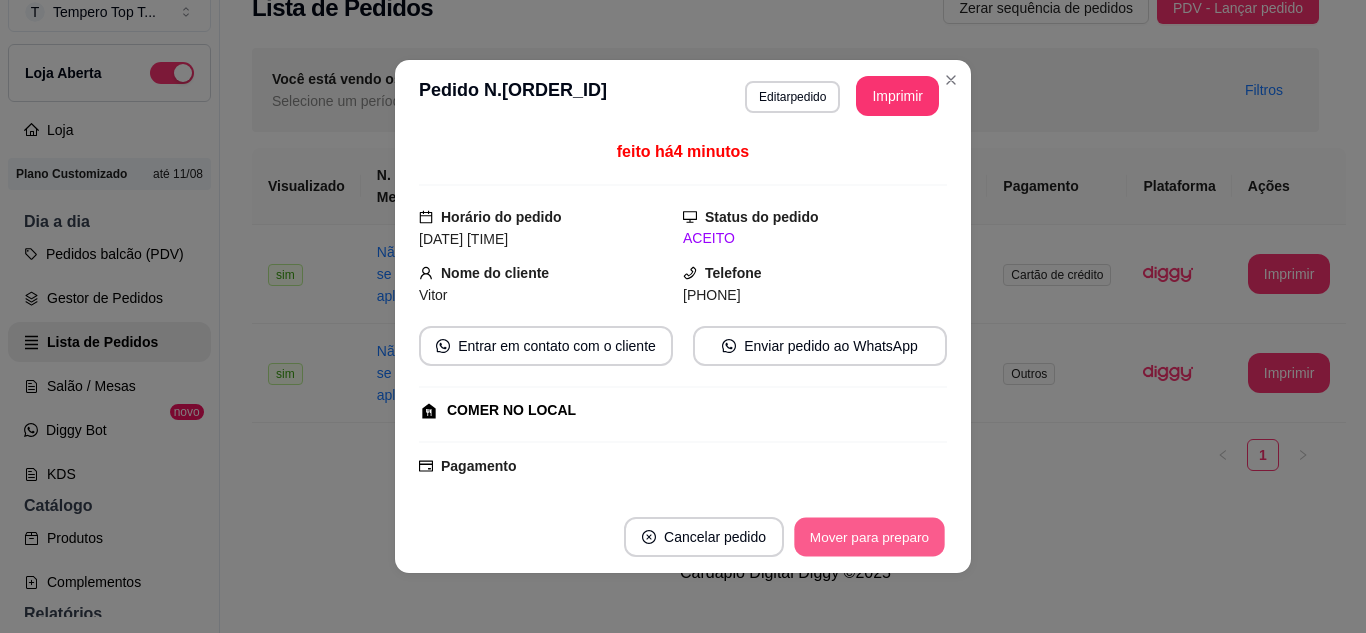 click on "Mover para preparo" at bounding box center [869, 537] 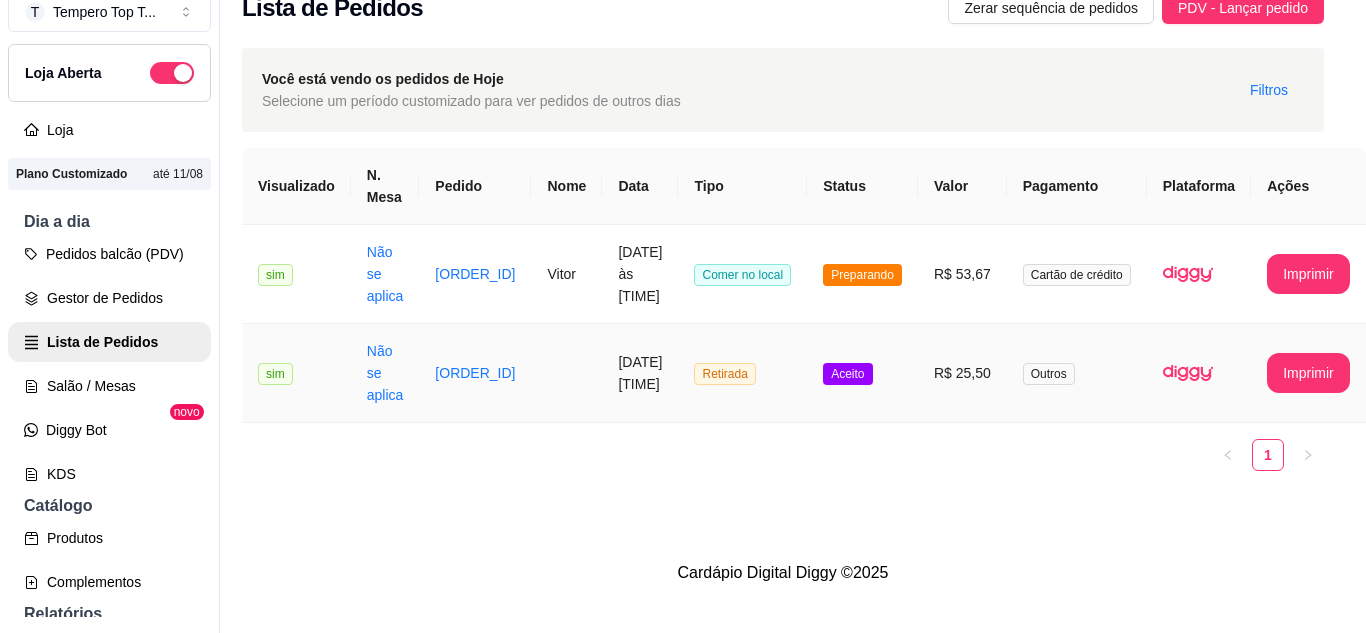 click on "Aceito" at bounding box center [847, 374] 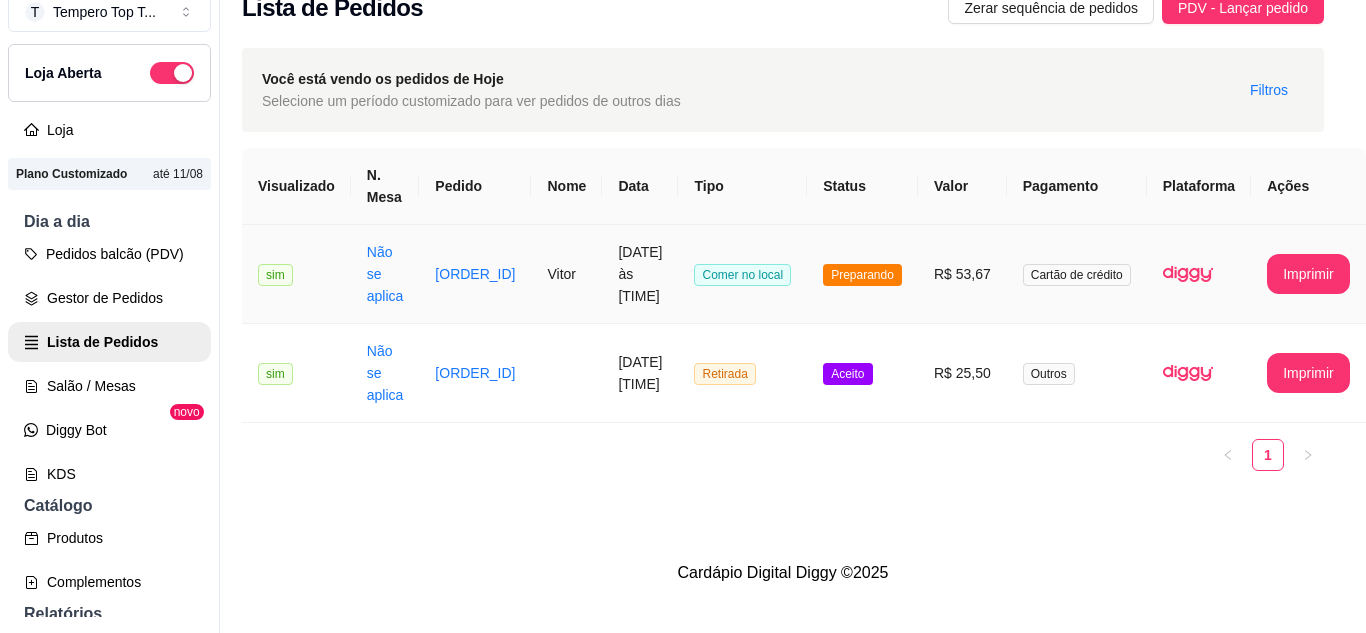 click on "Preparando" at bounding box center (862, 275) 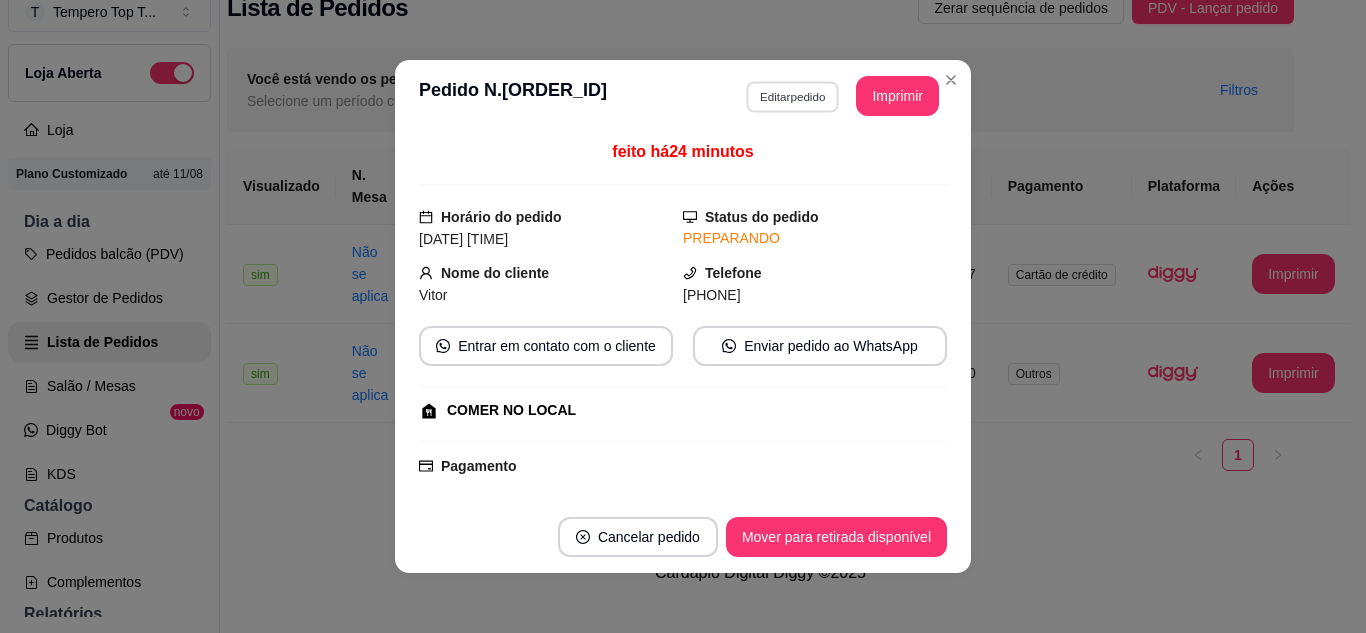 click on "Editar  pedido" at bounding box center (792, 96) 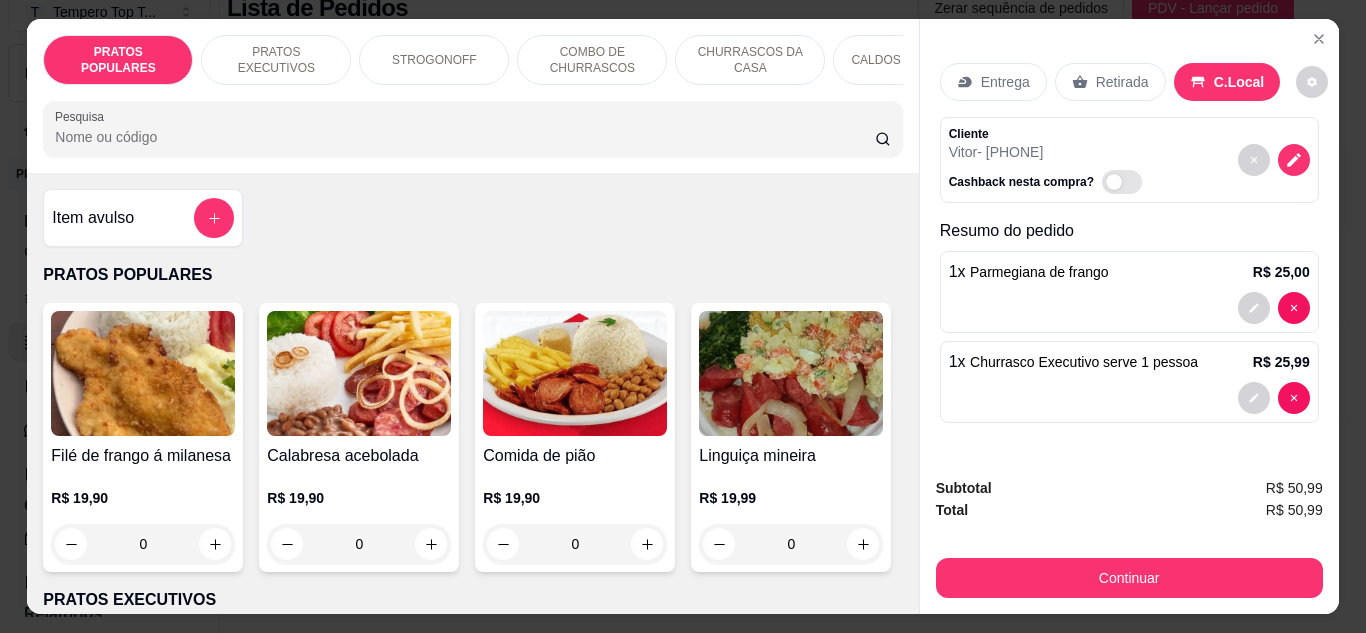 click 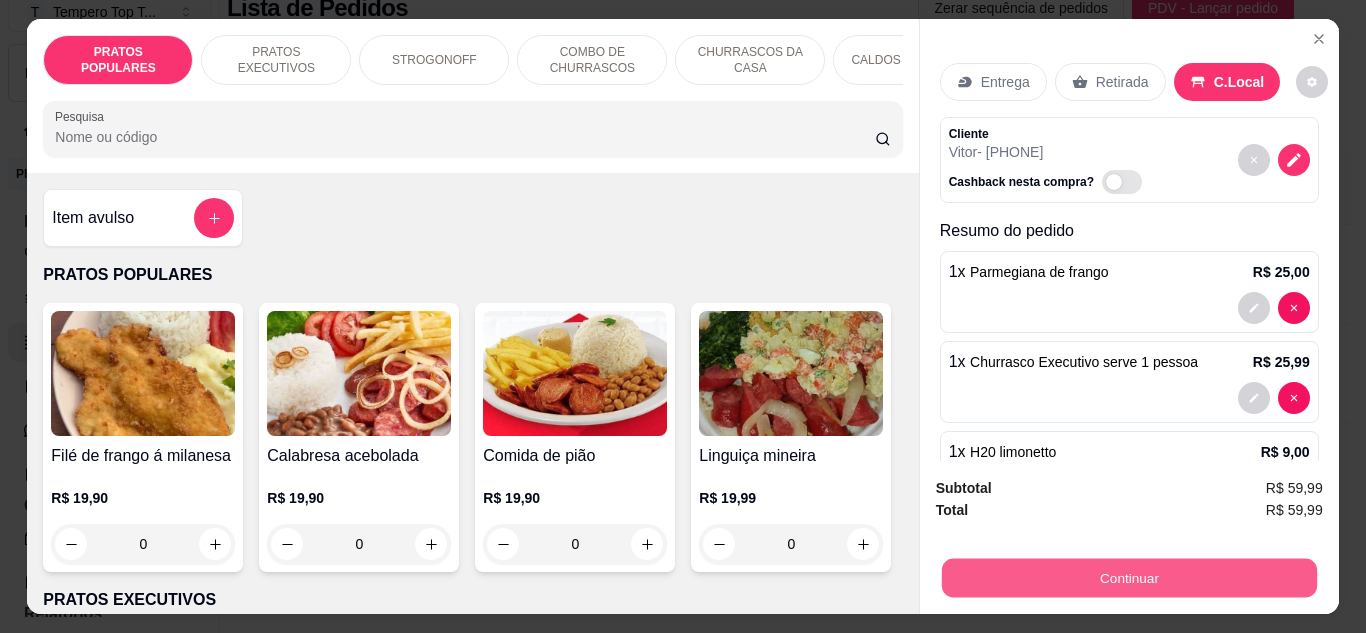 click on "Continuar" at bounding box center (1128, 578) 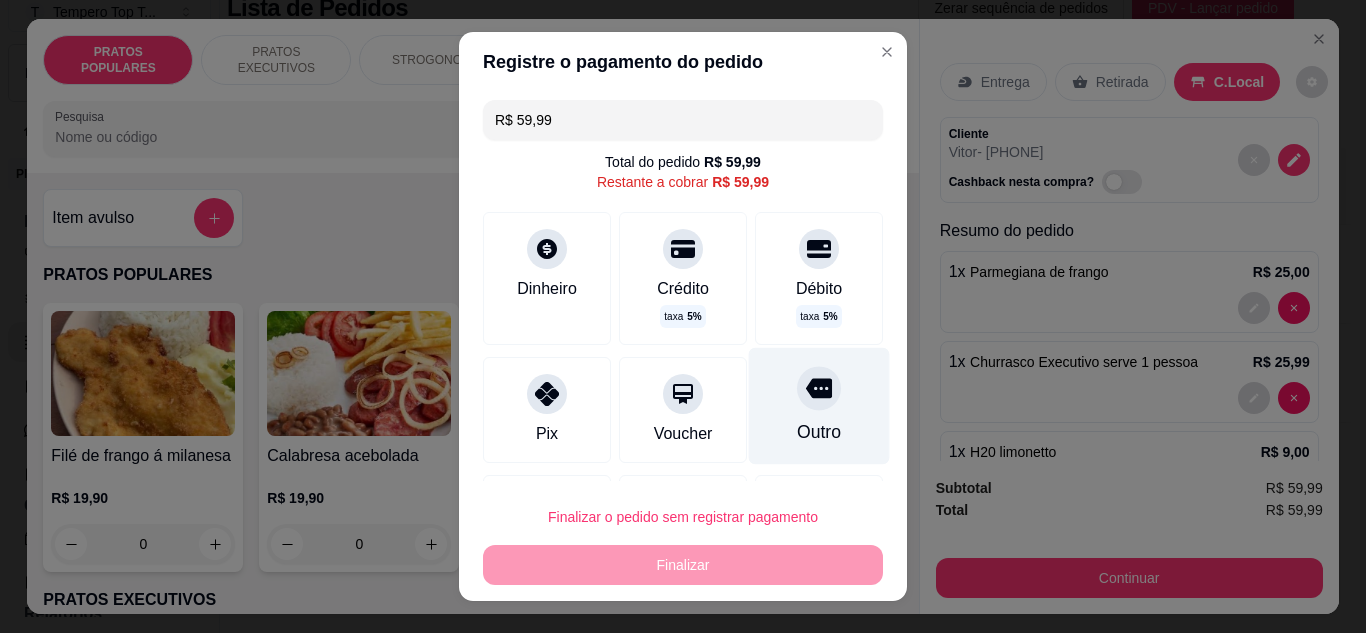 click on "Outro" at bounding box center [819, 405] 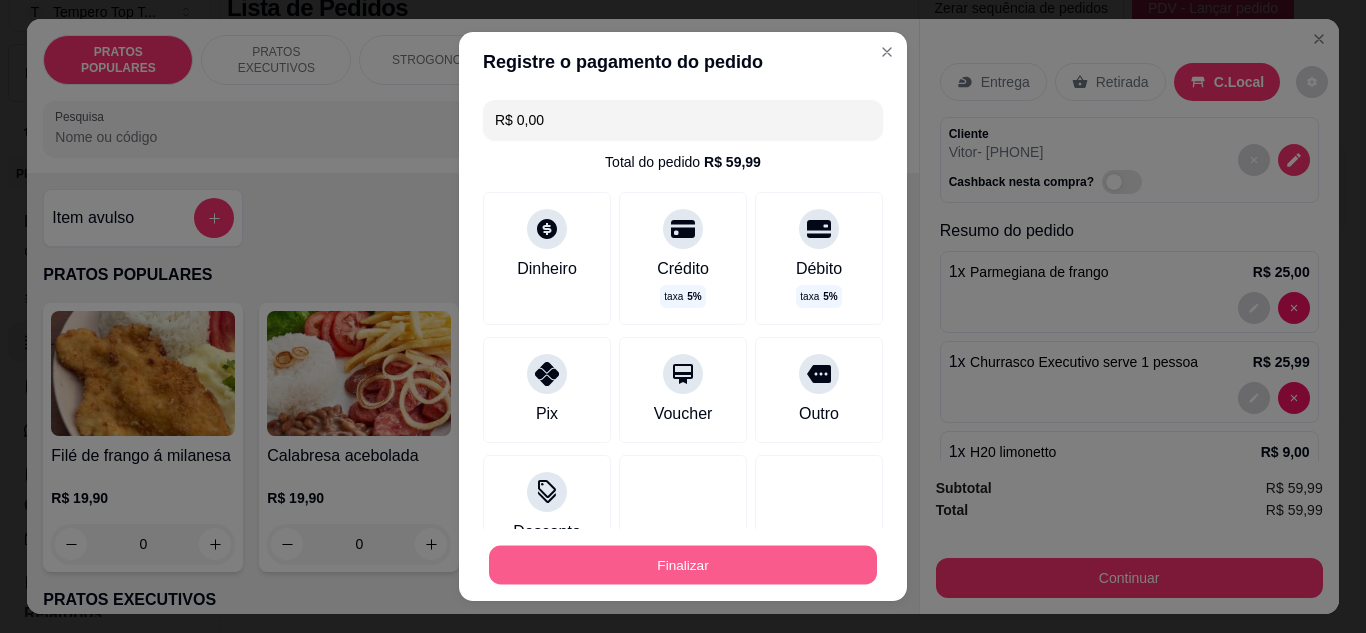 click on "Finalizar" at bounding box center (683, 565) 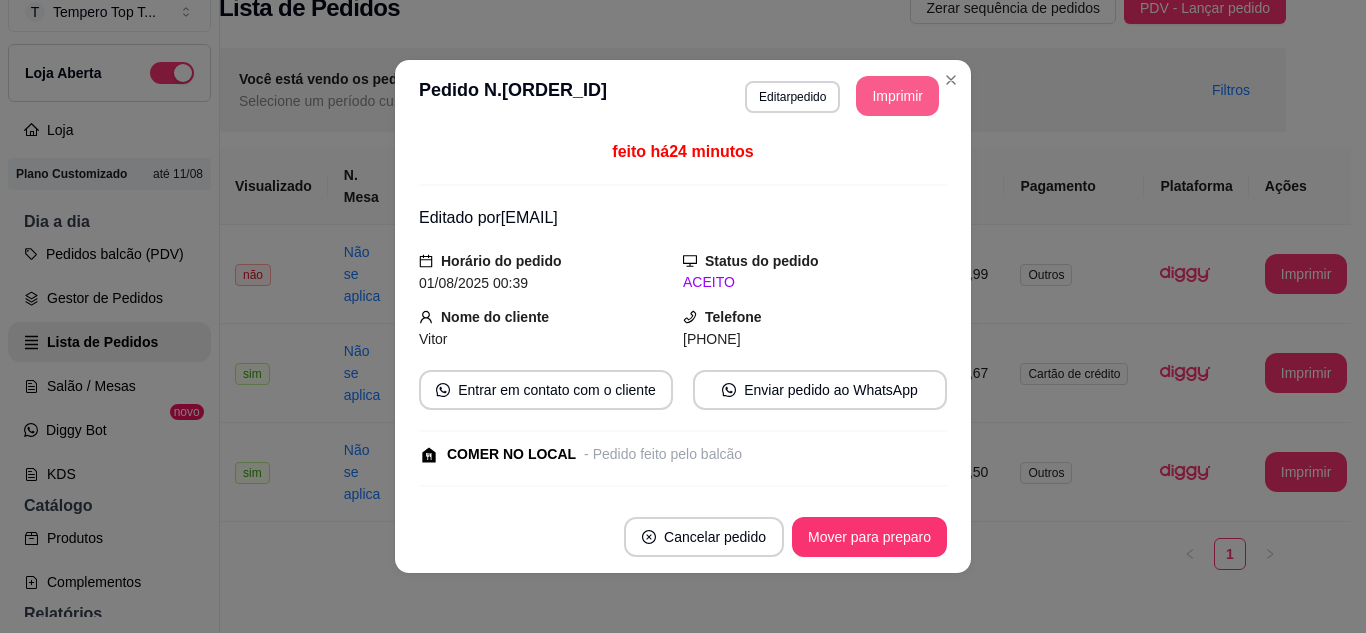 type 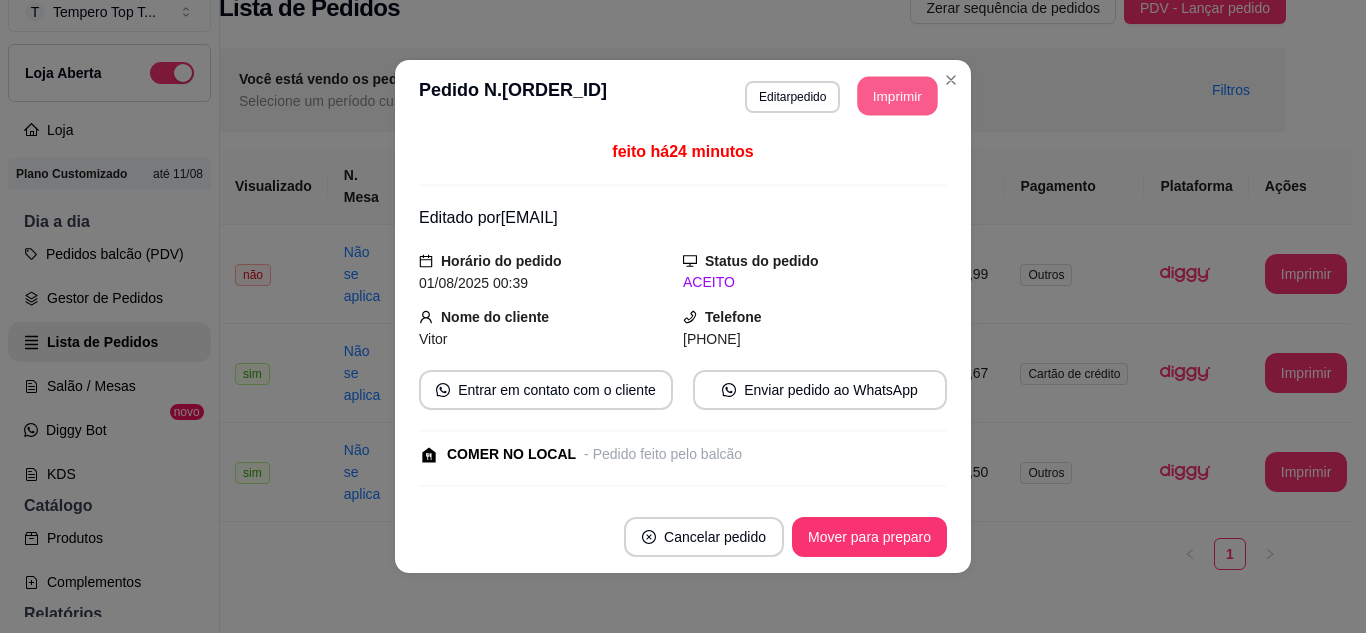 click on "Imprimir" at bounding box center (898, 96) 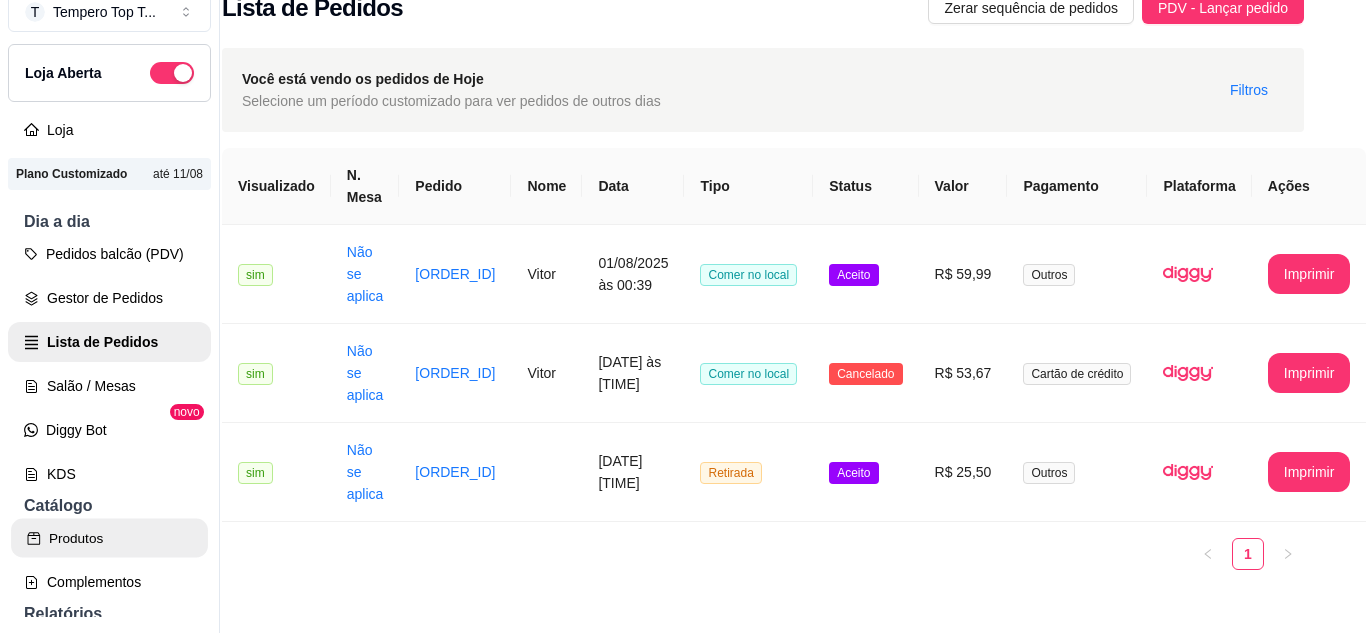 click on "Produtos" at bounding box center [109, 538] 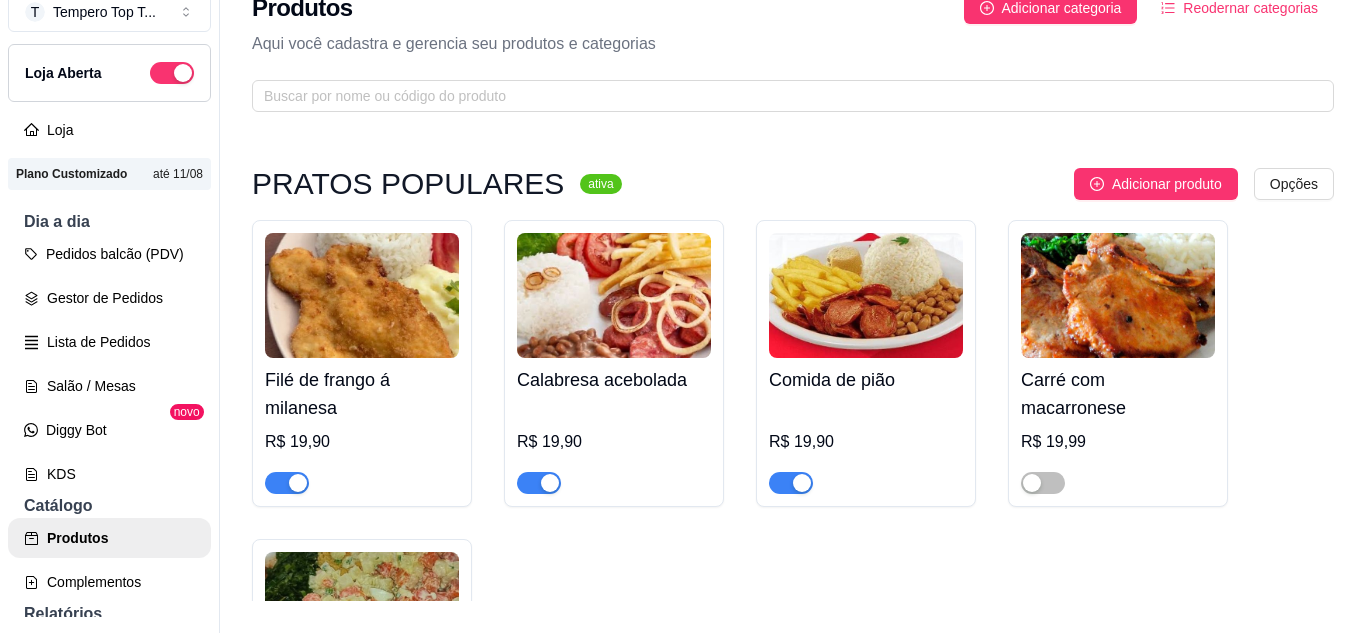 click on "Estoque" at bounding box center [109, 1062] 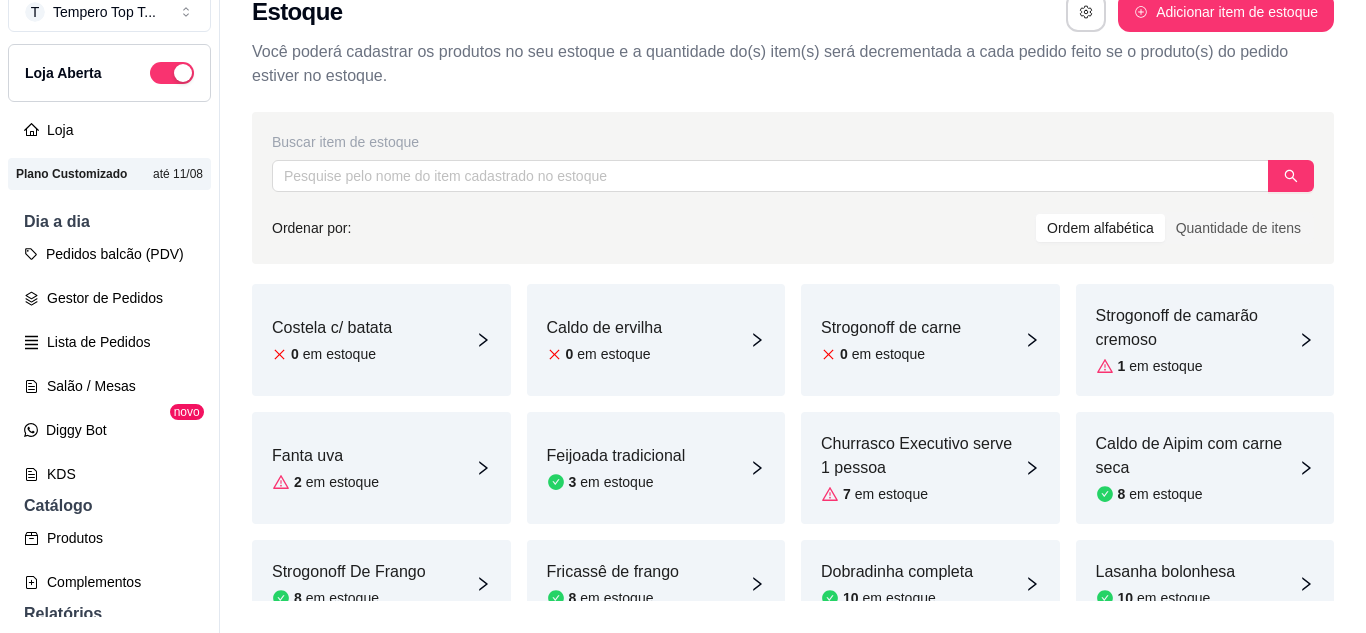 click on "Feijoada tradicional 3 em estoque" at bounding box center [656, 468] 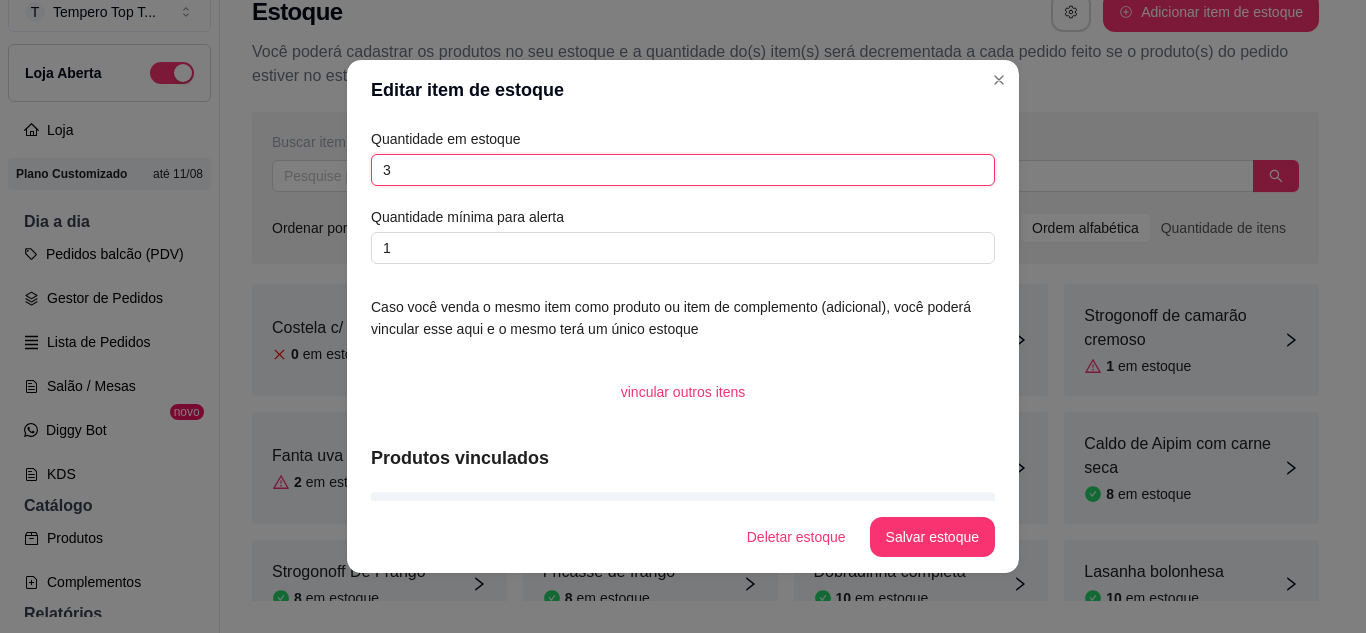 click on "3" at bounding box center [683, 170] 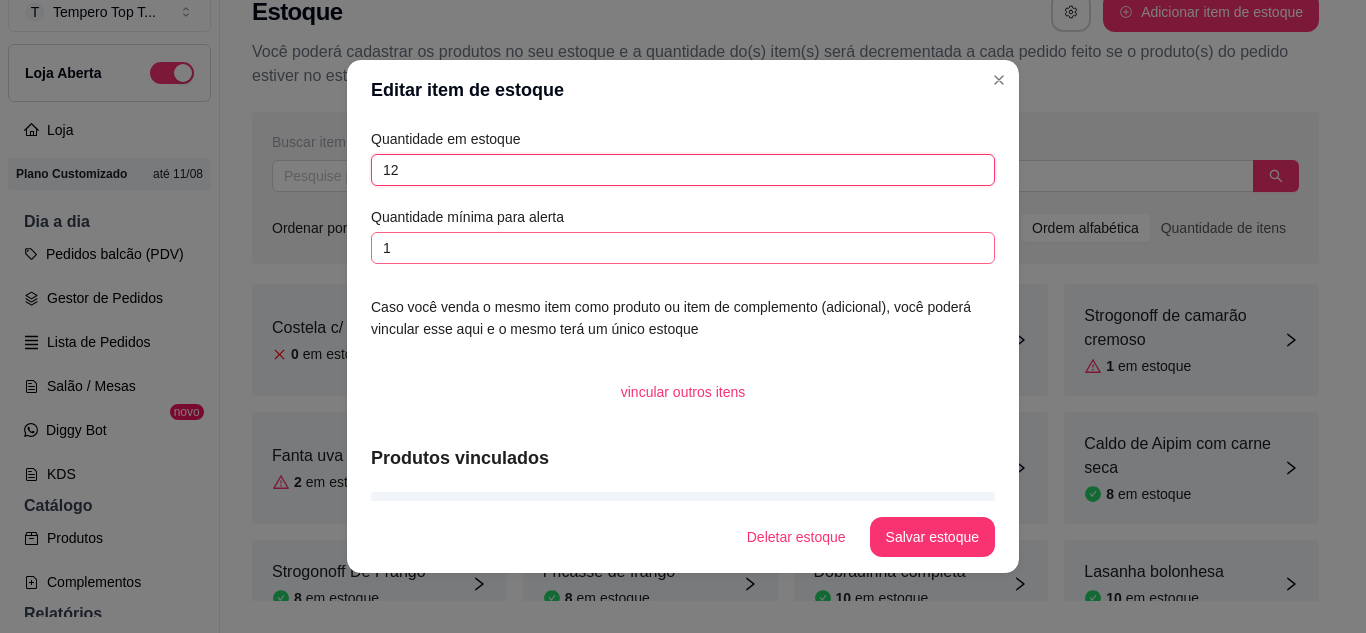 type on "12" 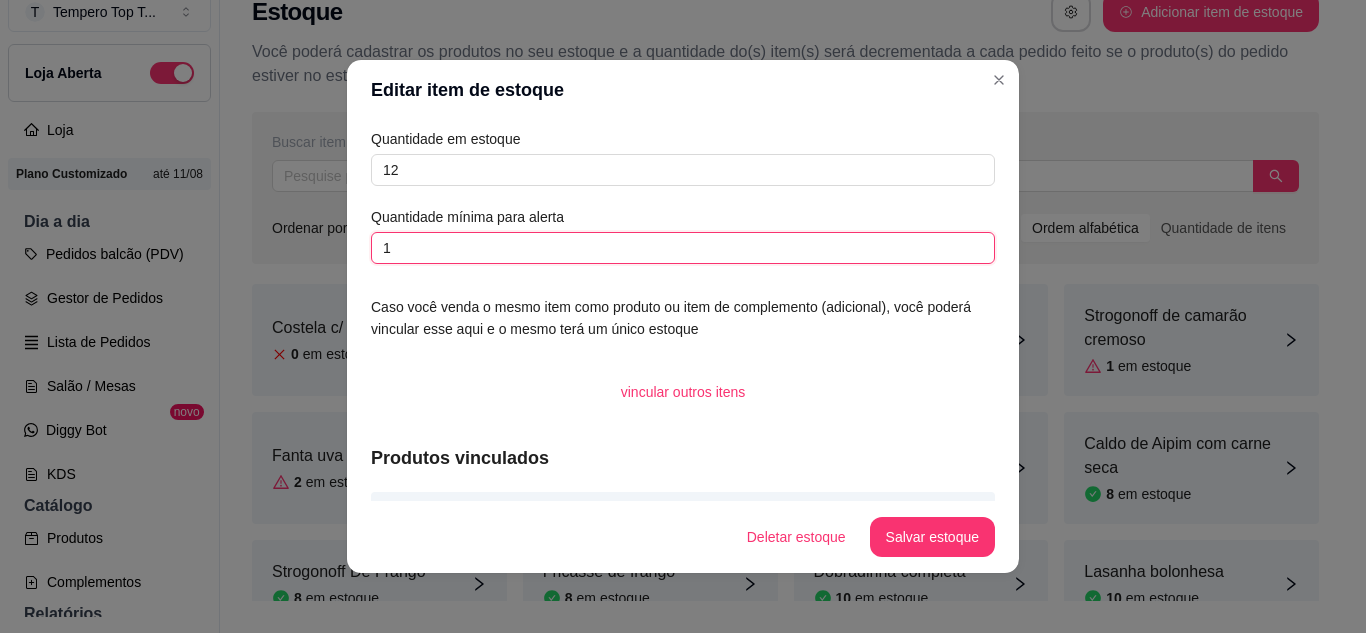 click on "1" at bounding box center [683, 248] 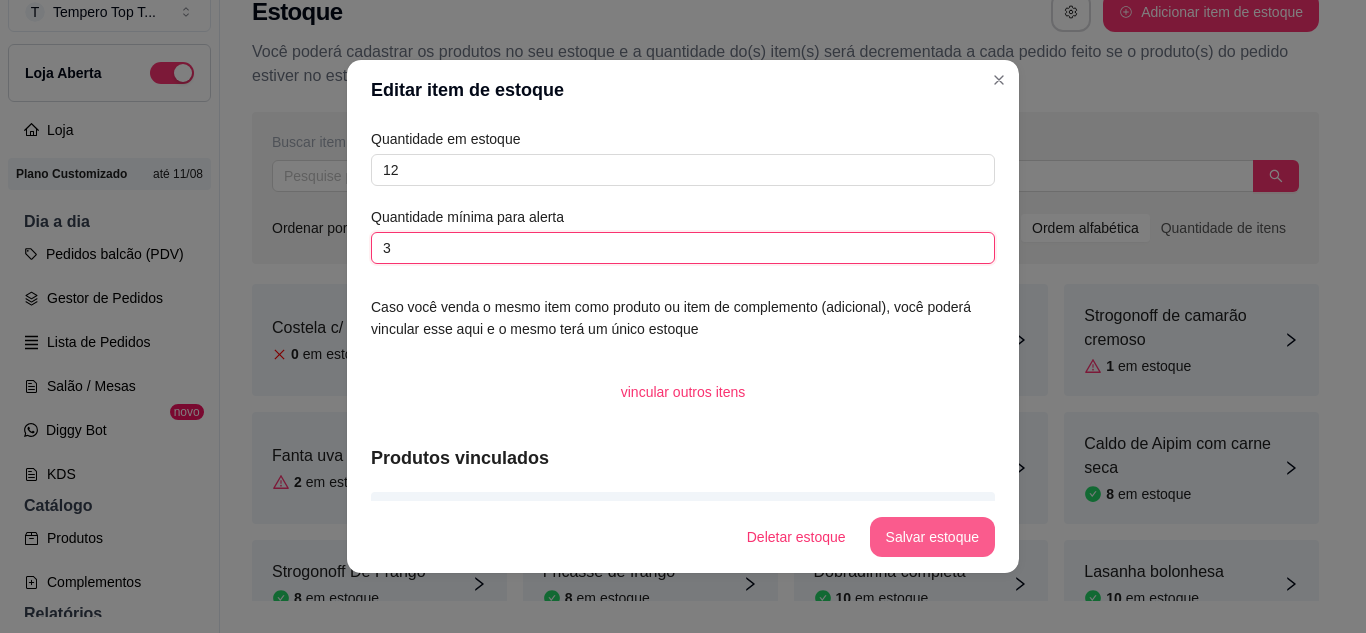 type on "3" 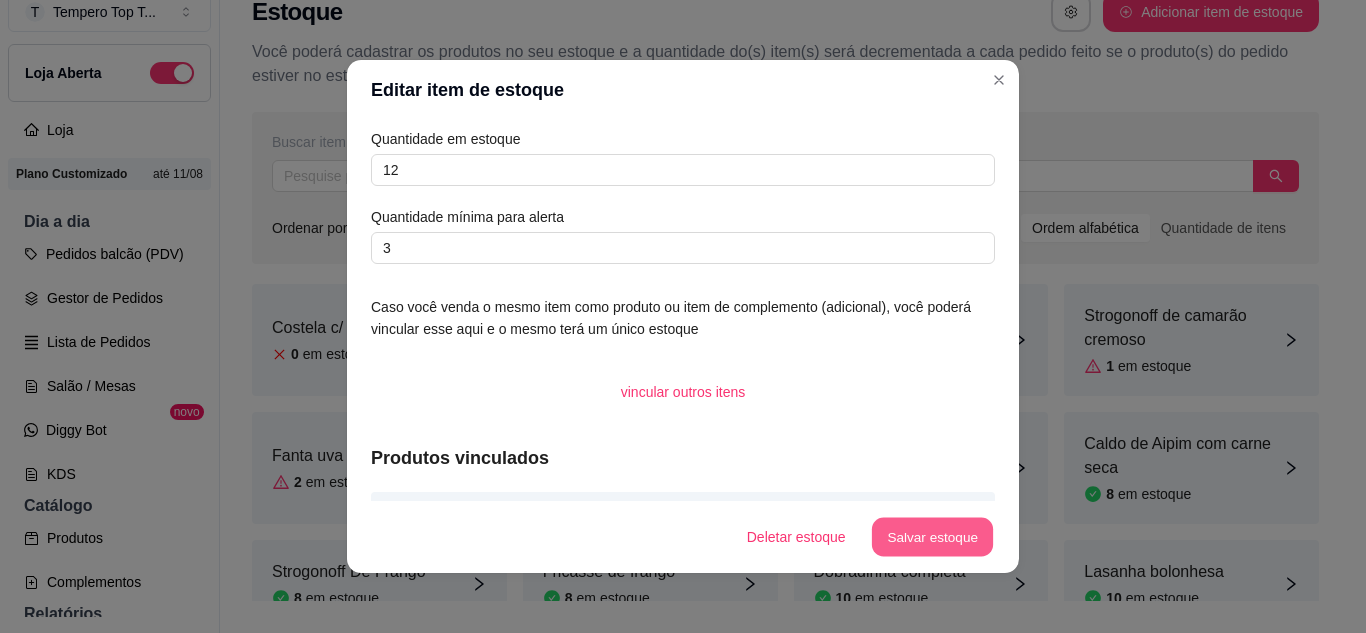 click on "Salvar estoque" at bounding box center [932, 537] 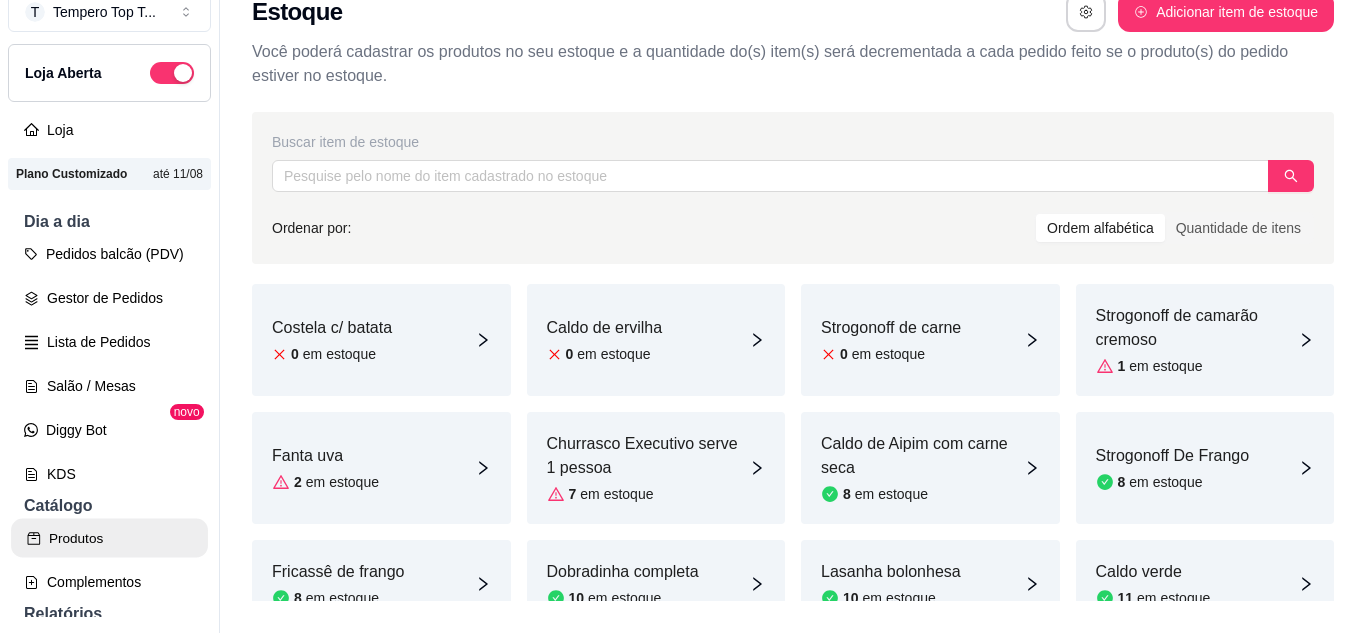 click on "Produtos" at bounding box center [109, 538] 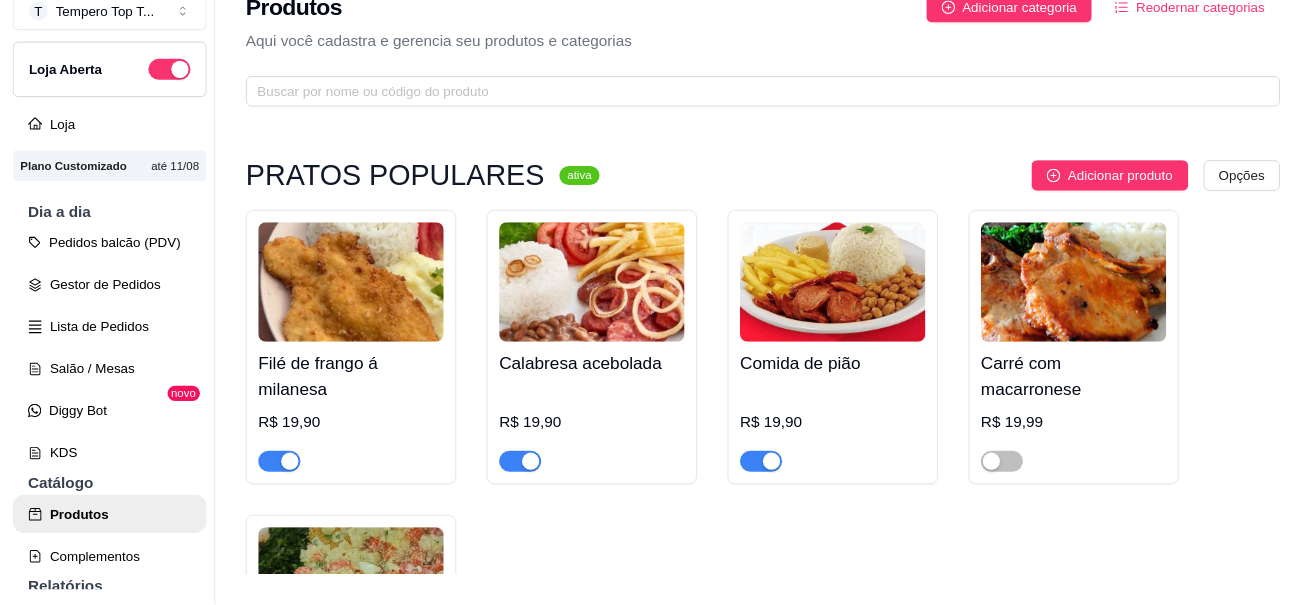 scroll, scrollTop: 0, scrollLeft: 0, axis: both 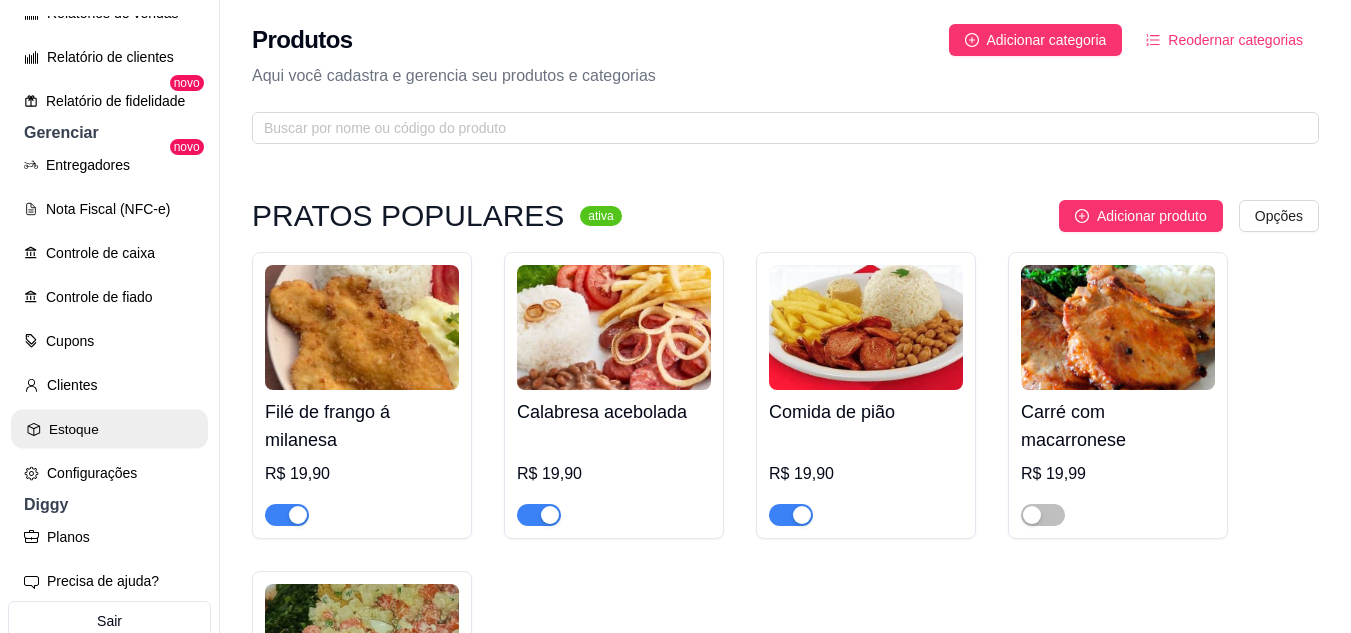 click on "Estoque" at bounding box center [109, 429] 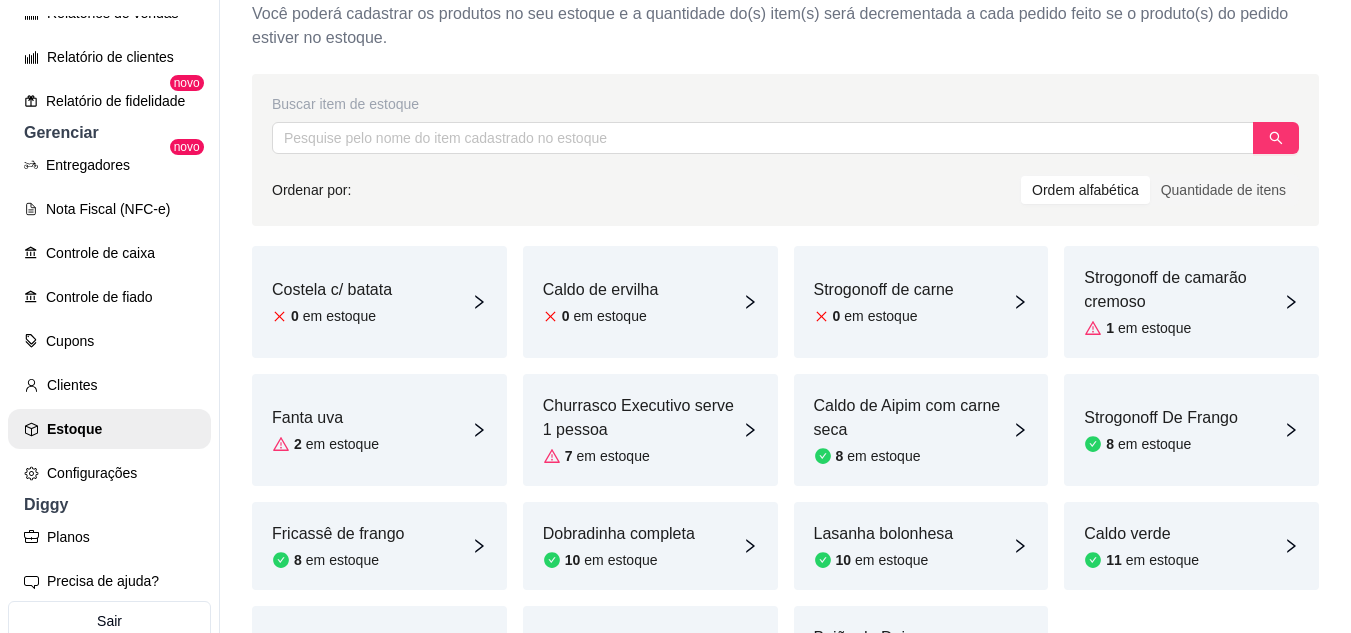 scroll, scrollTop: 54, scrollLeft: 0, axis: vertical 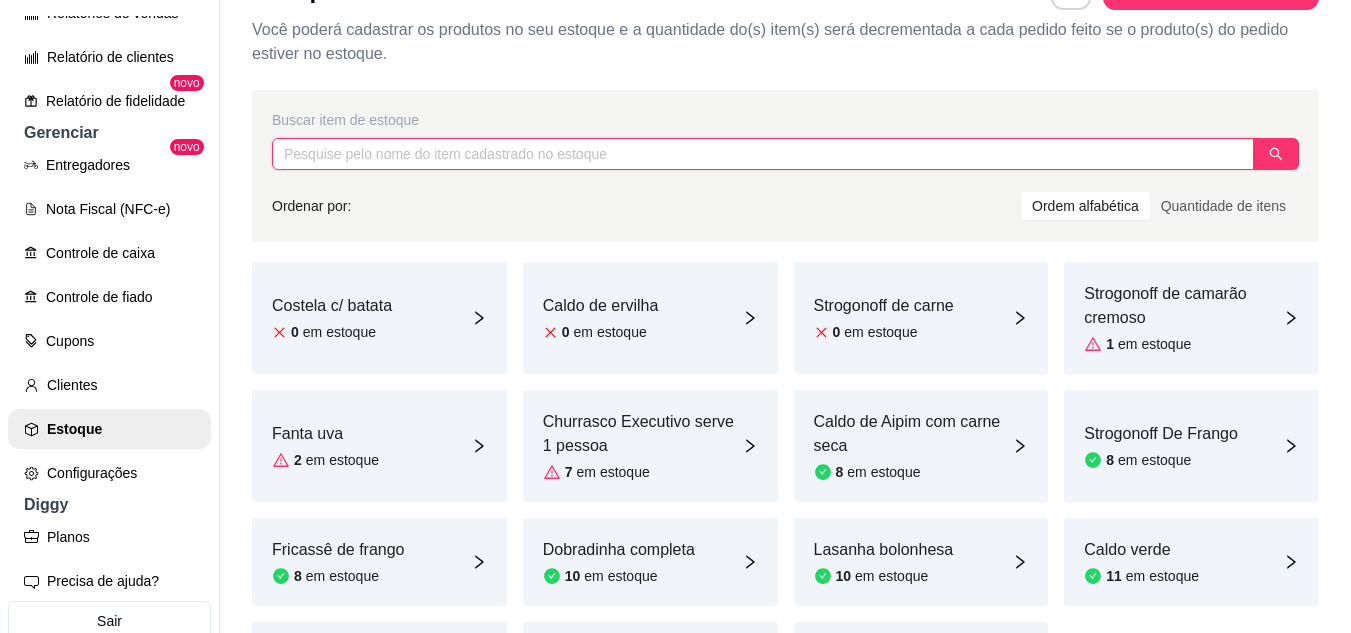 click at bounding box center [763, 154] 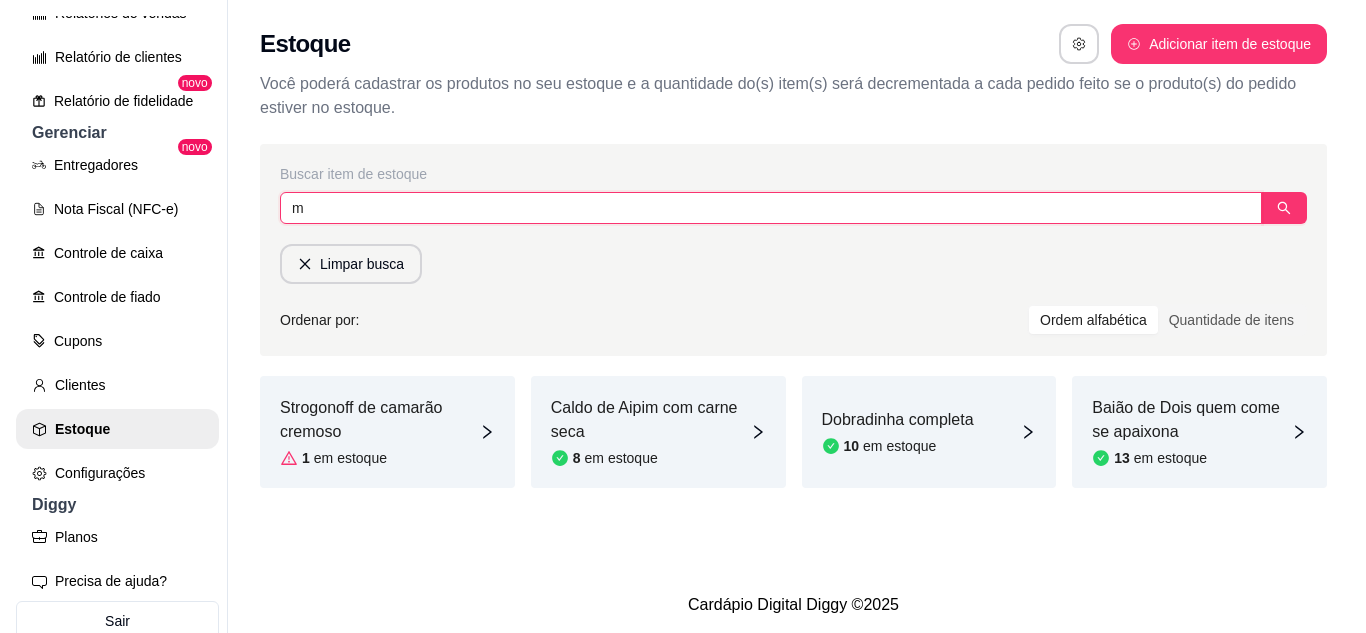 scroll, scrollTop: 0, scrollLeft: 0, axis: both 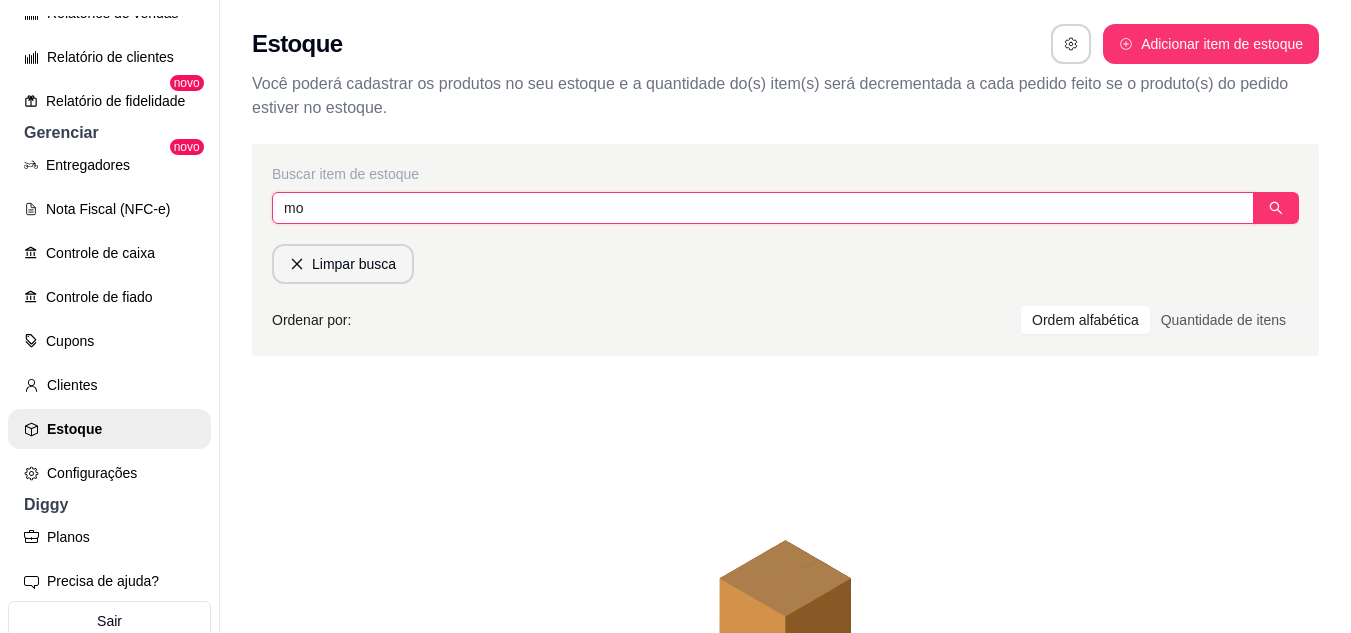 type on "m" 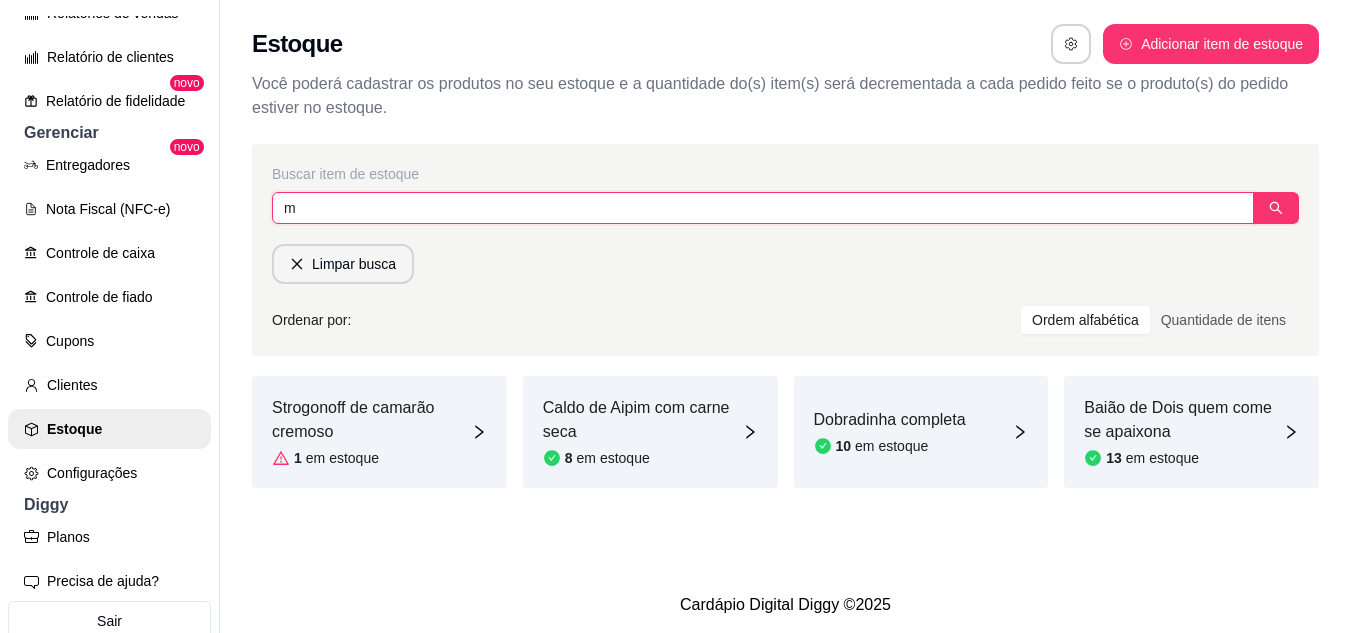 type 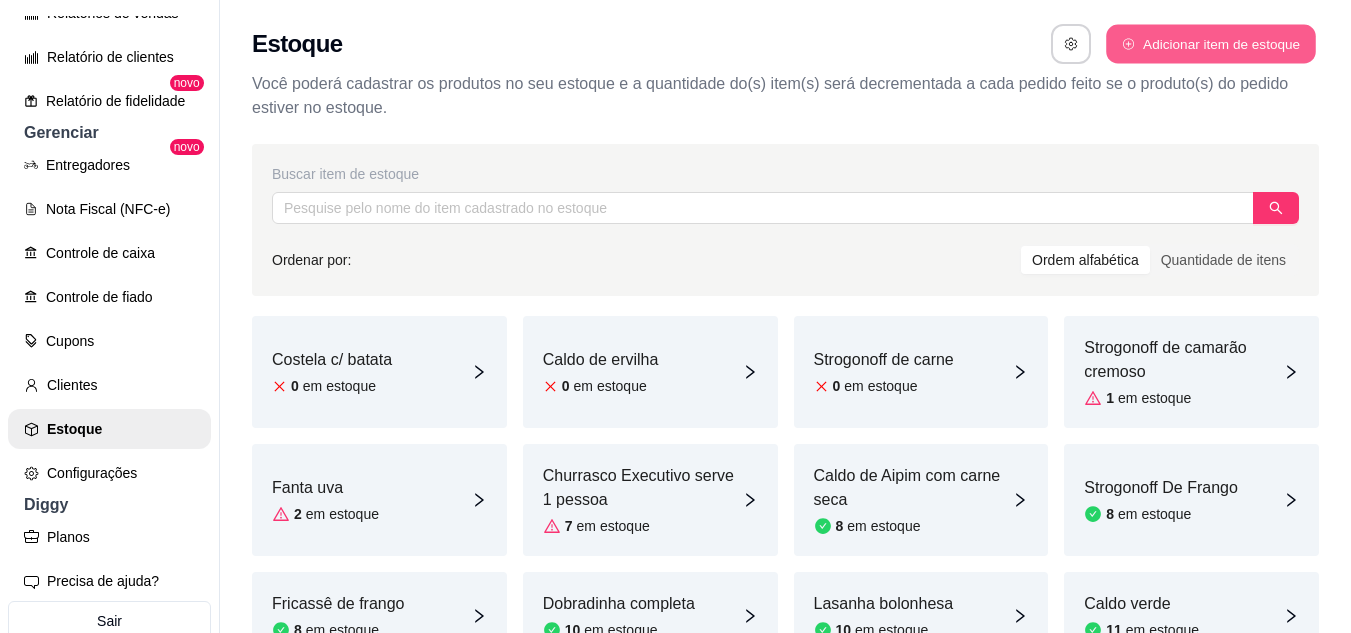 click on "Adicionar item de estoque" at bounding box center [1210, 44] 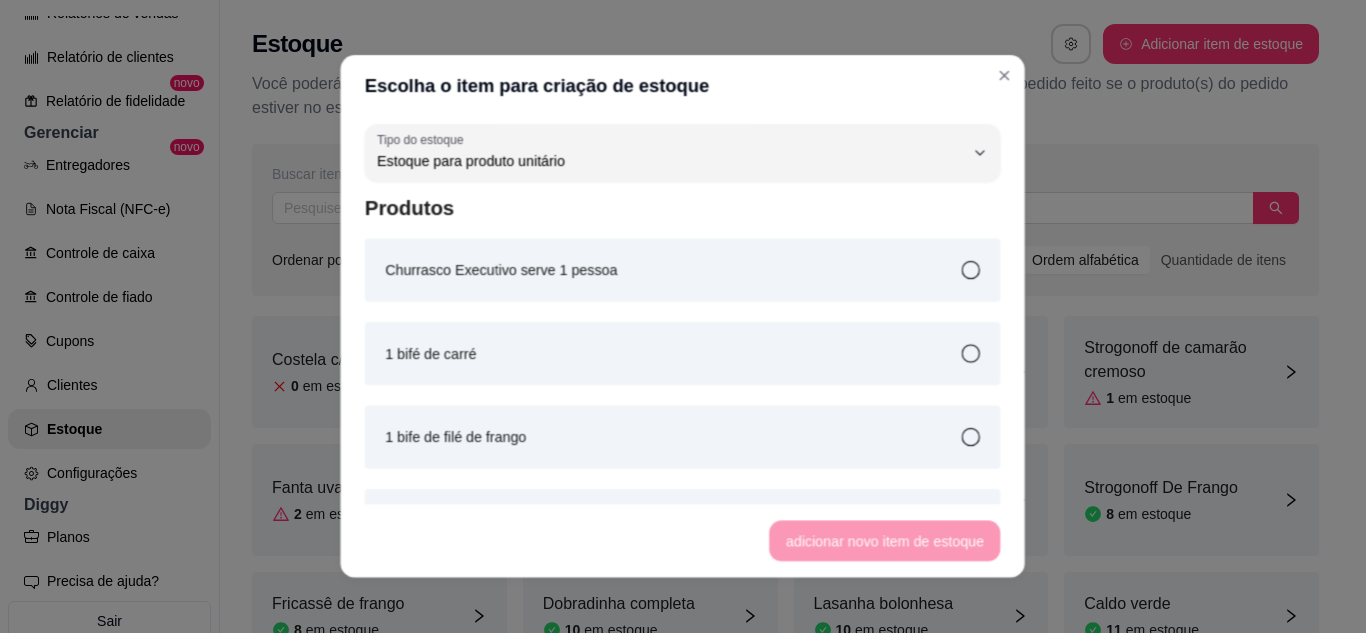 scroll, scrollTop: 19, scrollLeft: 0, axis: vertical 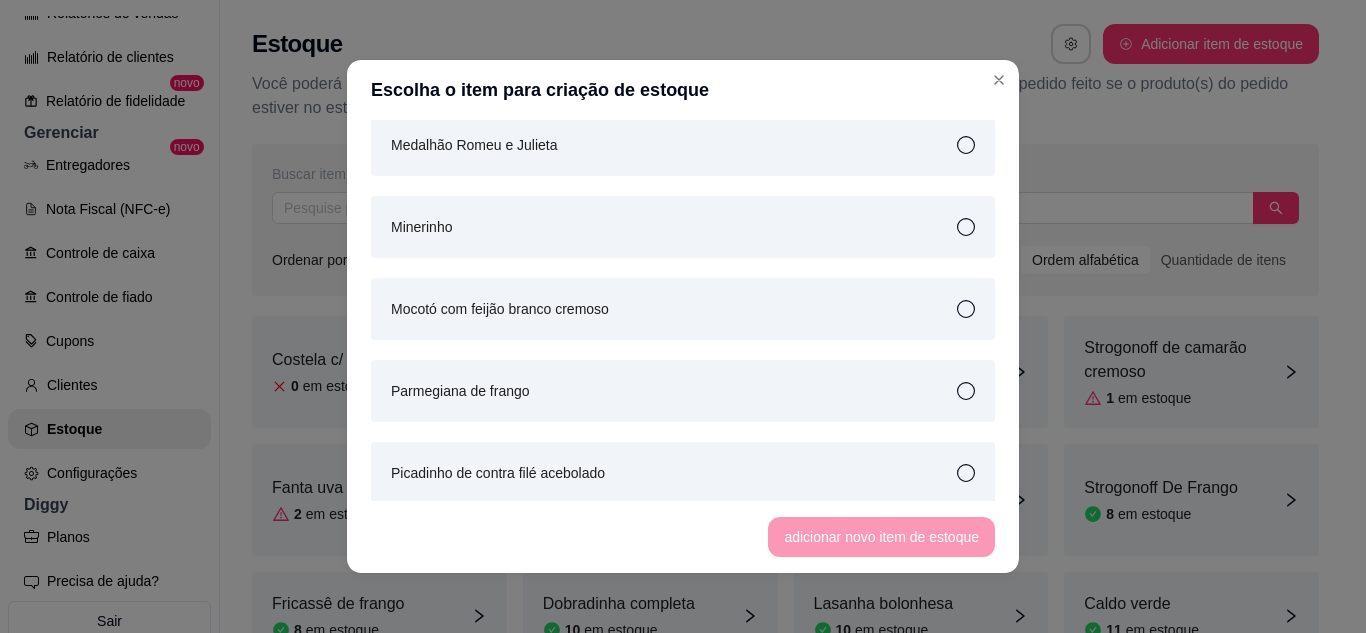 click on "Mocotó  com feijão branco cremoso" at bounding box center [683, 309] 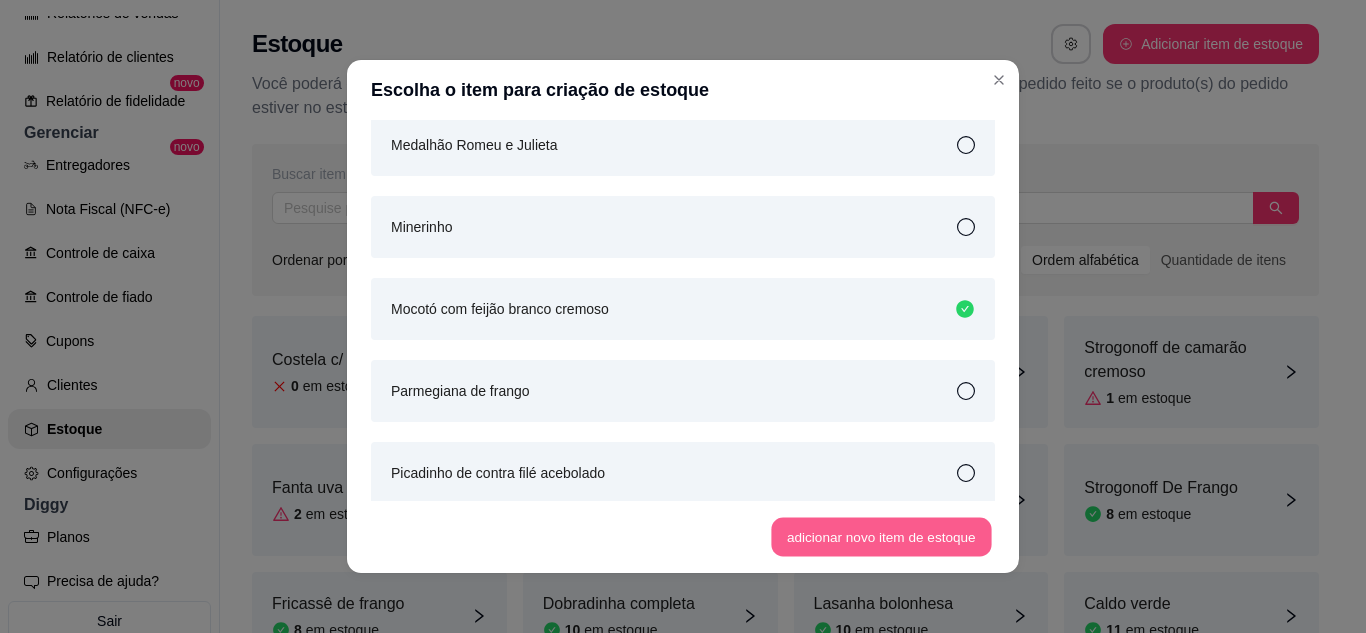 click on "adicionar novo item de estoque" at bounding box center (882, 537) 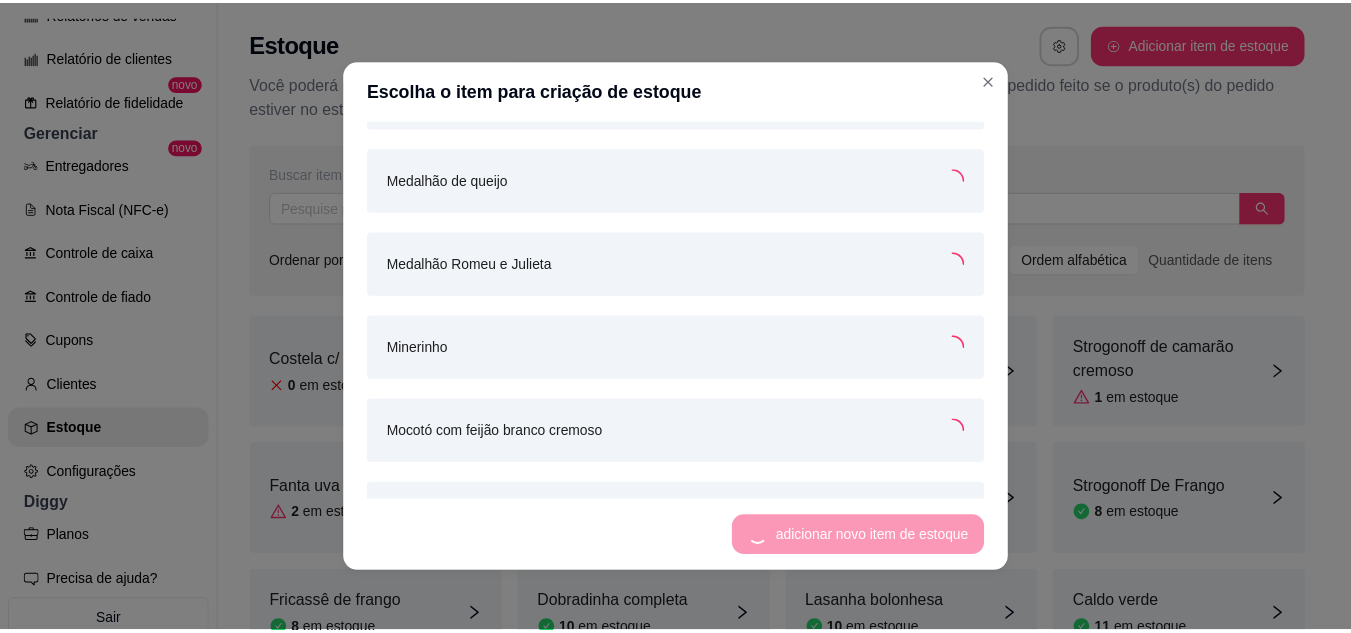 scroll, scrollTop: 5083, scrollLeft: 0, axis: vertical 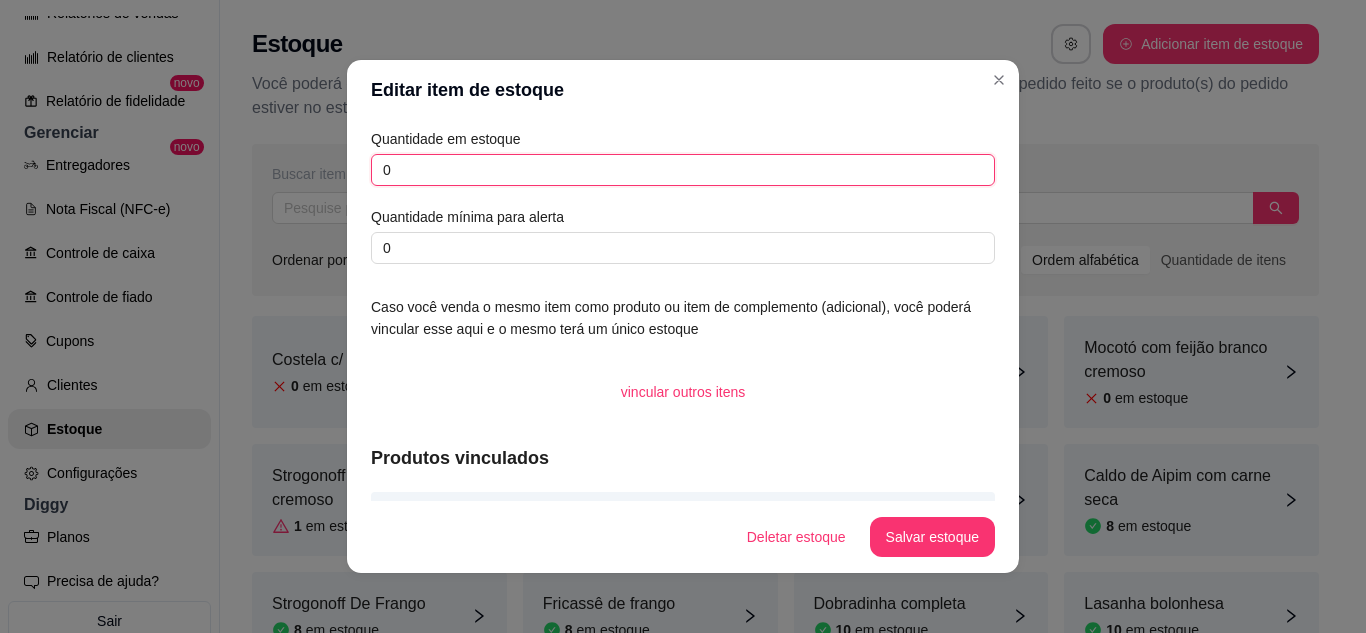 click on "0" at bounding box center (683, 170) 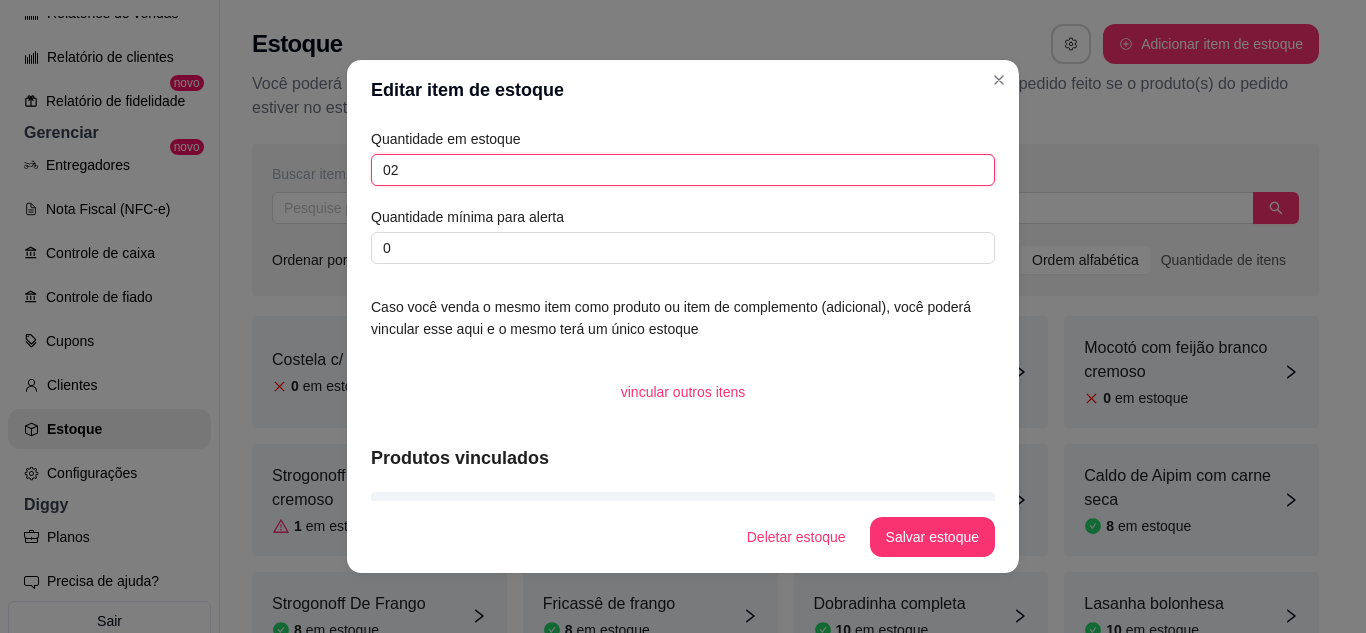 type on "0" 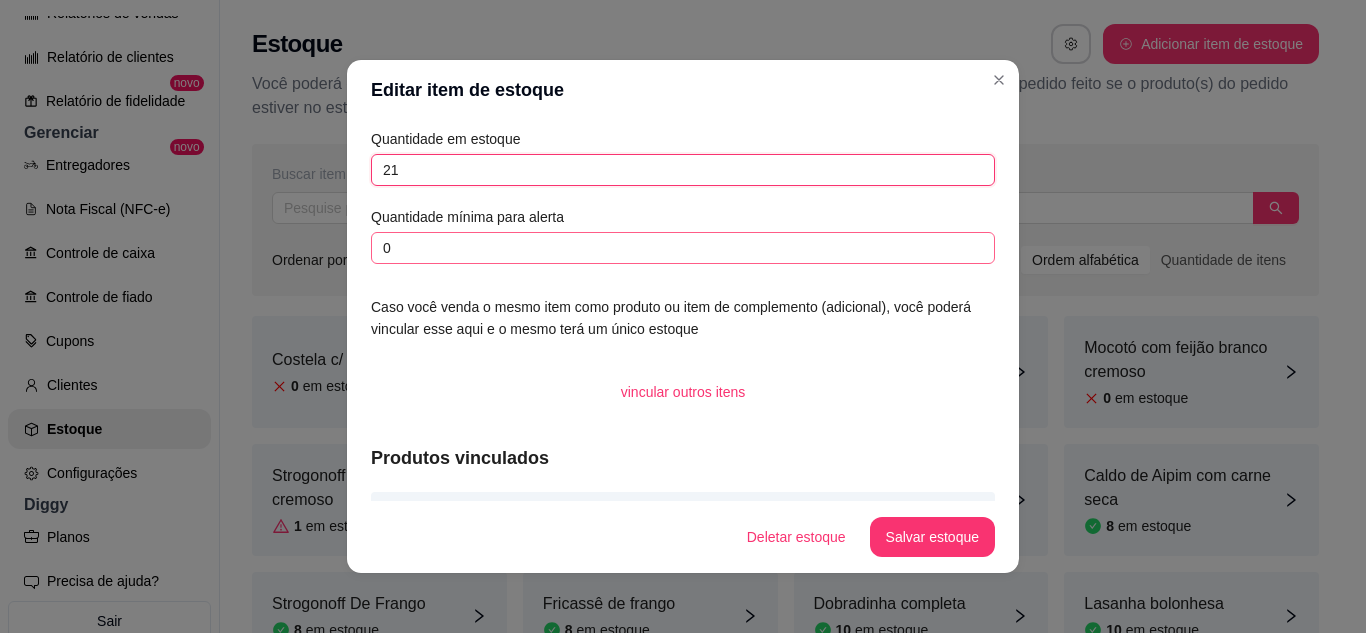 type on "21" 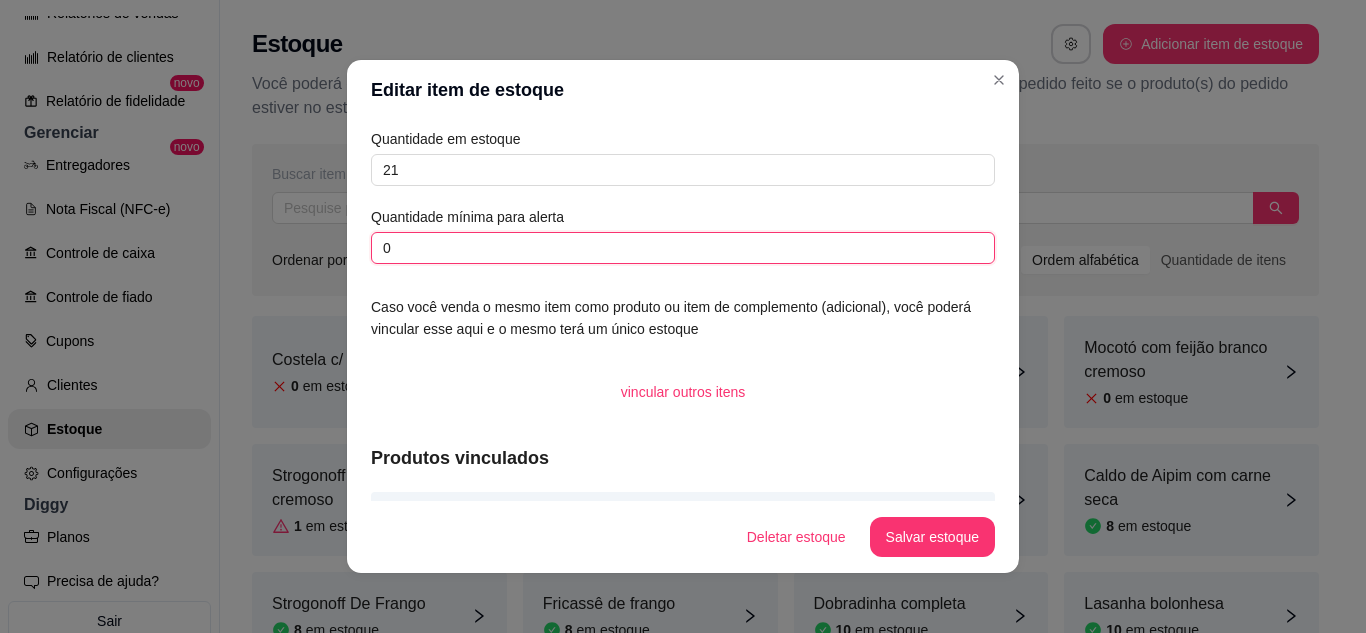 click on "0" at bounding box center [683, 248] 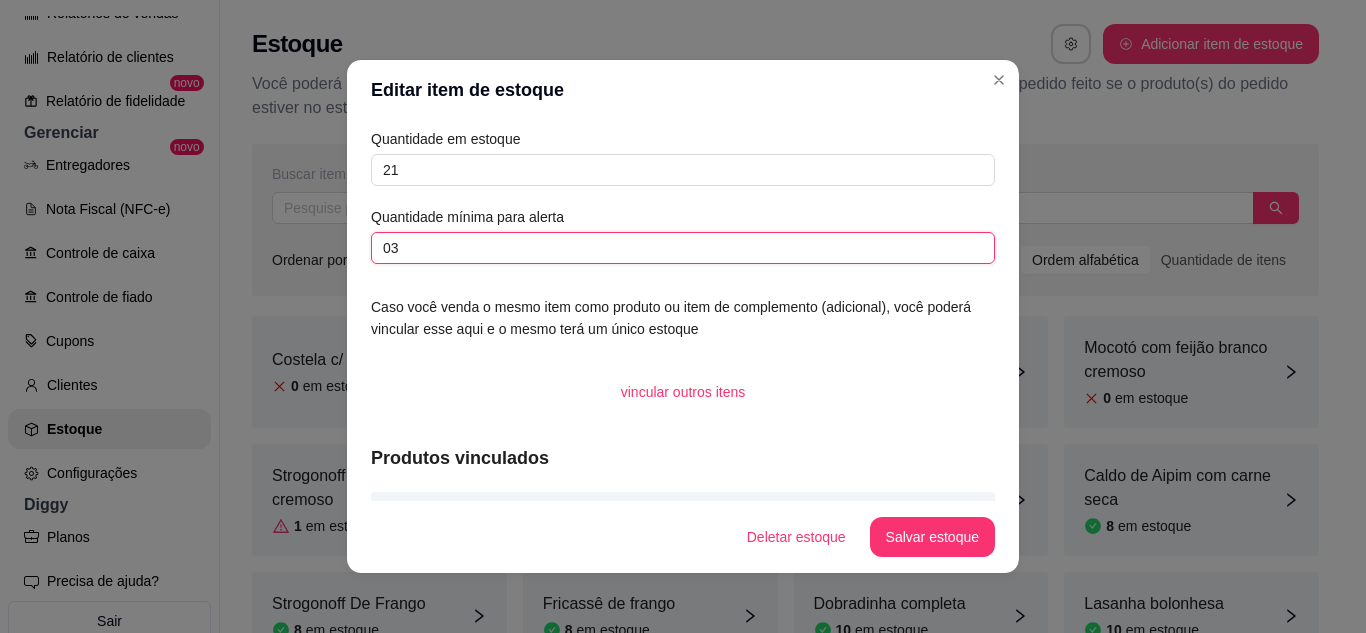 type on "0" 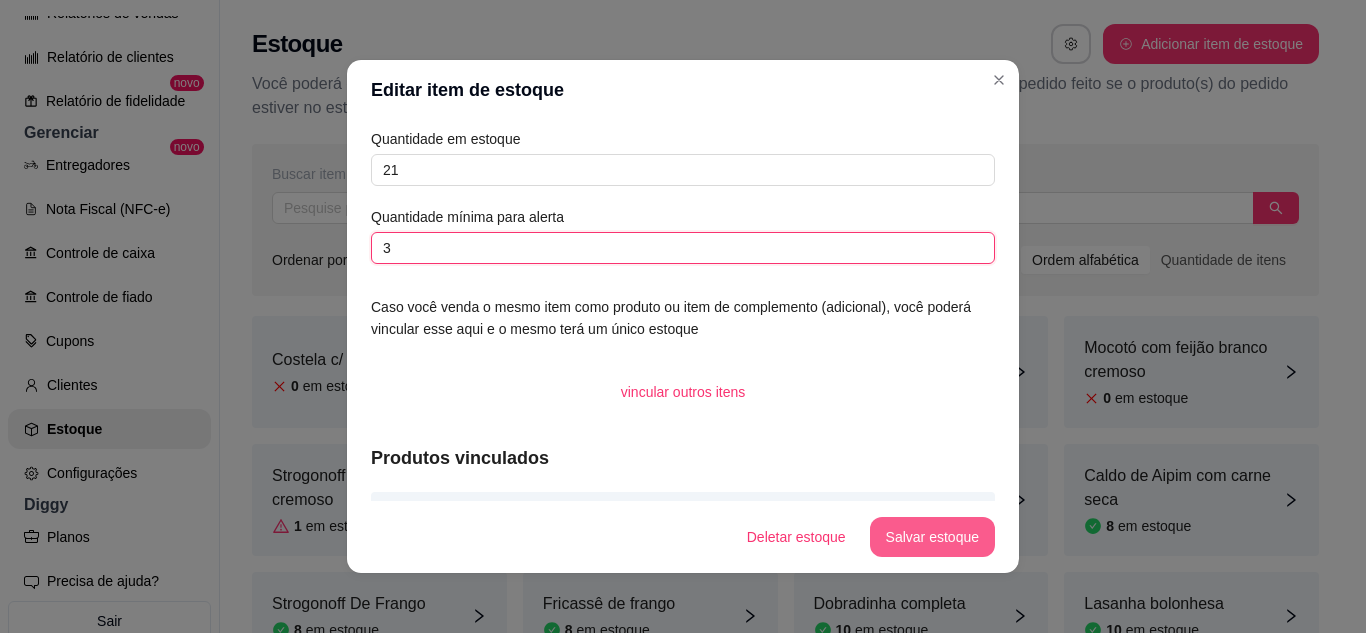 type on "3" 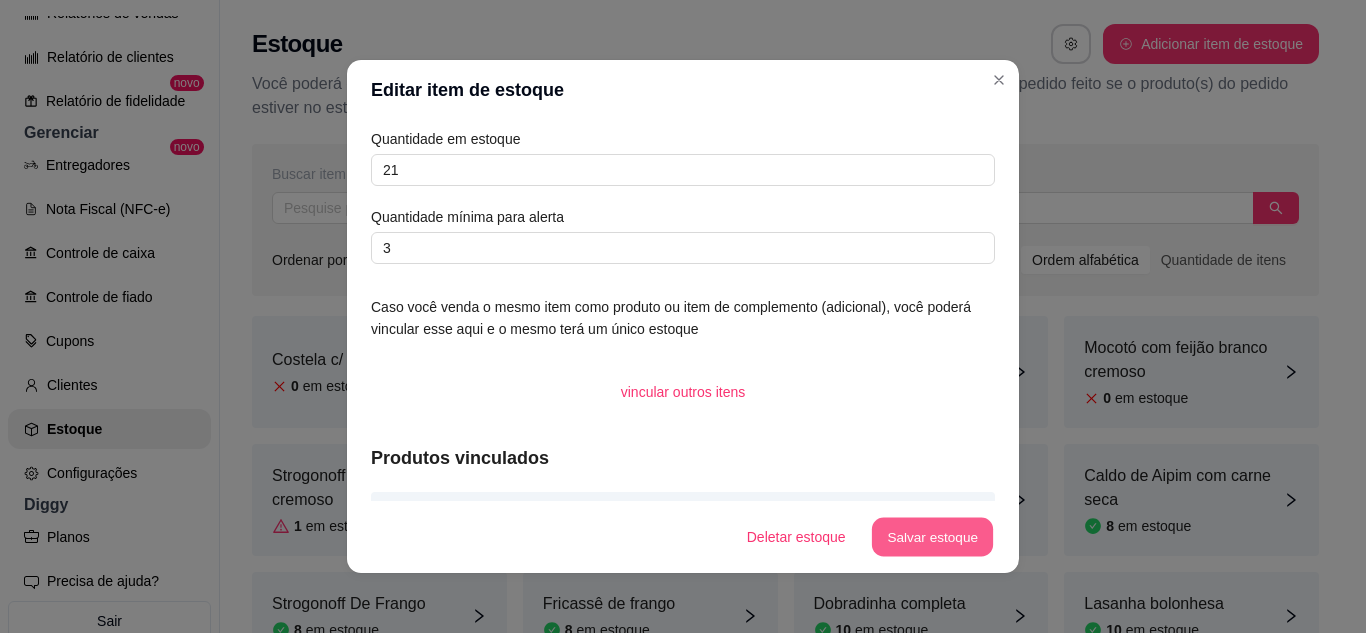 click on "Salvar estoque" at bounding box center (932, 537) 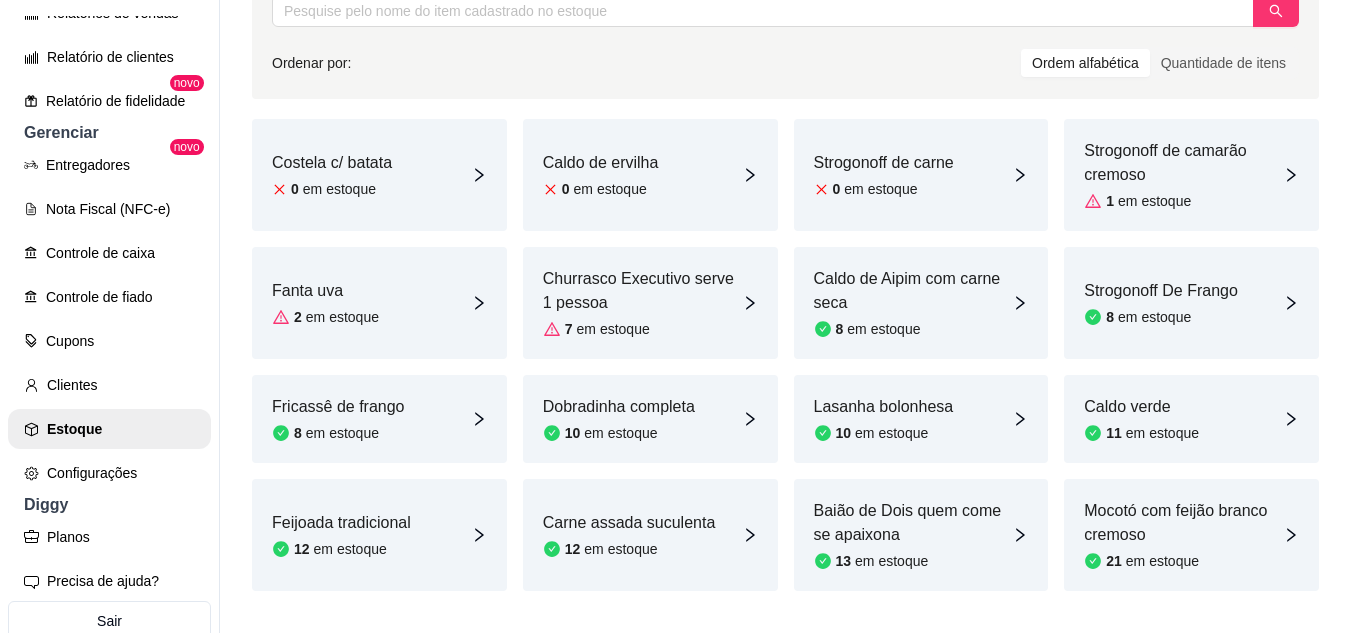 scroll, scrollTop: 250, scrollLeft: 0, axis: vertical 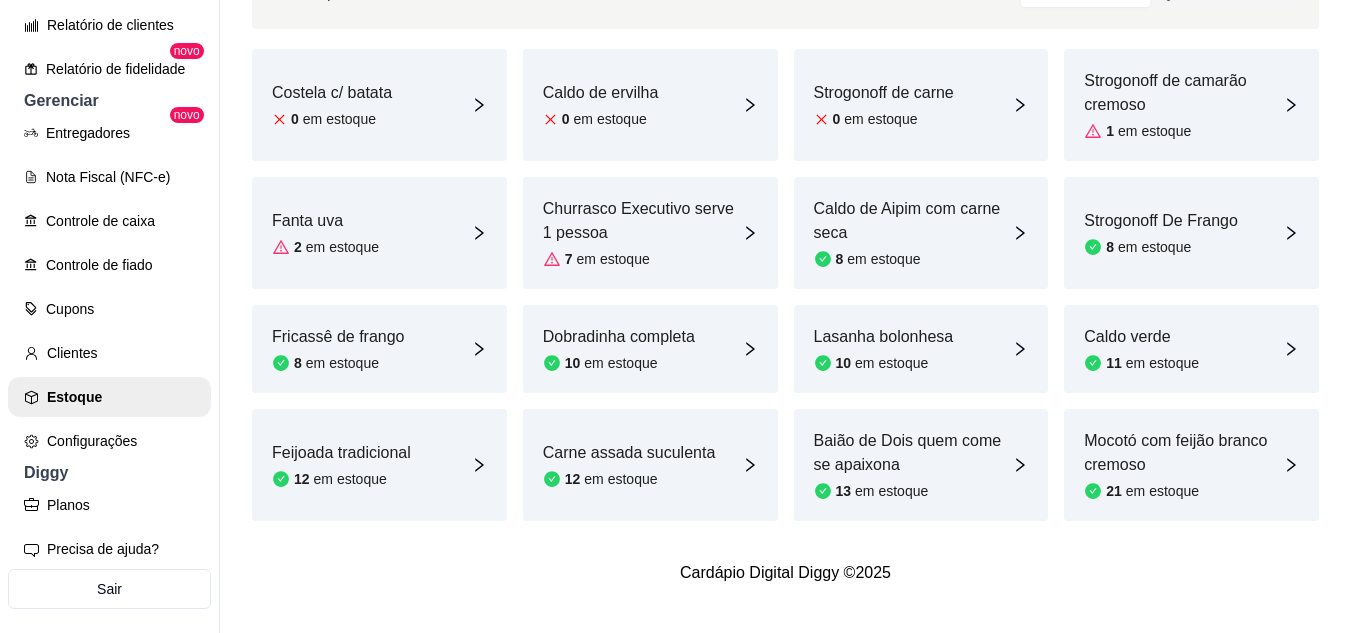 click on "Mocotó  com feijão branco cremoso 21 em estoque" at bounding box center [1191, 465] 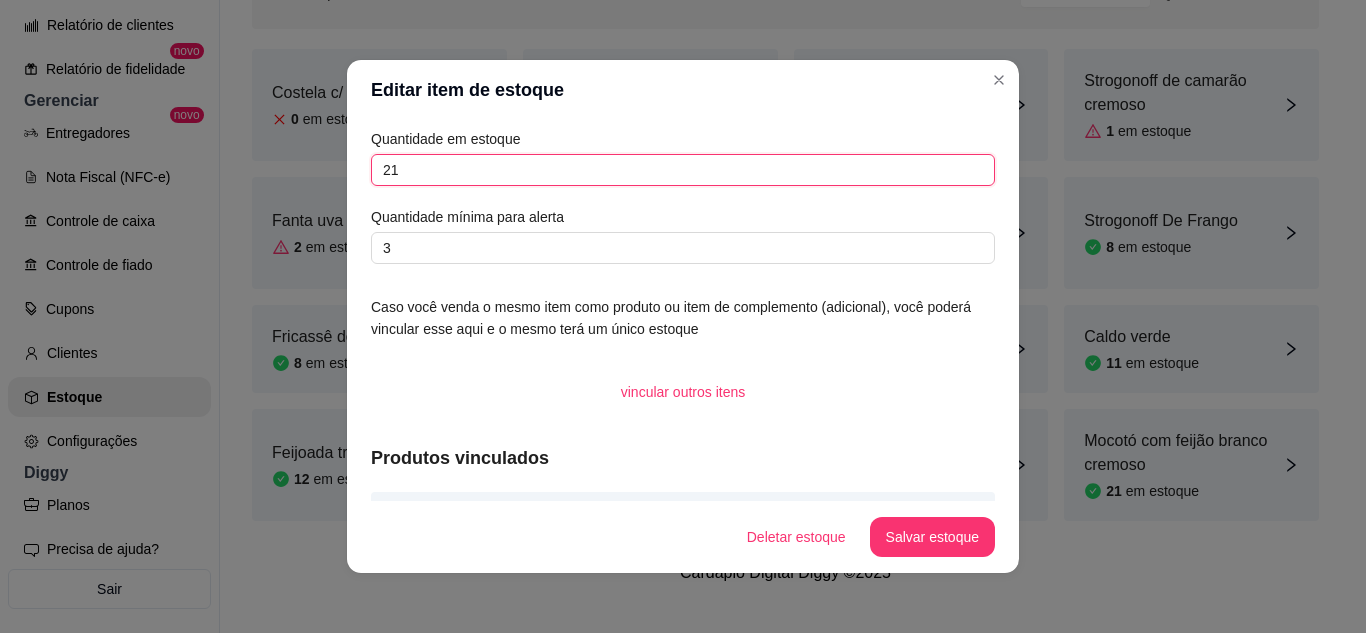 click on "21" at bounding box center [683, 170] 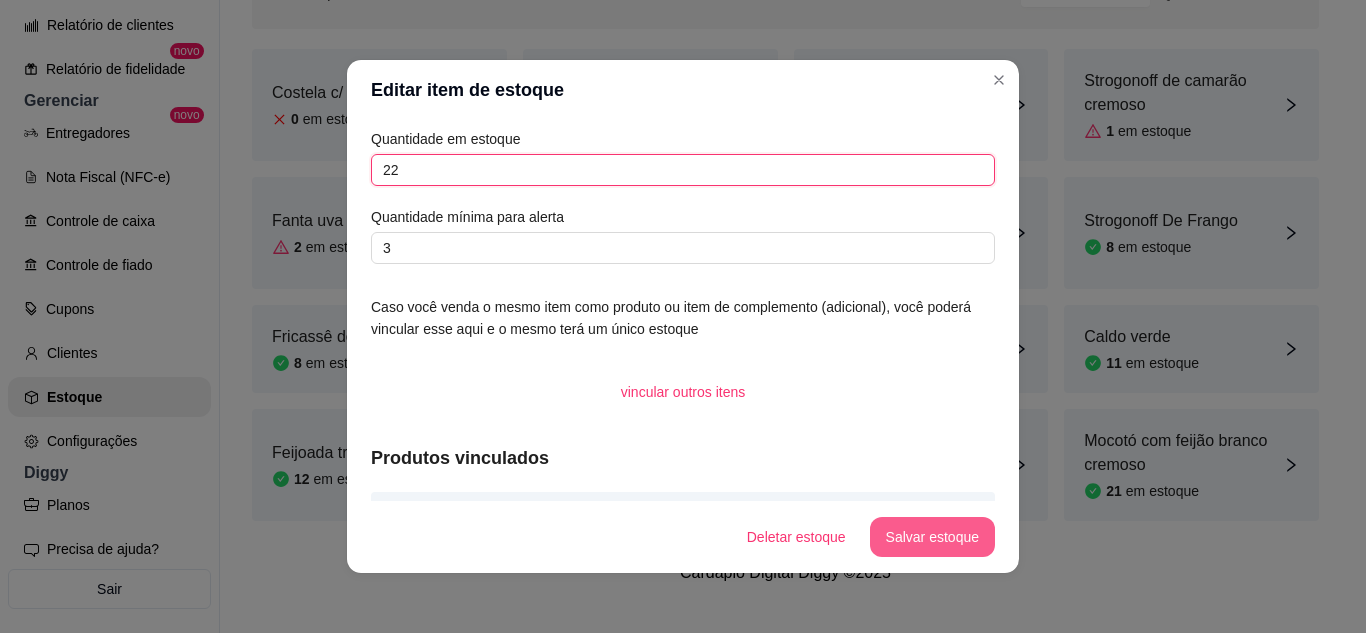 type on "22" 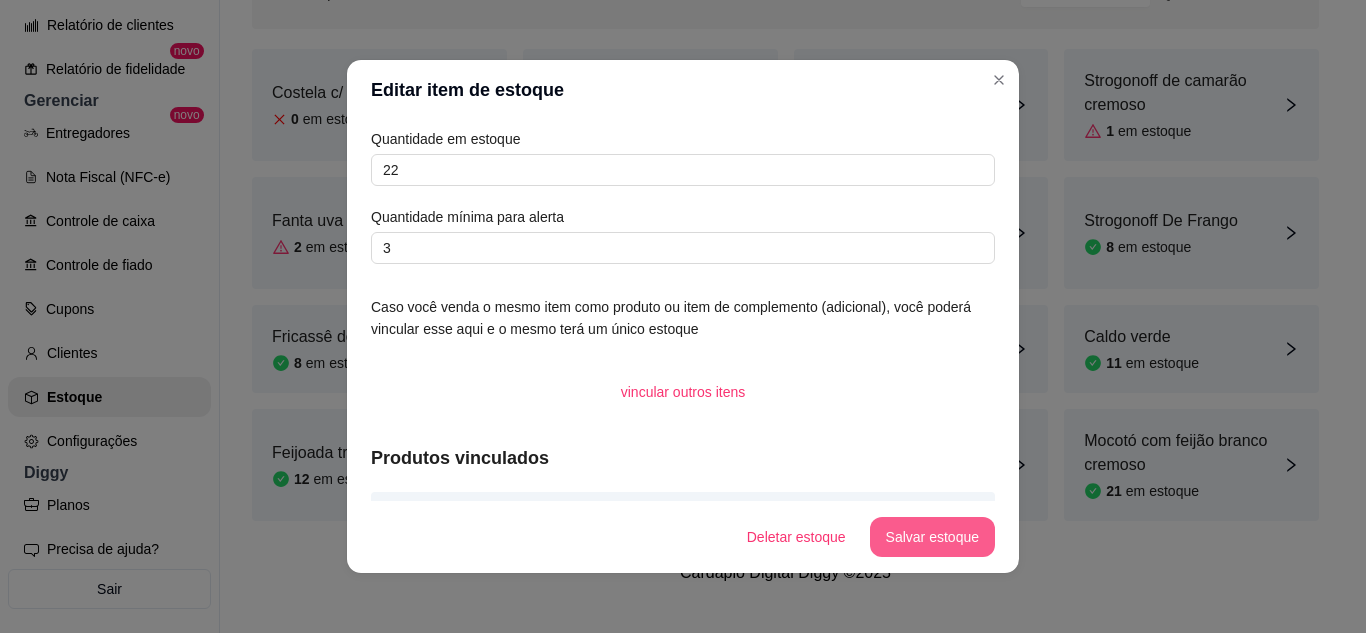 type 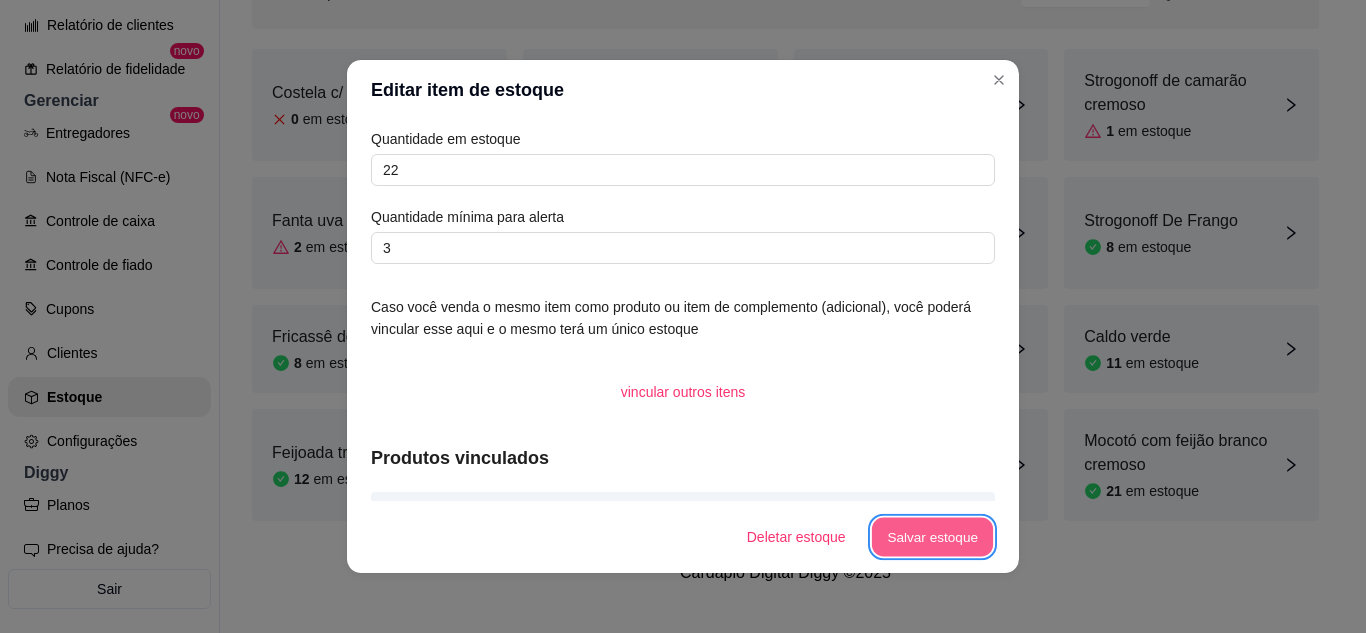 click on "Salvar estoque" at bounding box center (932, 537) 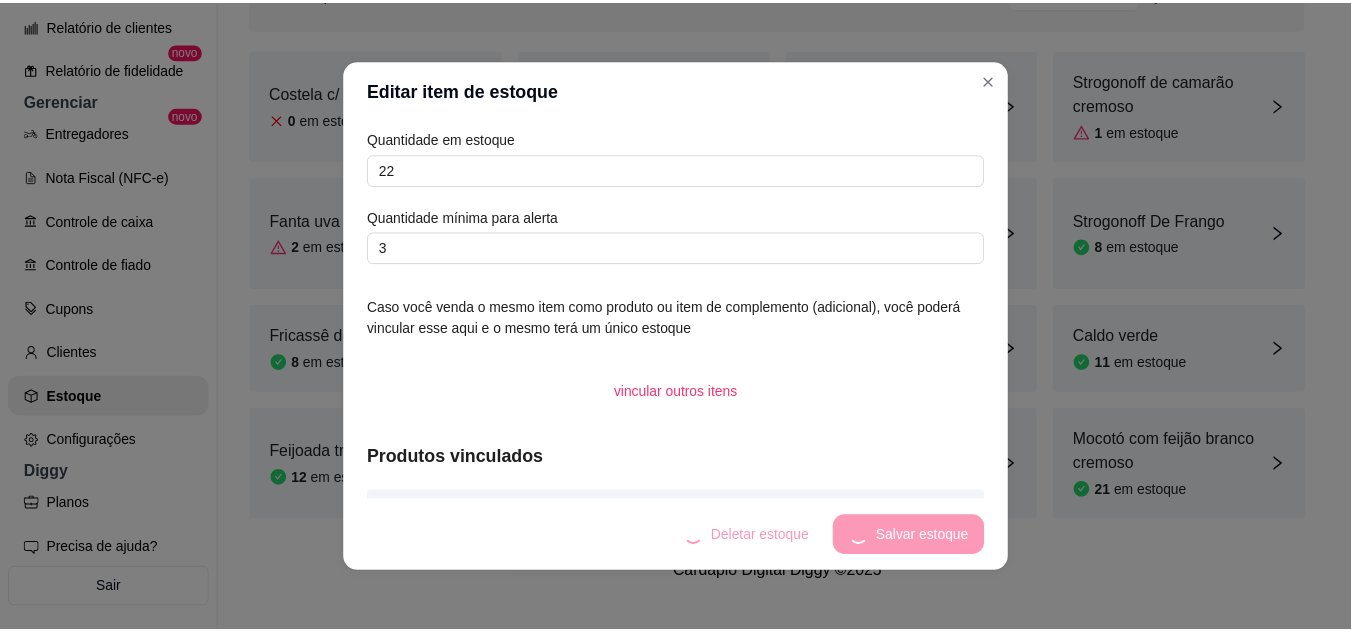 scroll, scrollTop: 265, scrollLeft: 0, axis: vertical 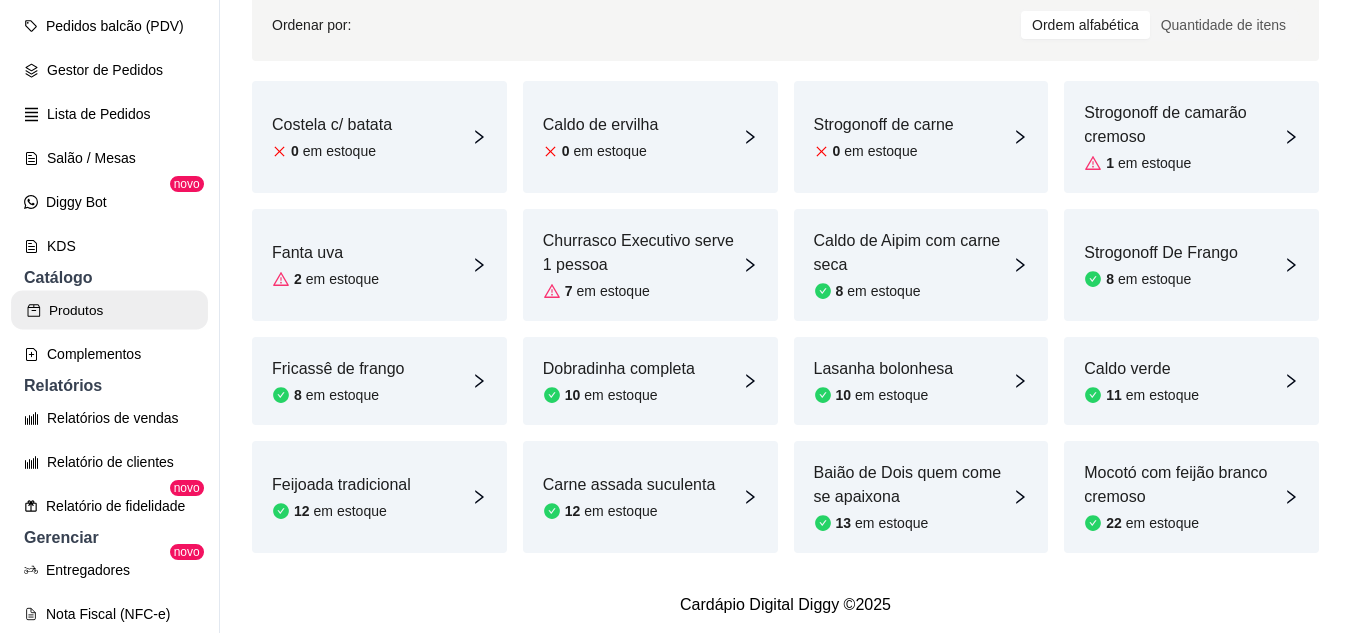 click on "Produtos" at bounding box center [109, 310] 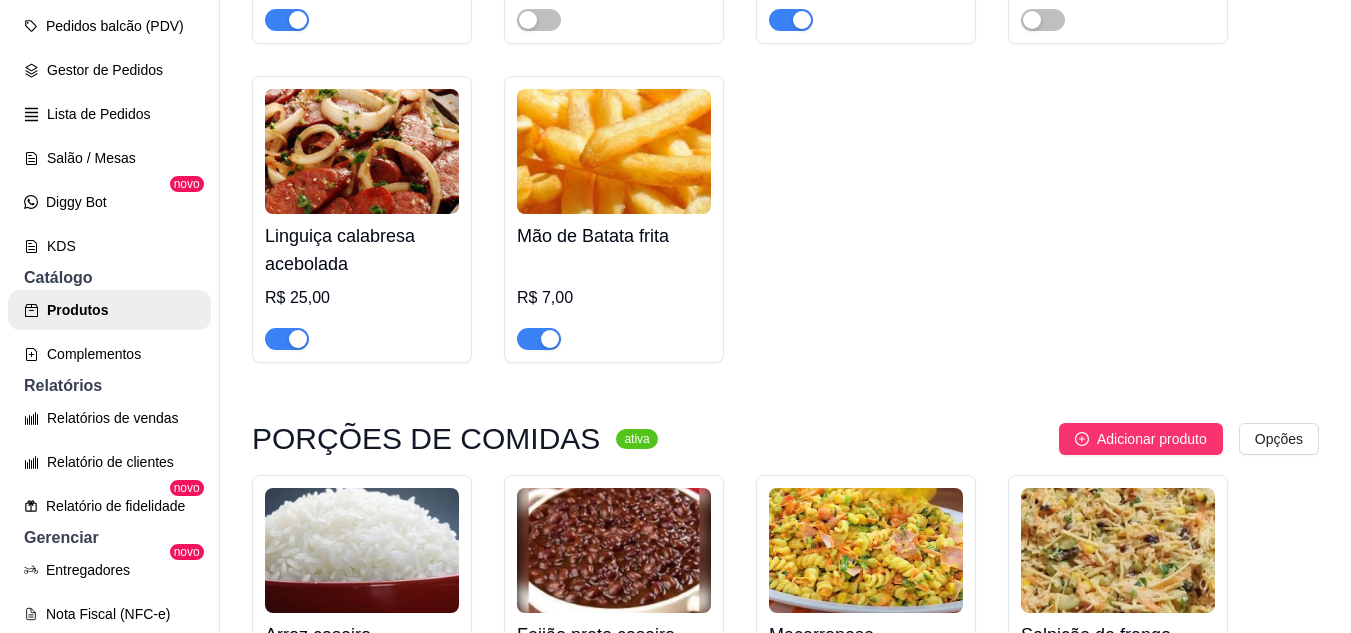 scroll, scrollTop: 4909, scrollLeft: 0, axis: vertical 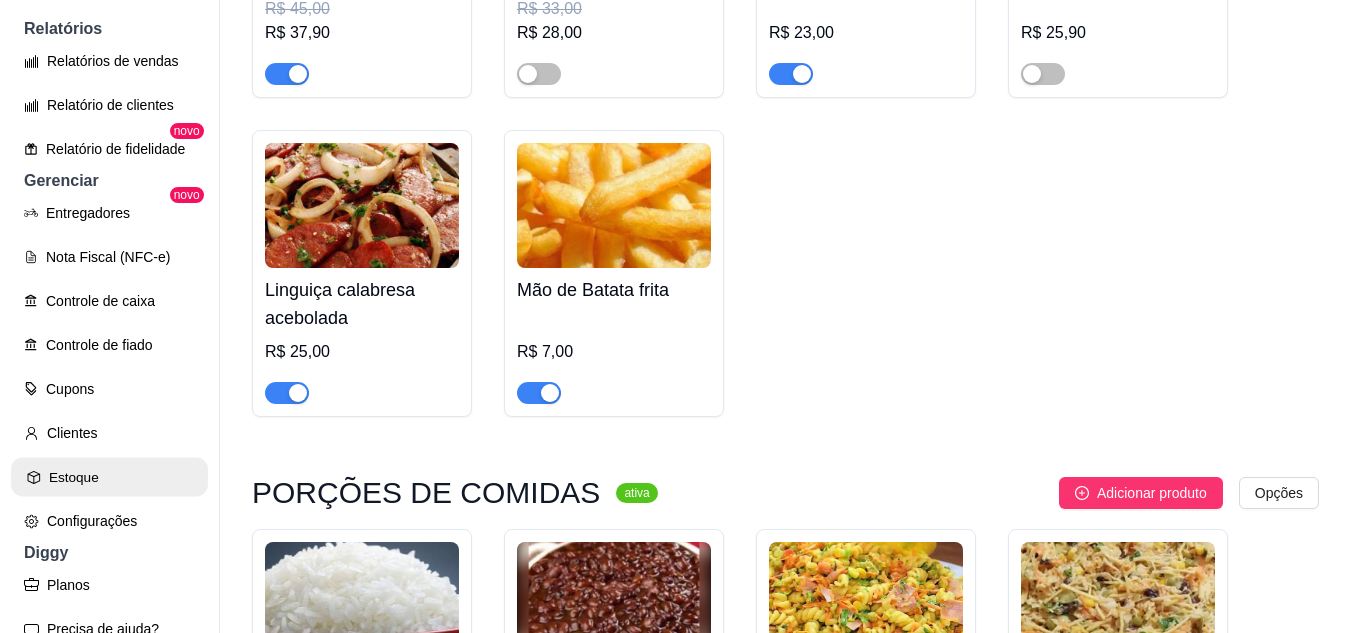 click on "Estoque" at bounding box center [109, 477] 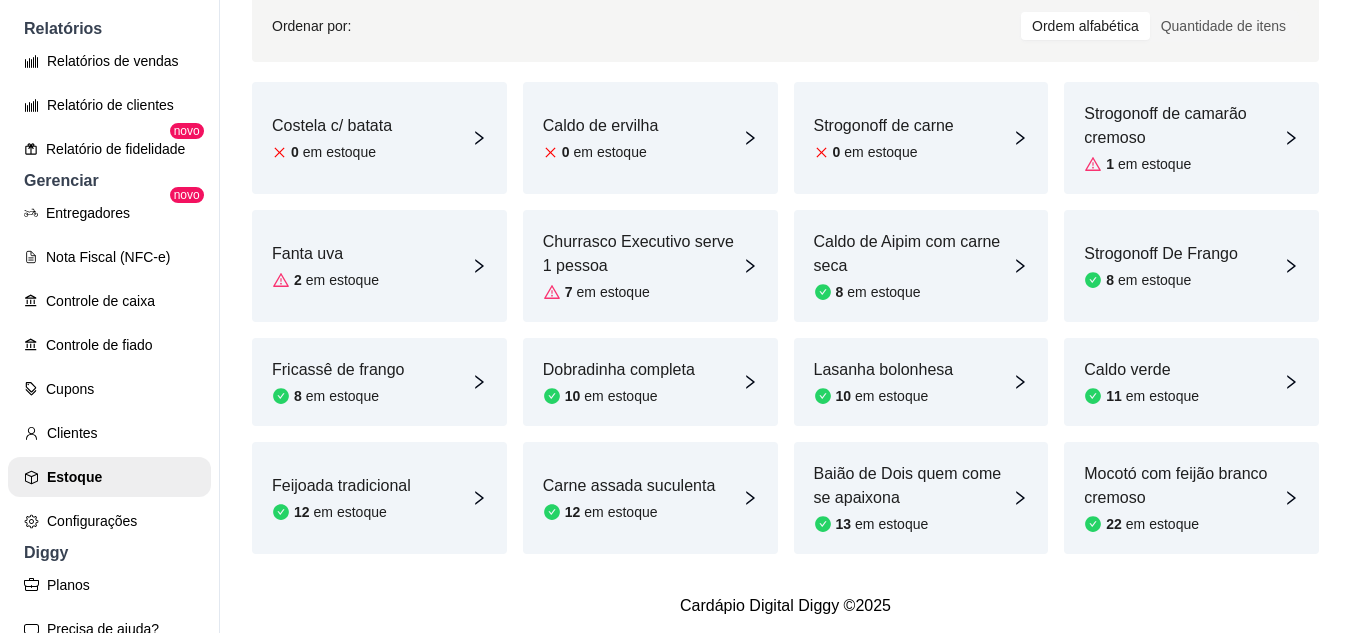 scroll, scrollTop: 250, scrollLeft: 0, axis: vertical 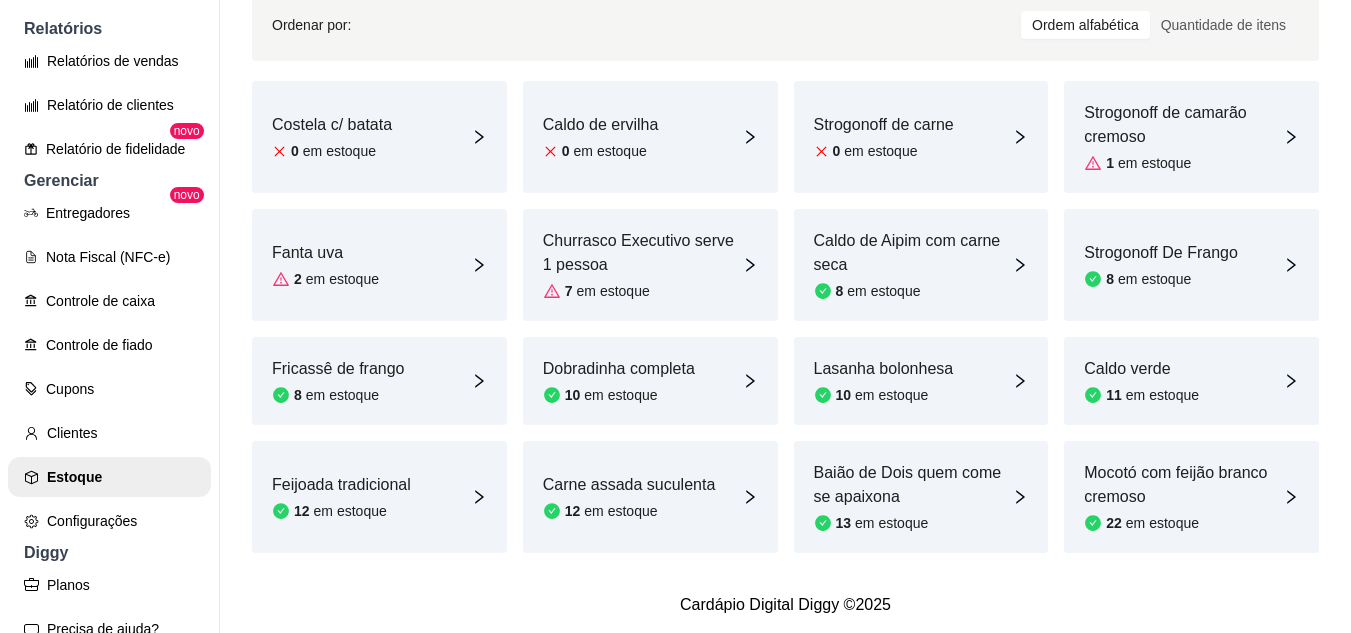 click on "Dobradinha completa 10 em estoque" at bounding box center [650, 381] 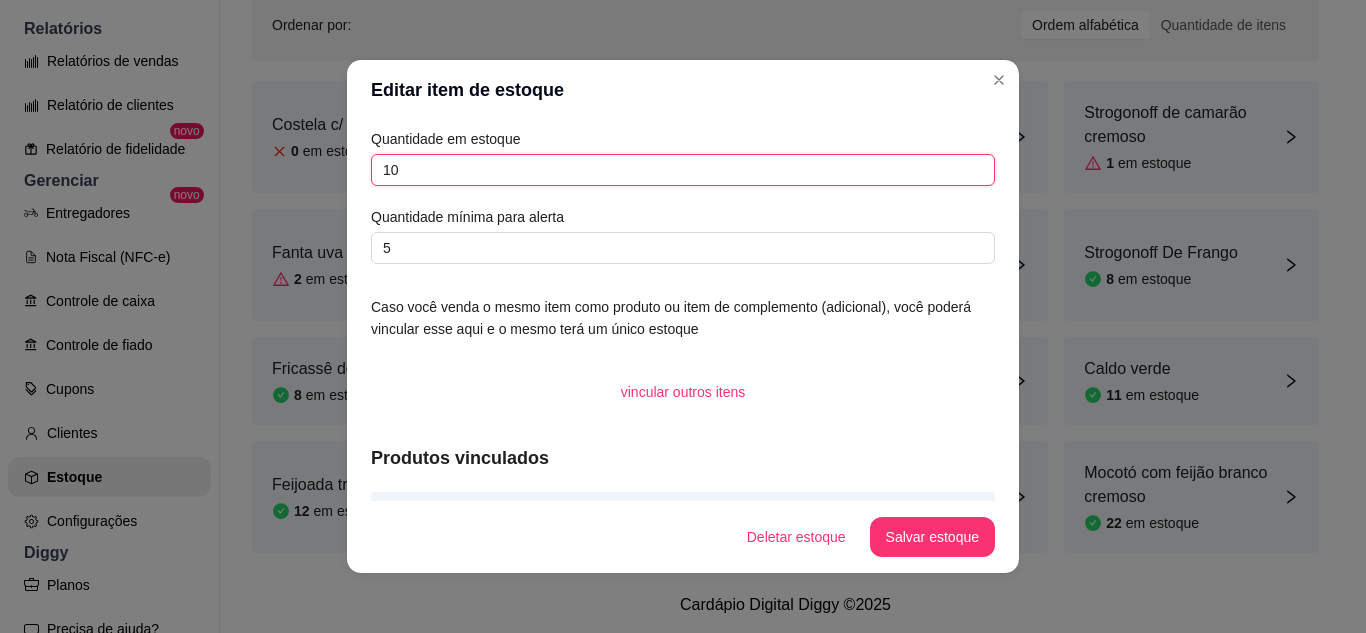 click on "10" at bounding box center (683, 170) 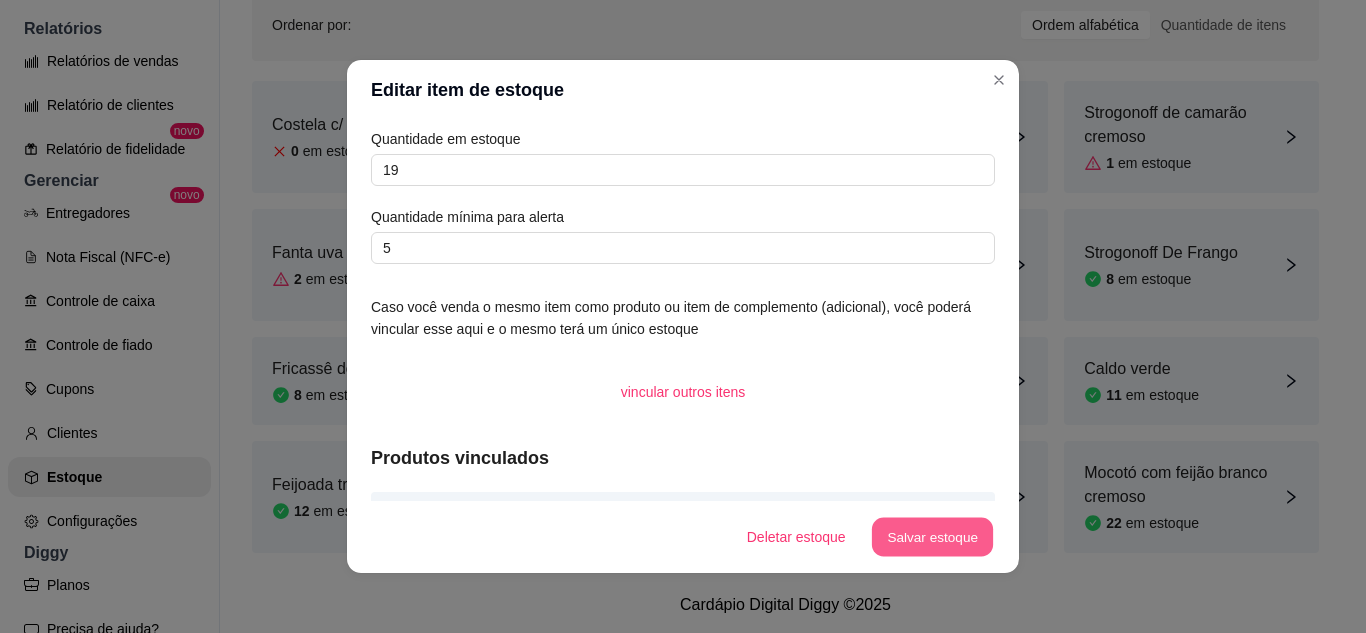 click on "Salvar estoque" at bounding box center [932, 537] 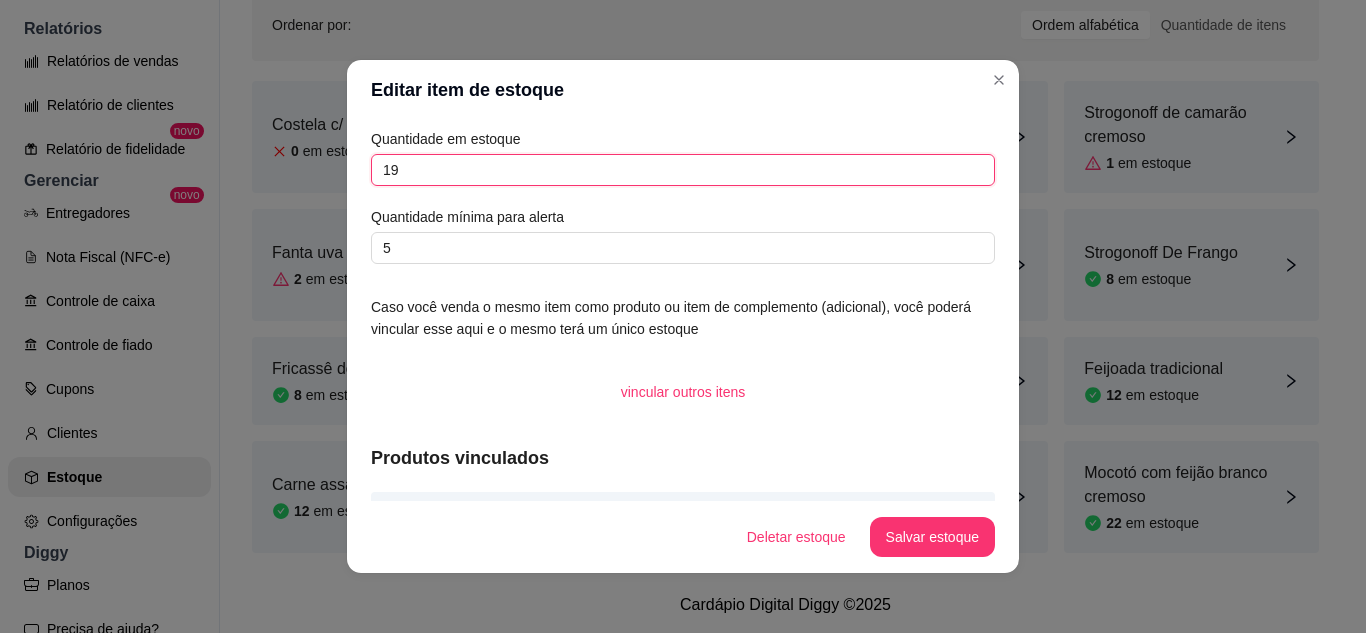 click on "19" at bounding box center [683, 170] 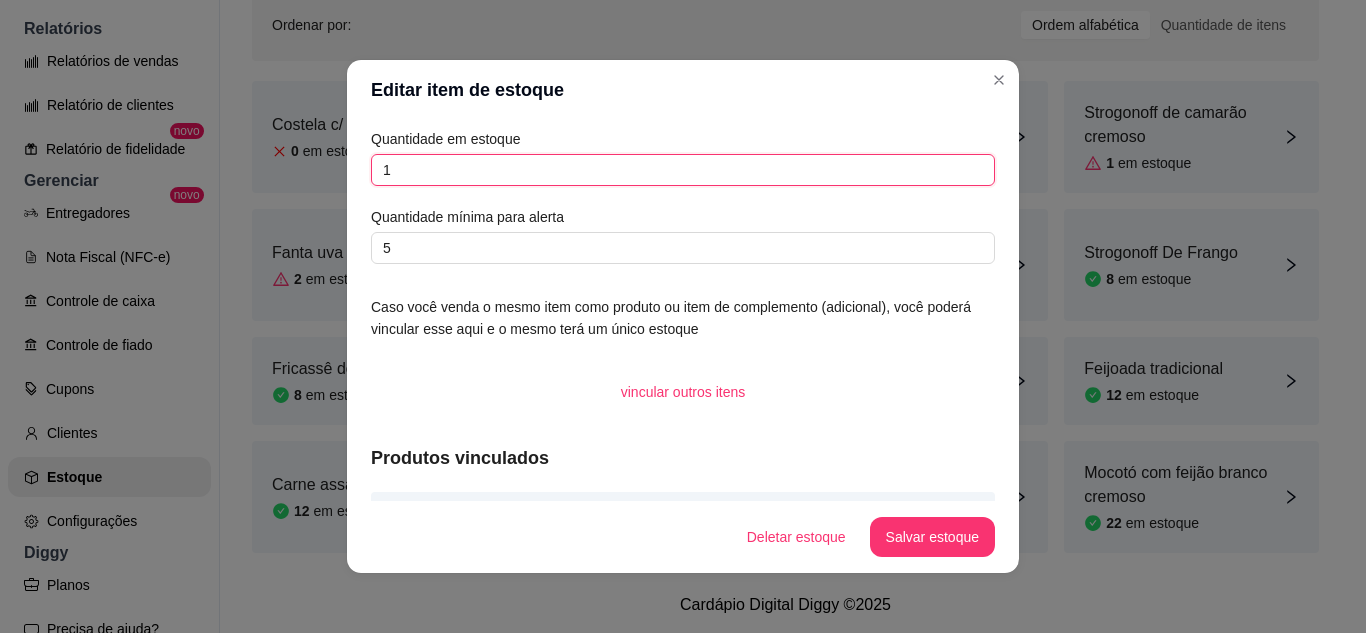type on "19" 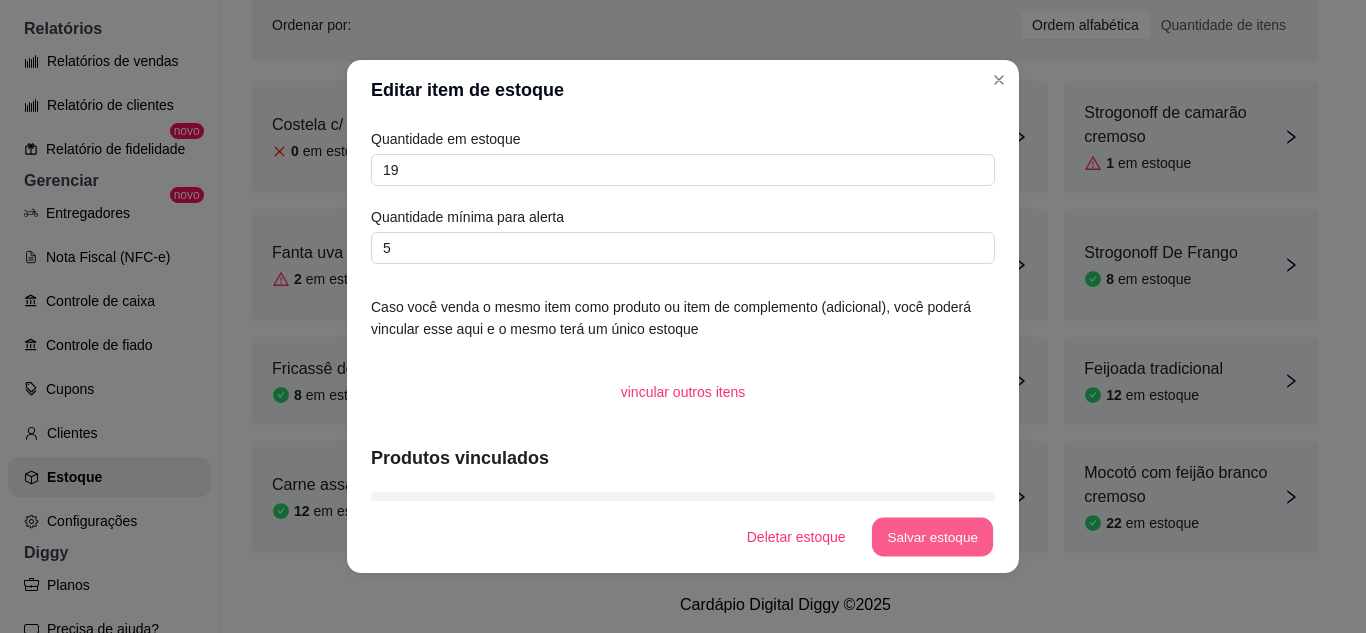 click on "Salvar estoque" at bounding box center (932, 537) 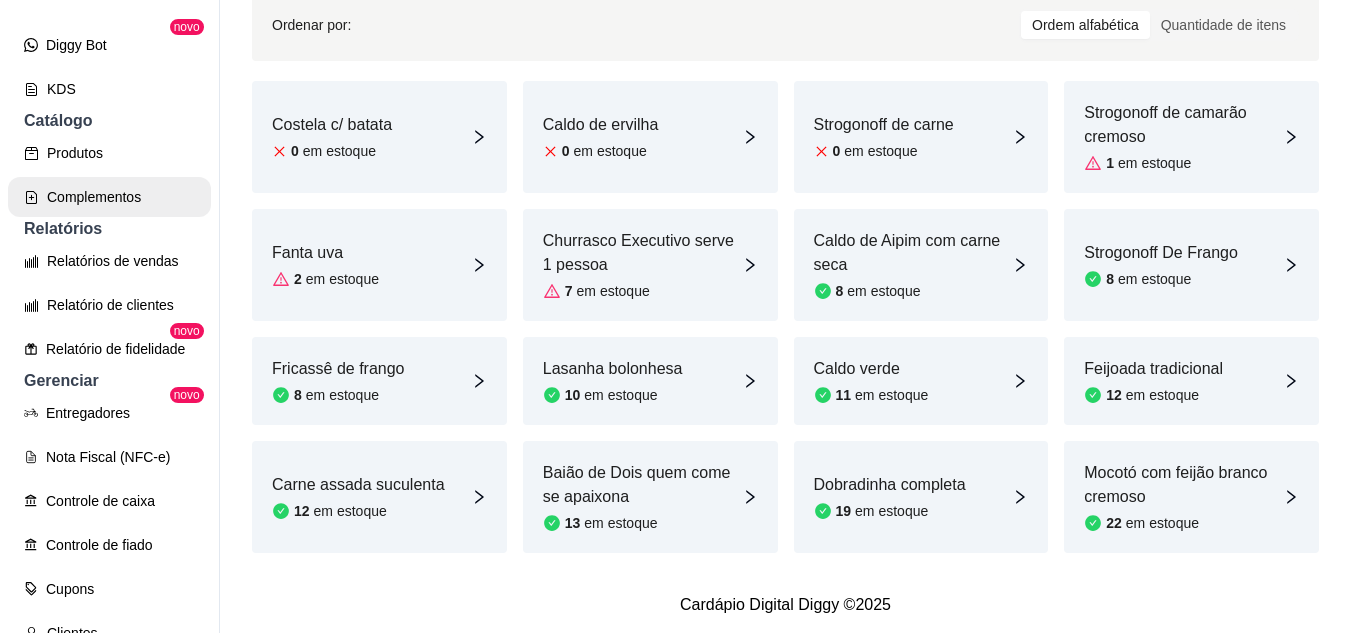scroll, scrollTop: 416, scrollLeft: 0, axis: vertical 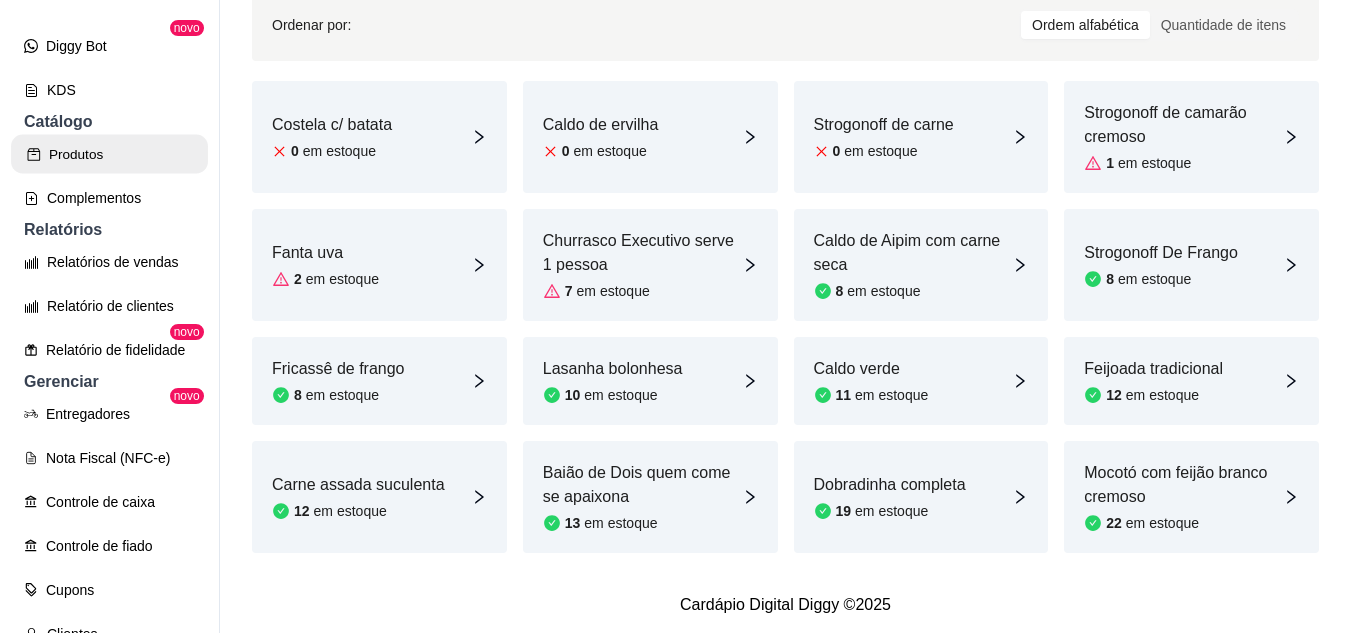 click on "Produtos" at bounding box center [109, 154] 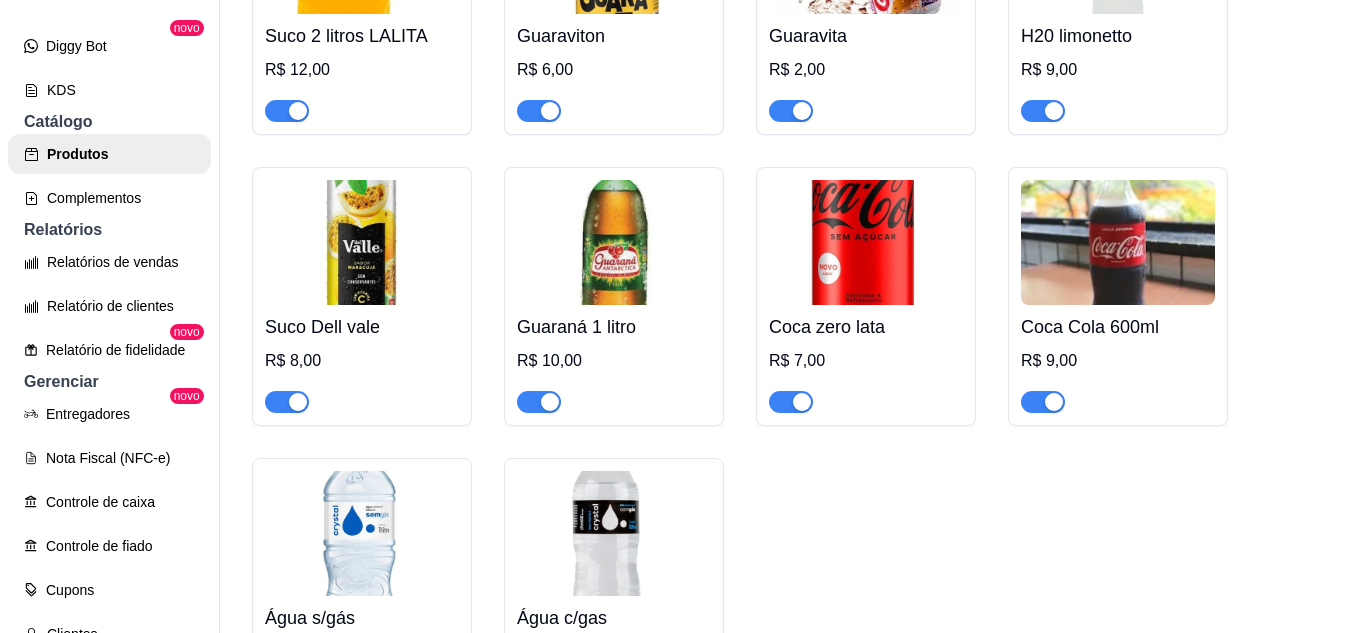 scroll, scrollTop: 7370, scrollLeft: 0, axis: vertical 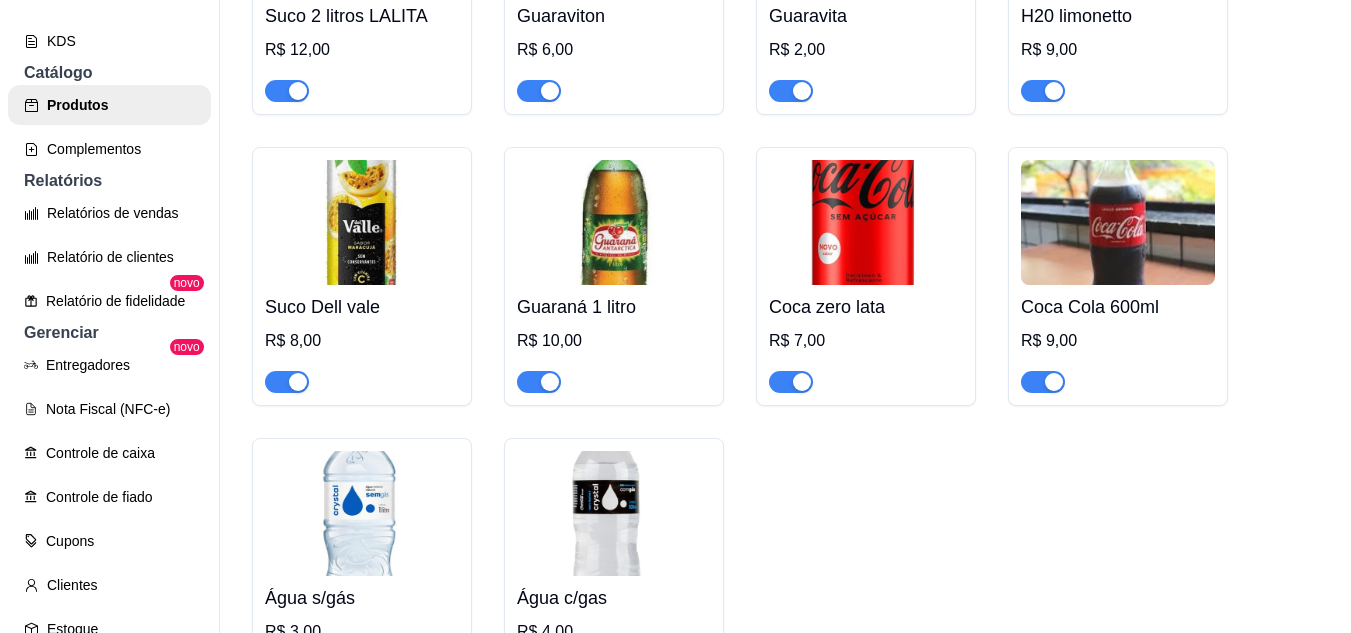 click at bounding box center (1118, 222) 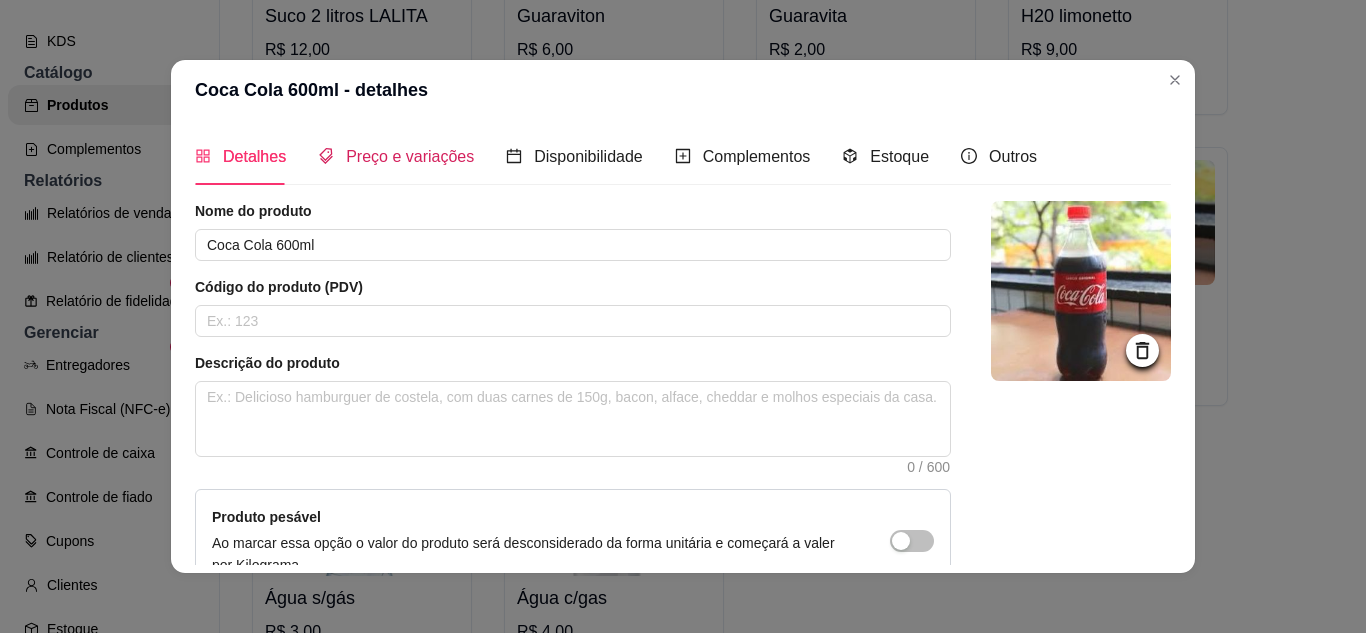 click on "Preço e variações" at bounding box center [410, 156] 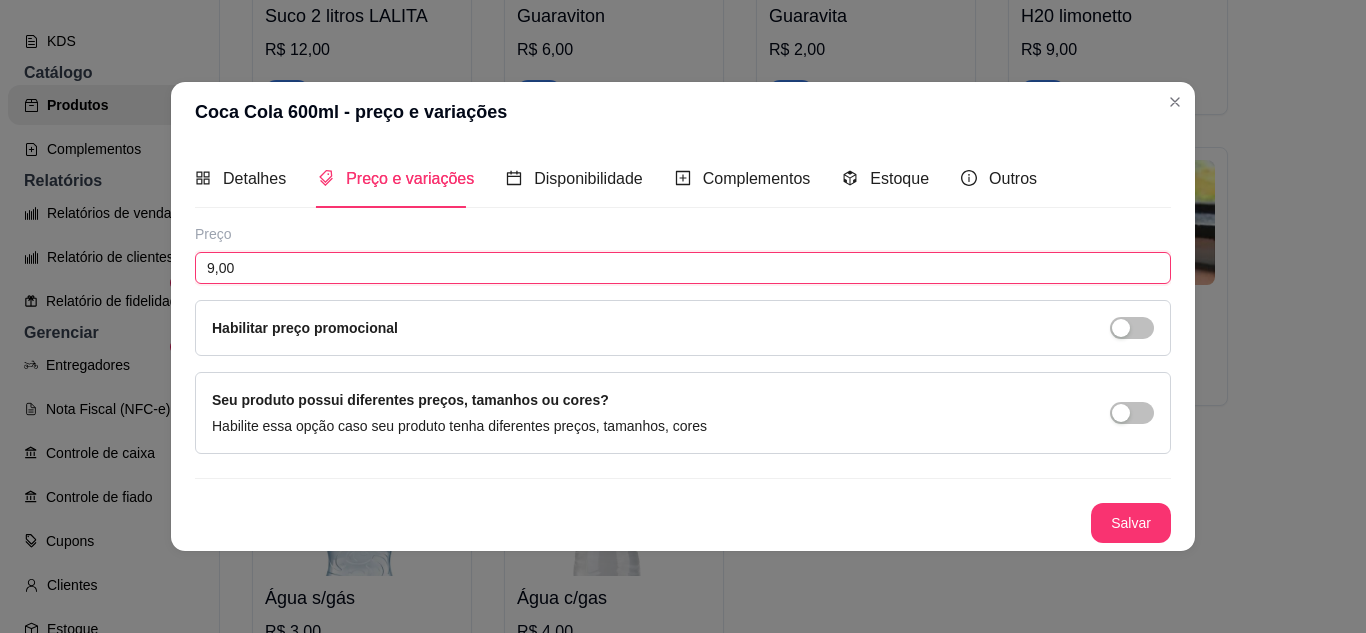 click on "9,00" at bounding box center (683, 268) 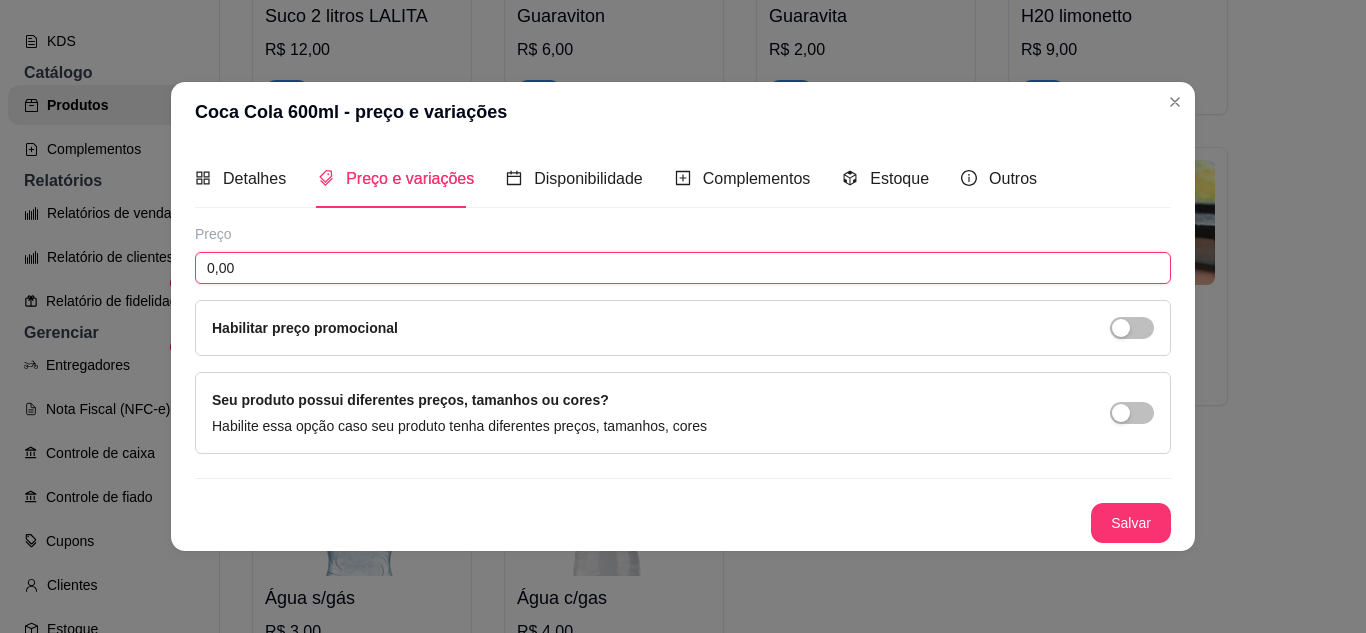 click on "0,00" at bounding box center [683, 268] 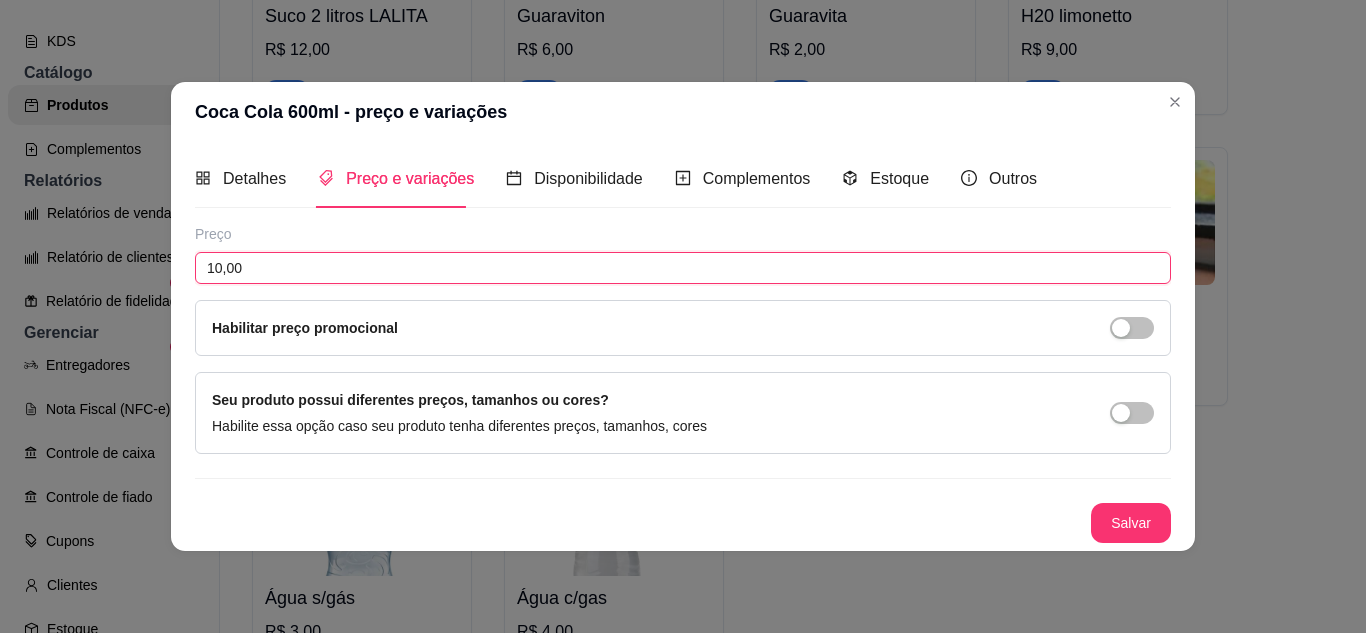 type on "10,00" 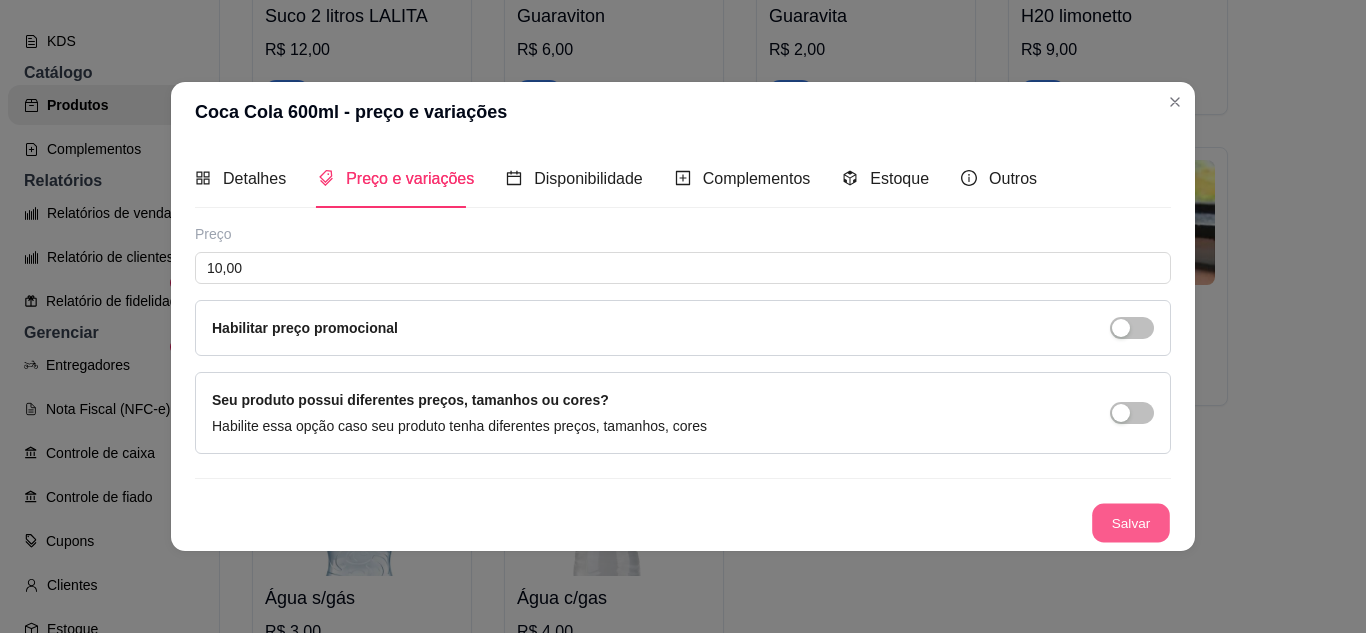 click on "Salvar" at bounding box center (1131, 522) 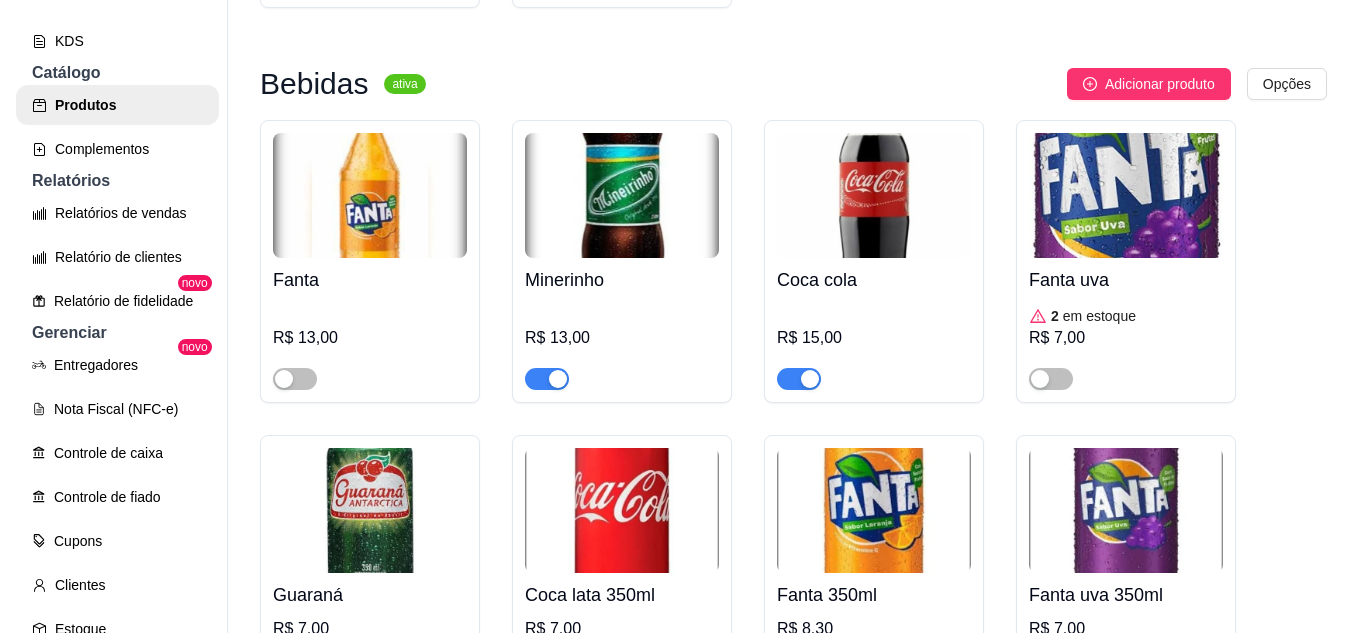 scroll, scrollTop: 6254, scrollLeft: 0, axis: vertical 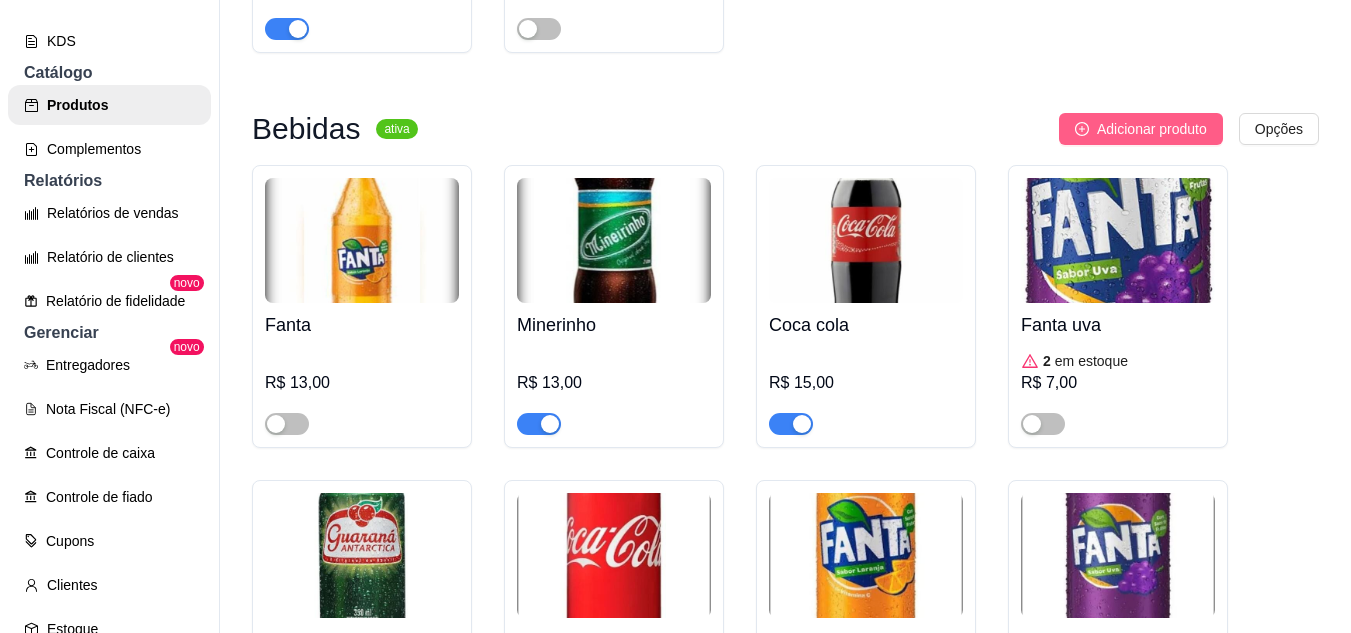 click on "Adicionar produto" at bounding box center (1152, 129) 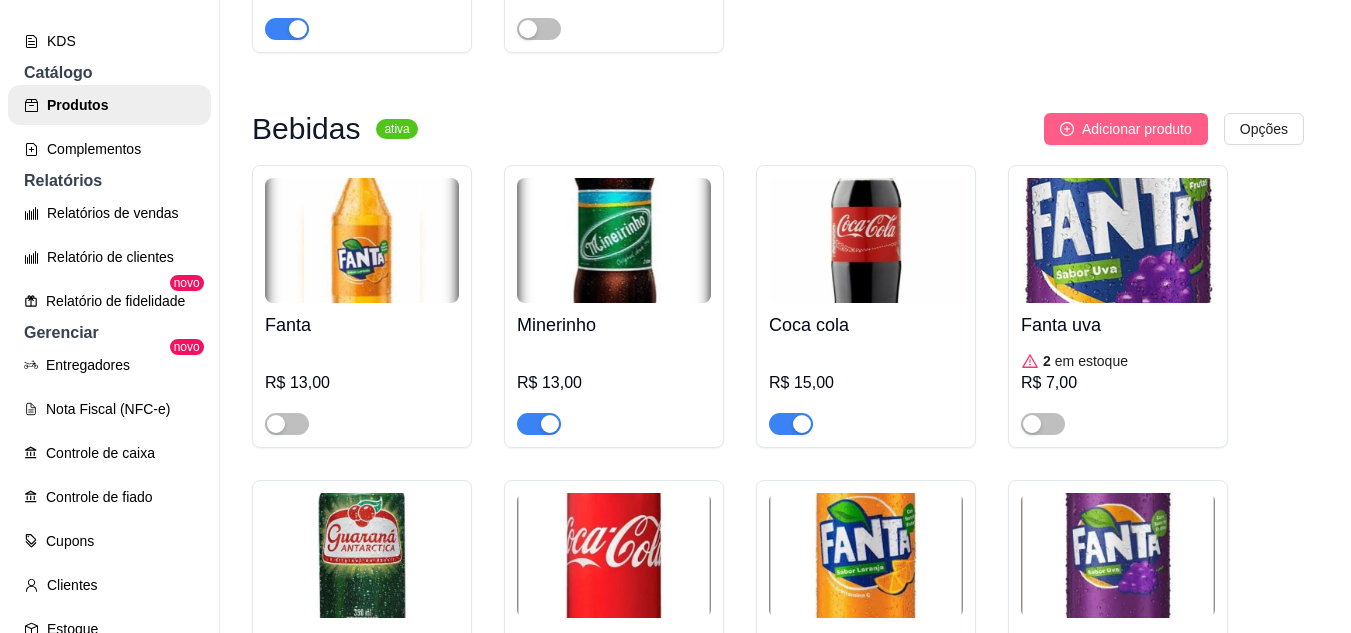 type 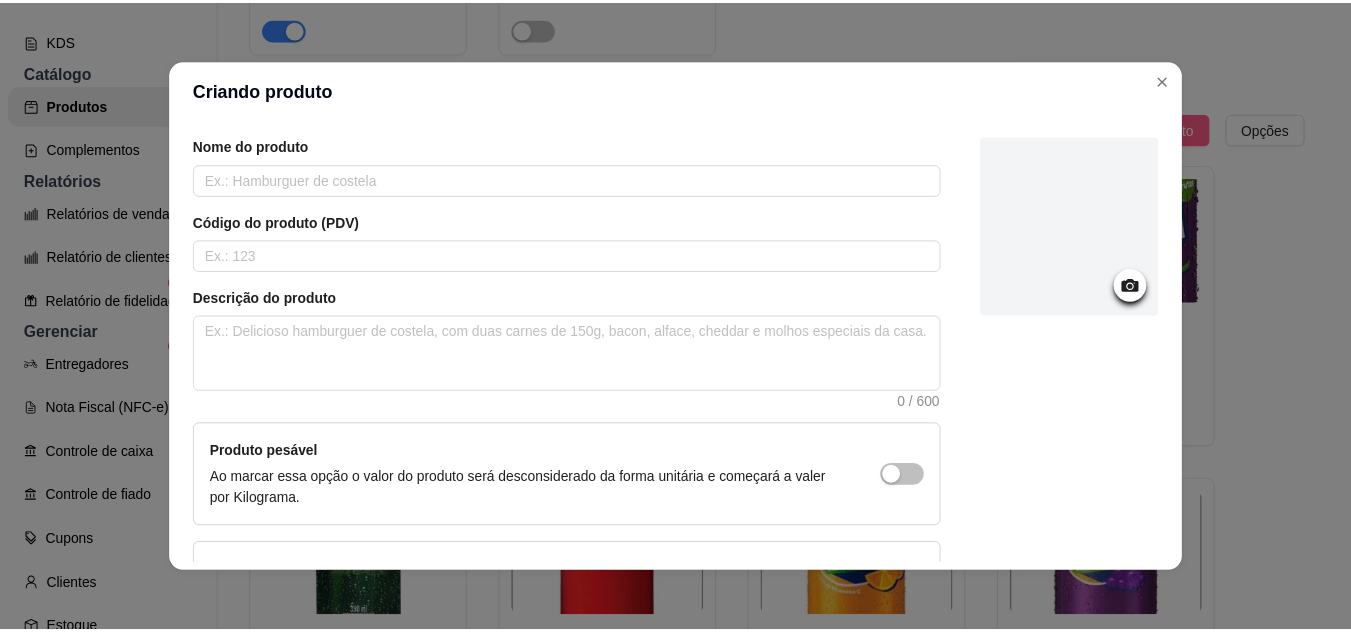 scroll, scrollTop: 60, scrollLeft: 0, axis: vertical 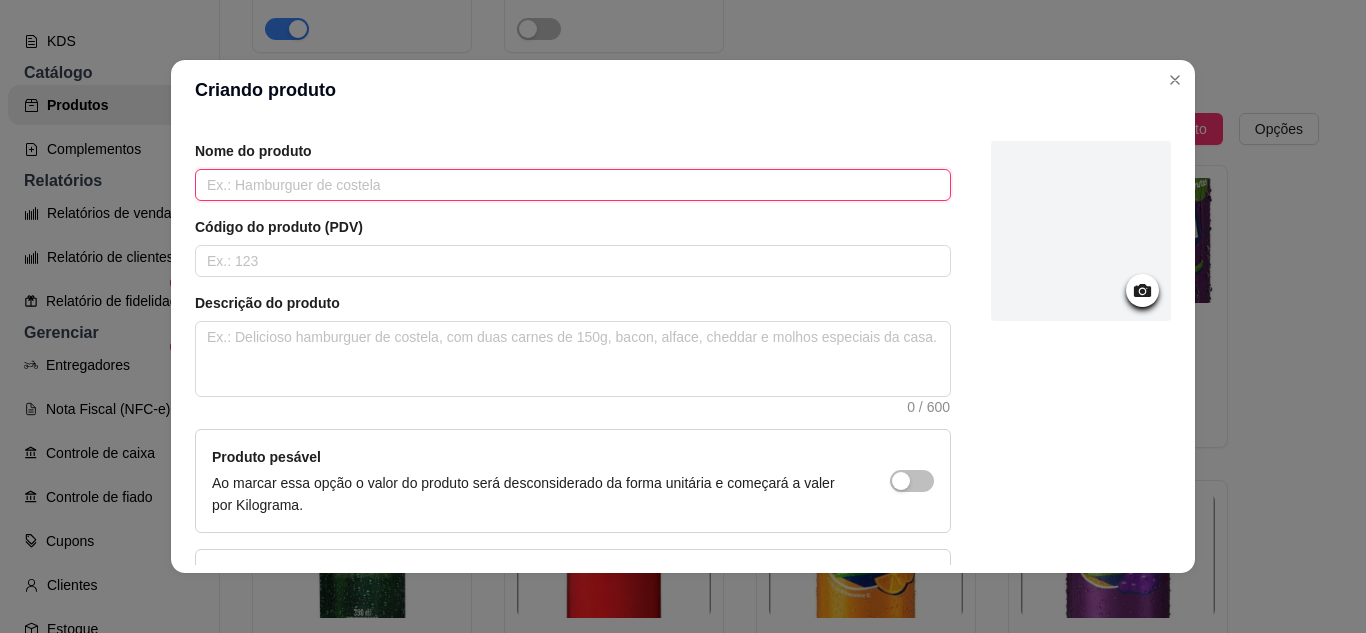 click at bounding box center (573, 185) 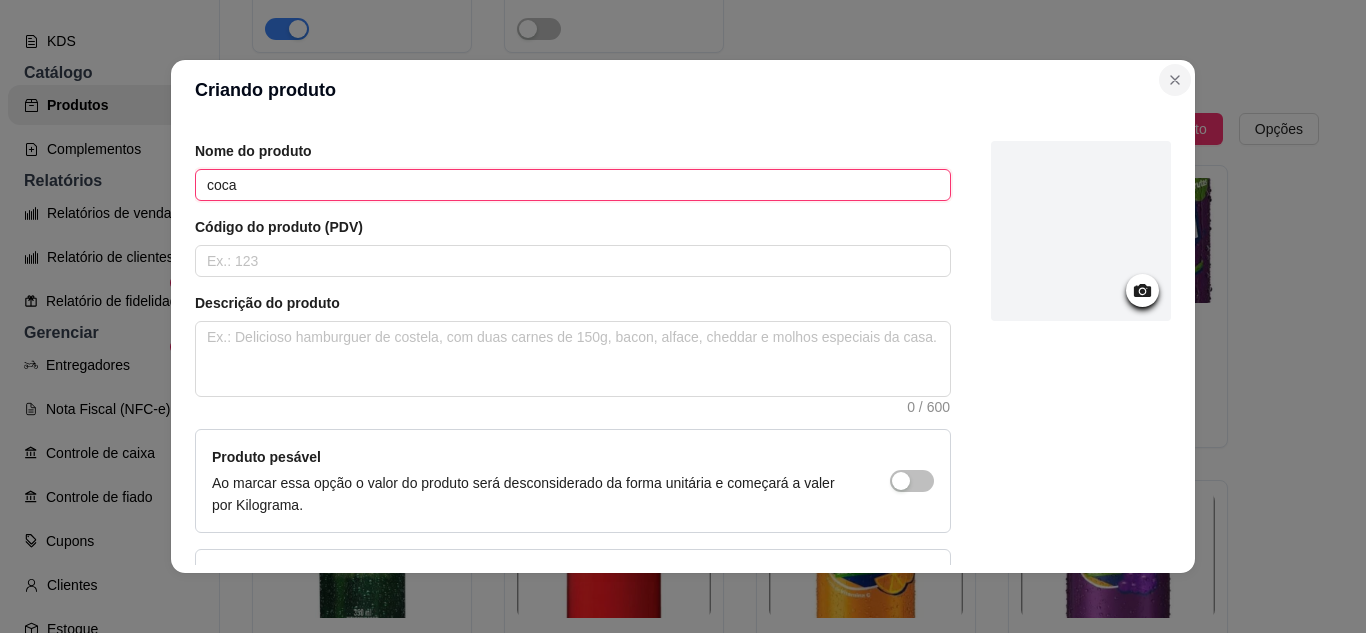 type on "coca" 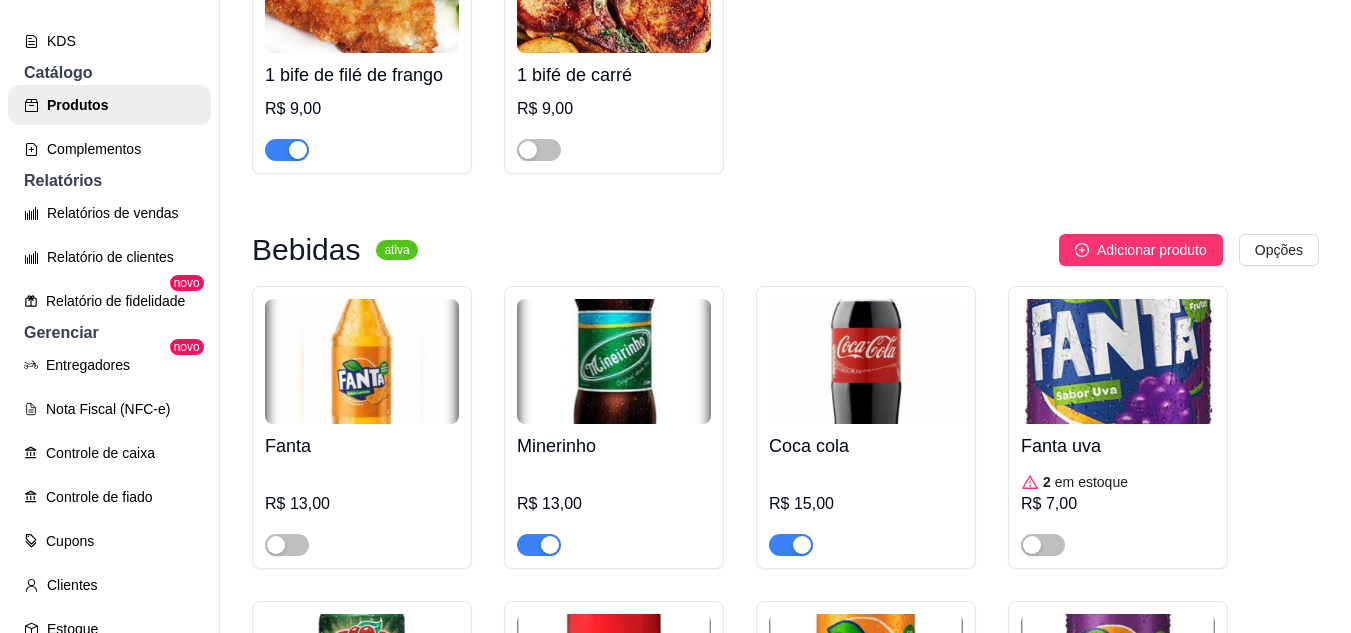 scroll, scrollTop: 5854, scrollLeft: 0, axis: vertical 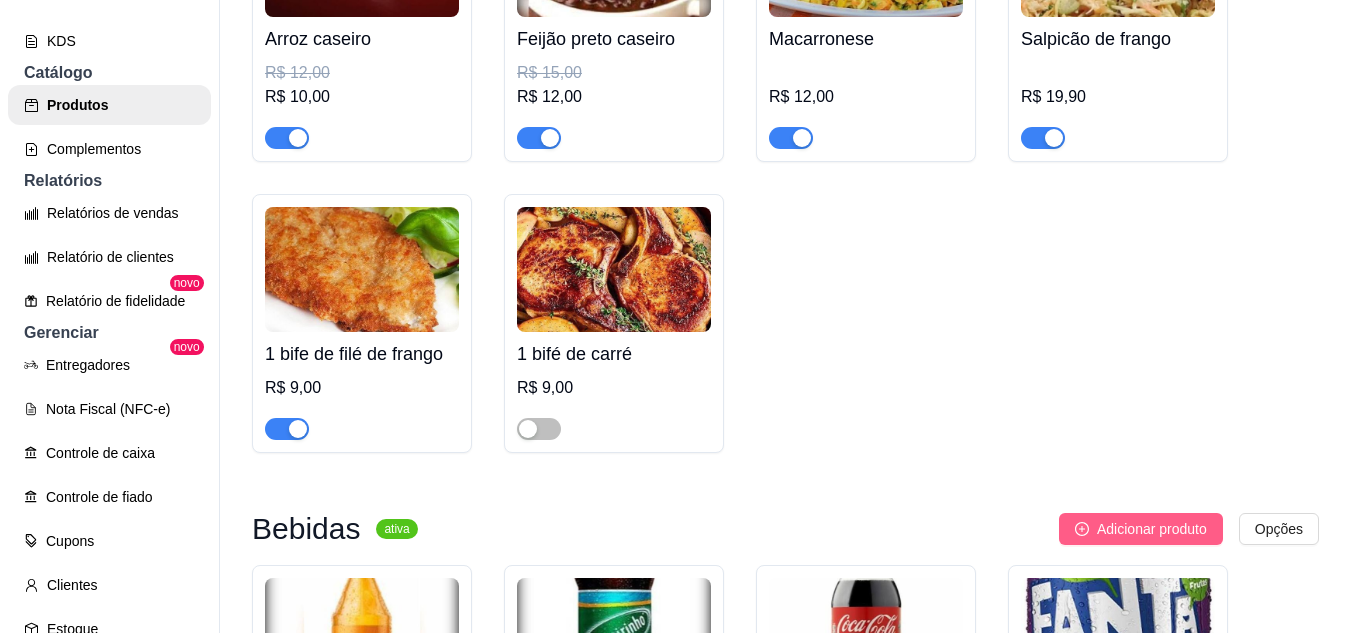 click on "Adicionar produto" at bounding box center [1152, 529] 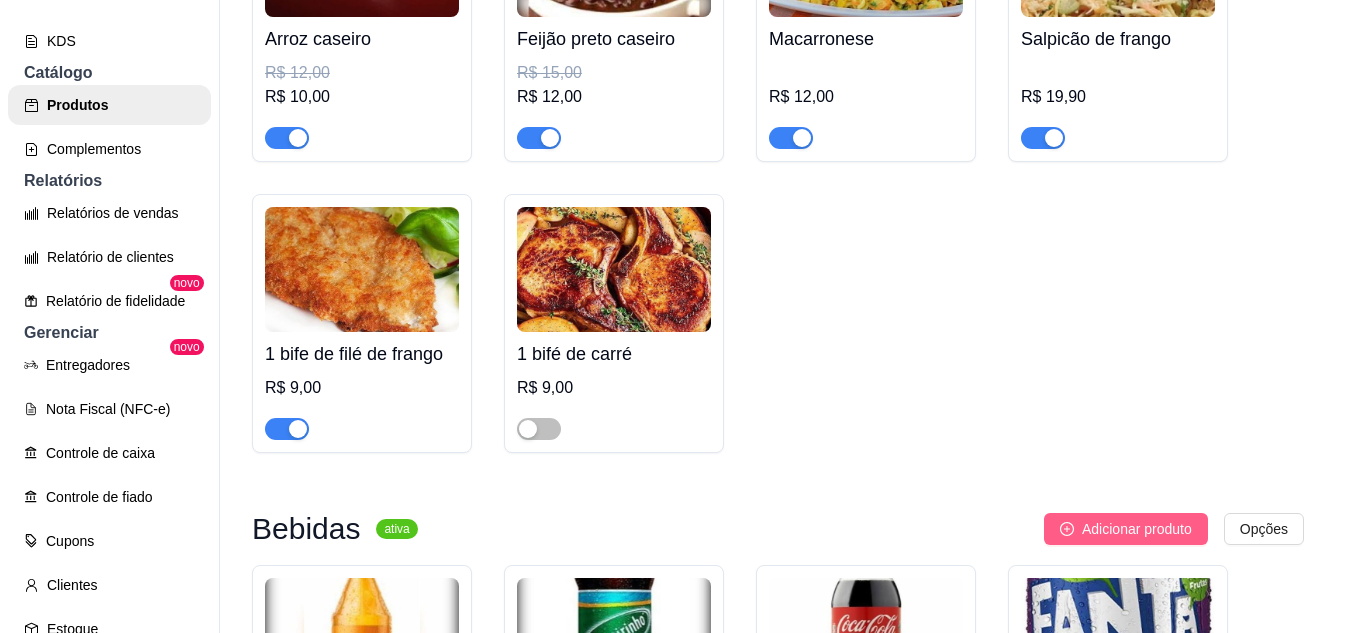 type 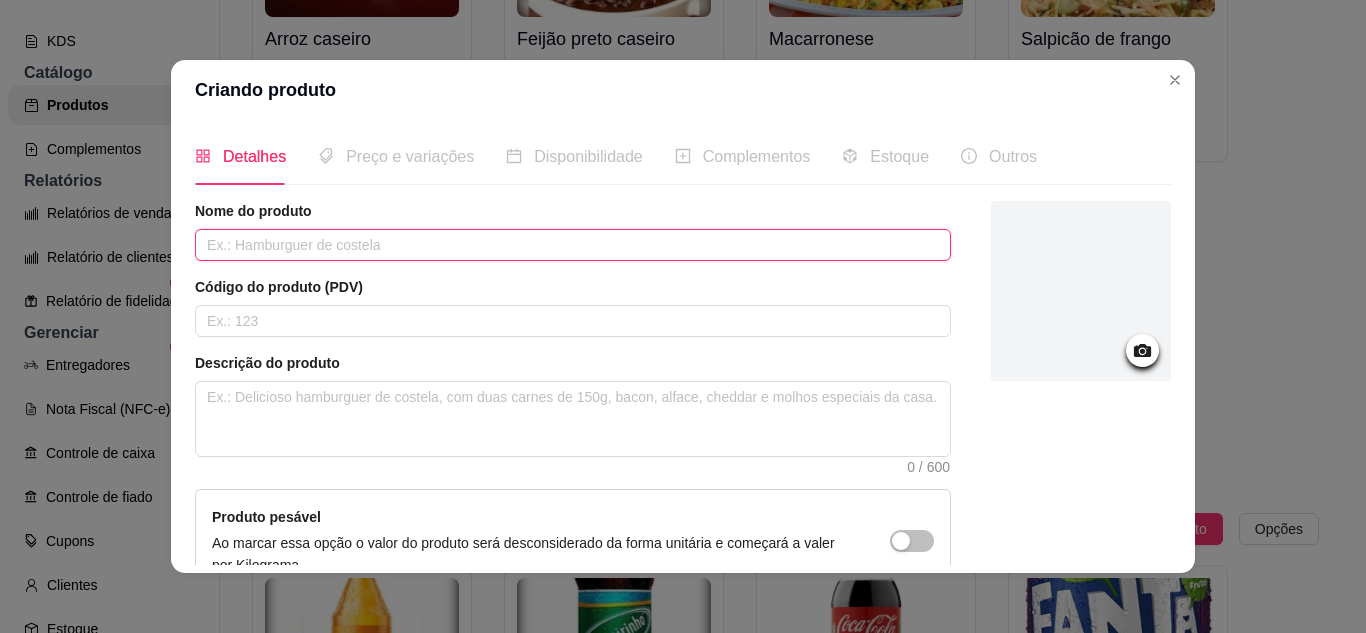 click at bounding box center [573, 245] 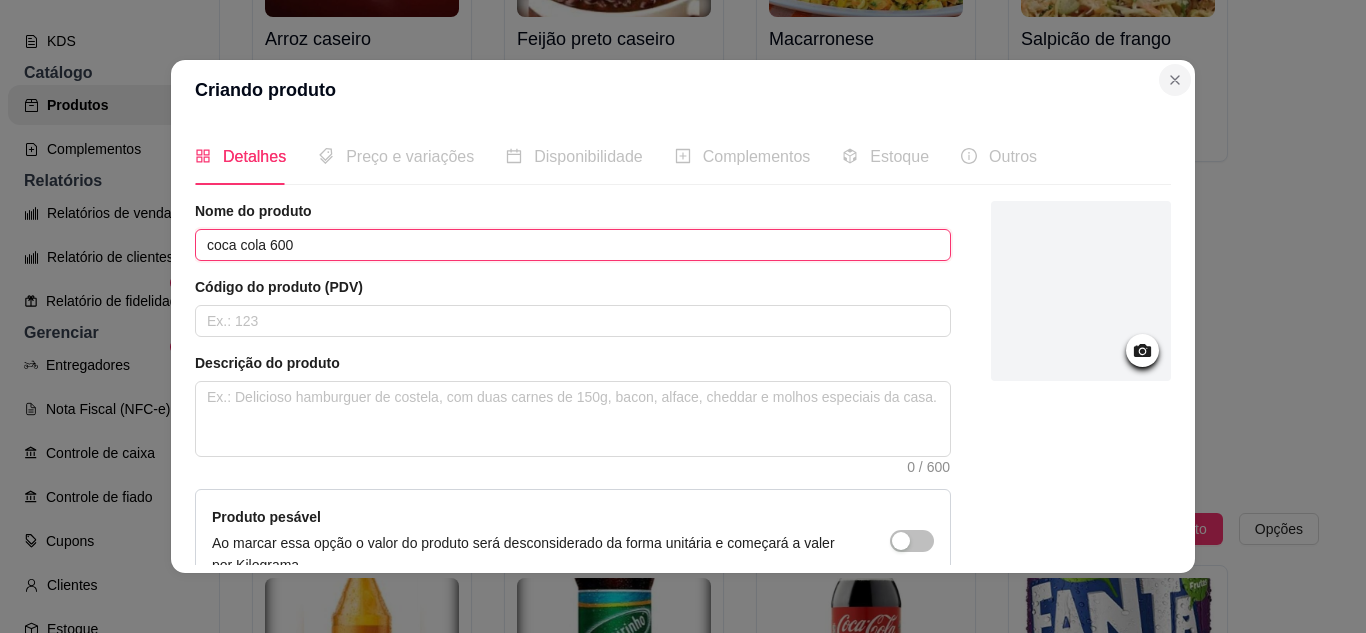 type on "coca cola 600" 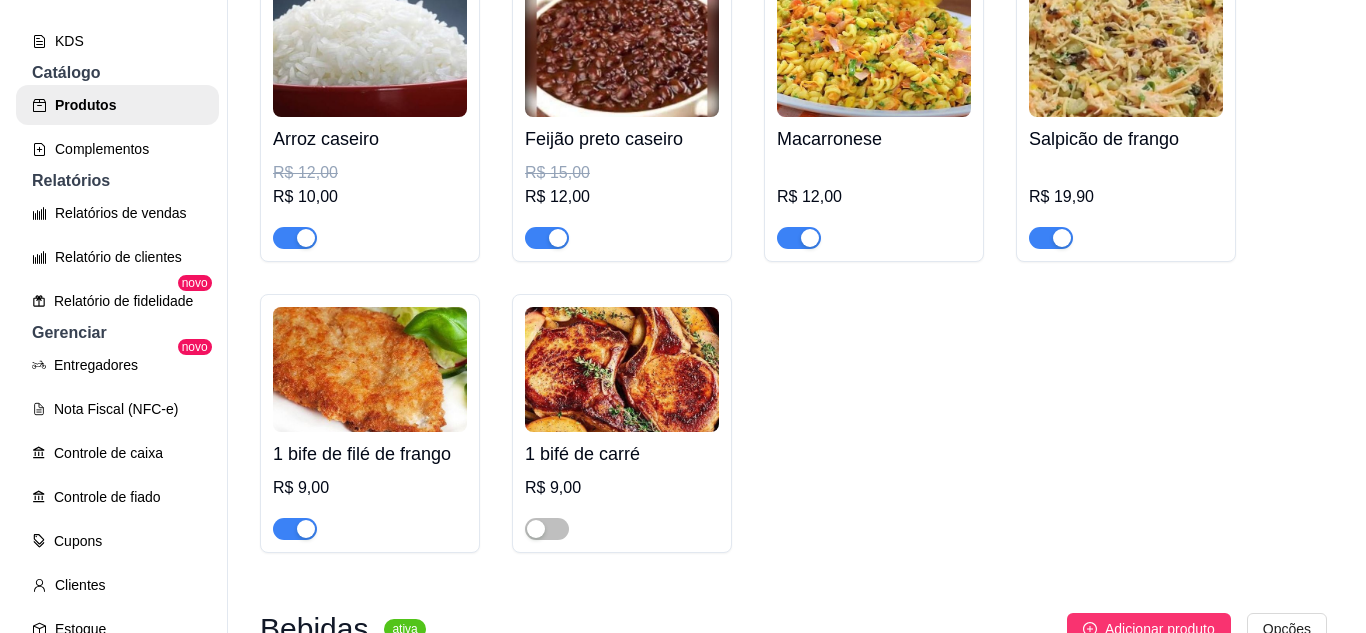 scroll, scrollTop: 5954, scrollLeft: 0, axis: vertical 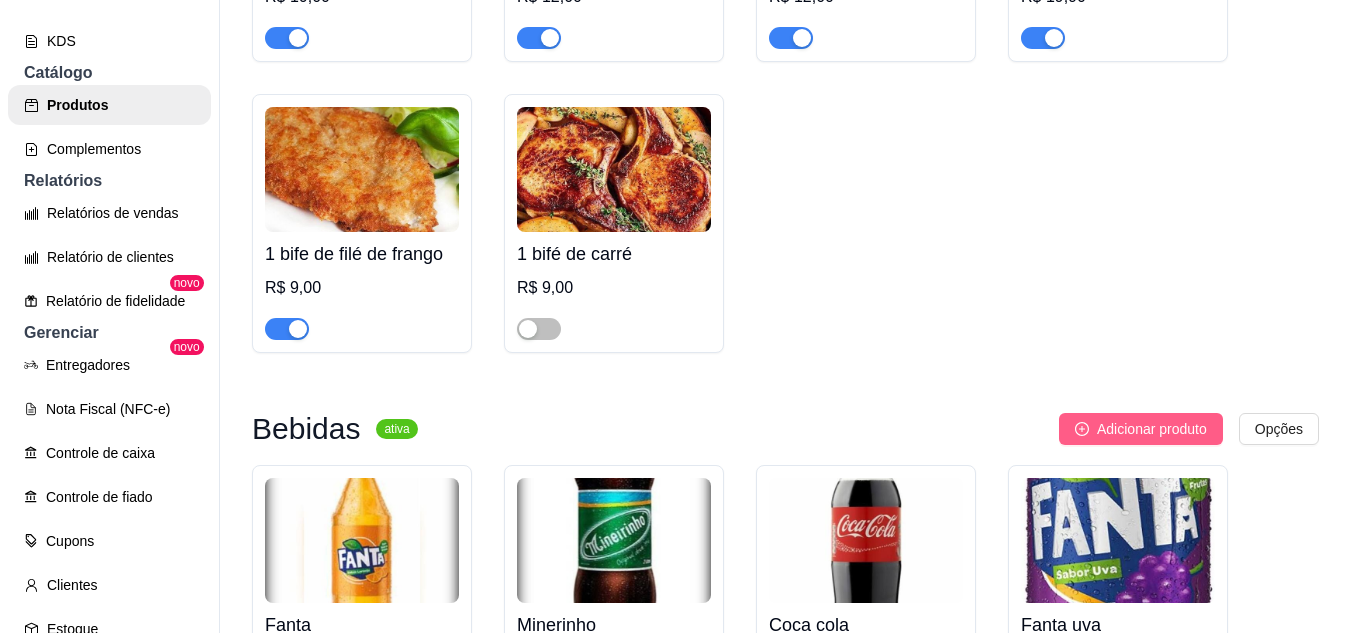 click on "Adicionar produto" at bounding box center (1152, 429) 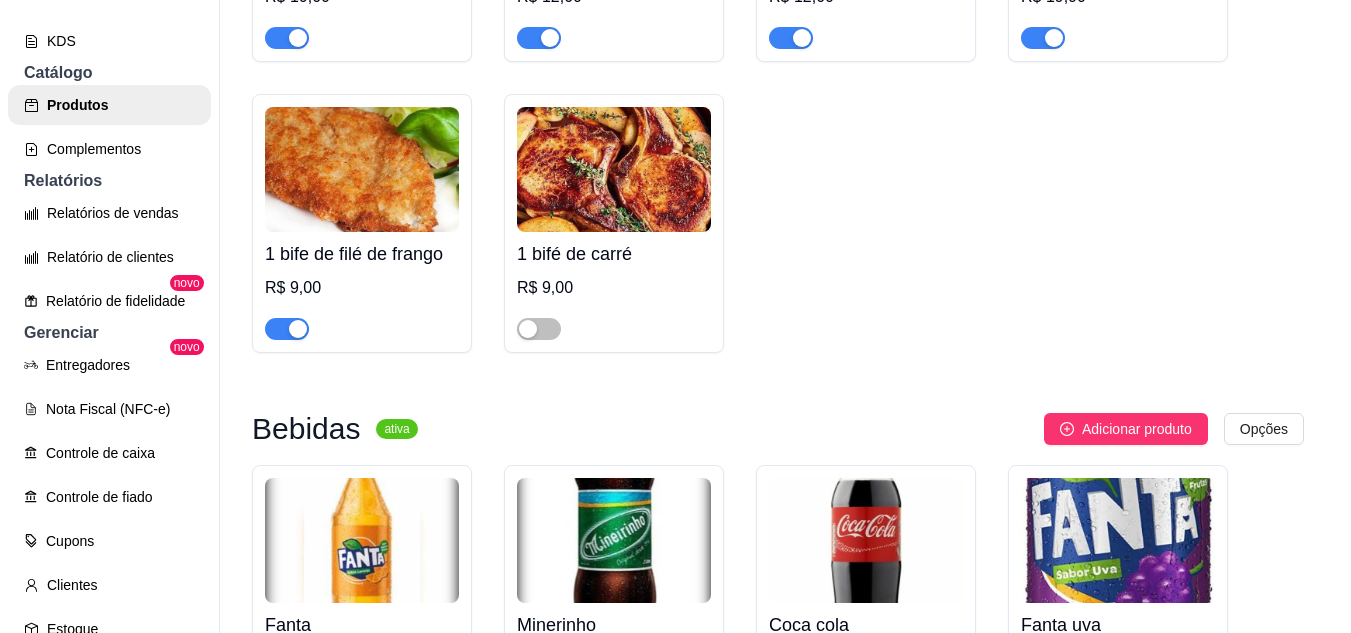 type 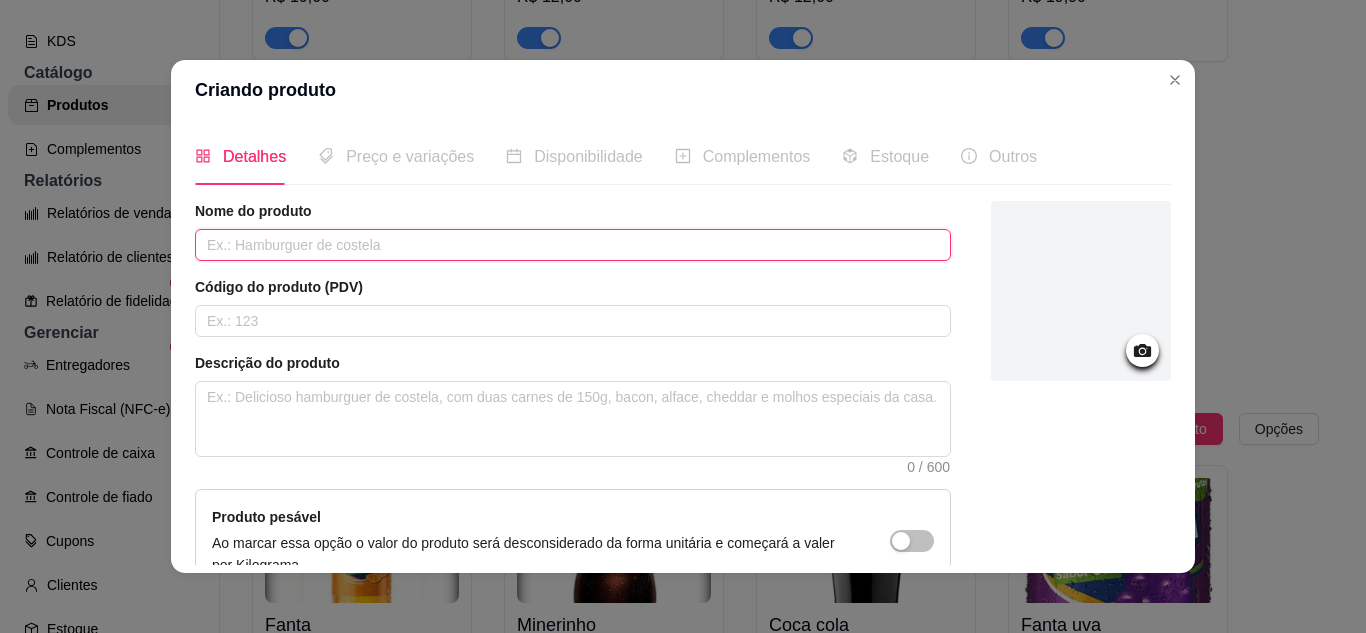 click at bounding box center [573, 245] 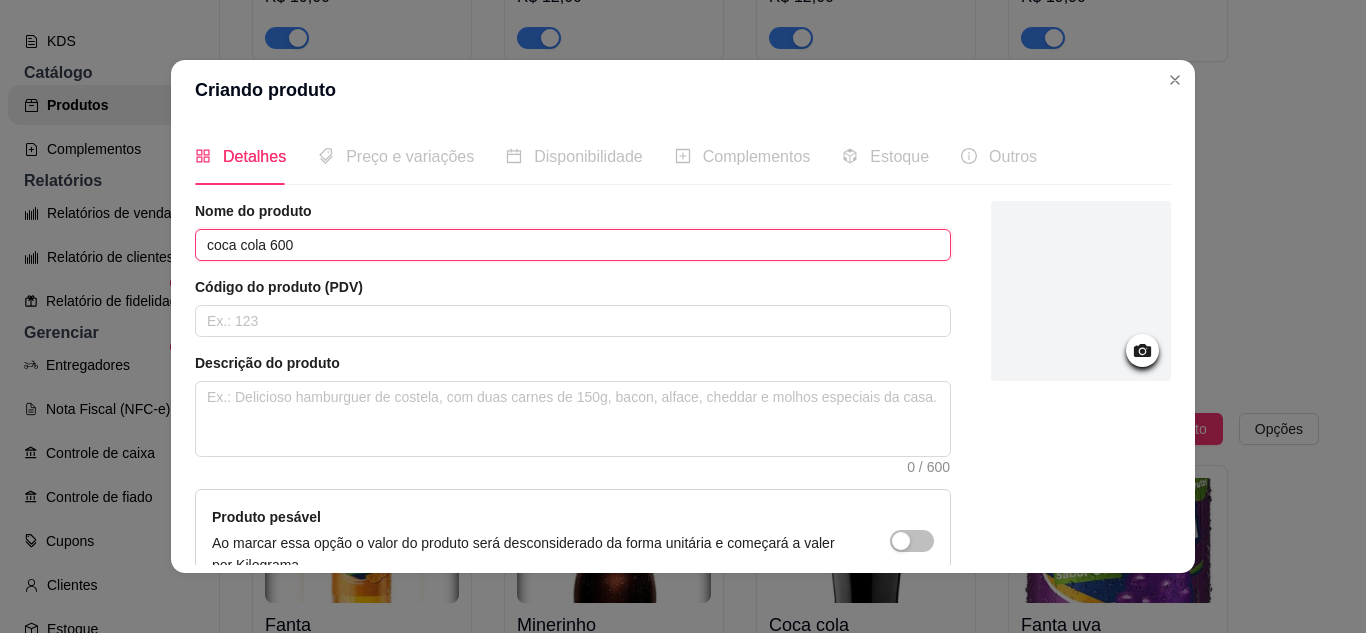 type on "coca cola 600" 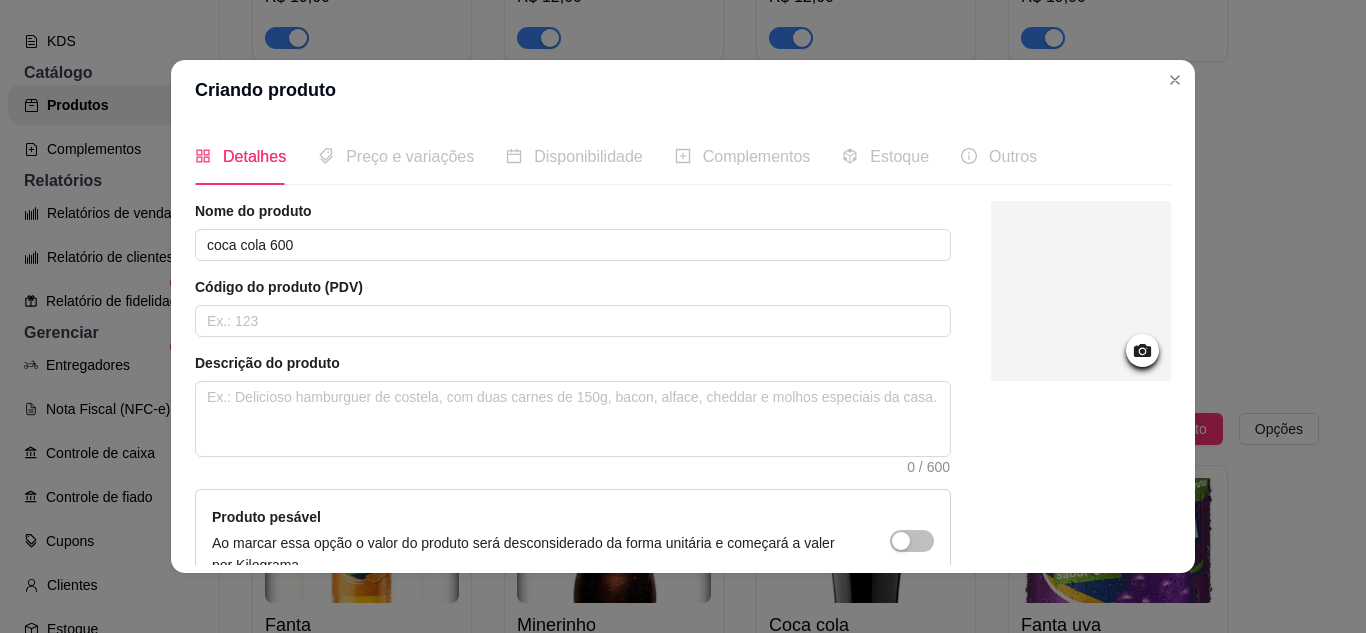 click at bounding box center (1081, 291) 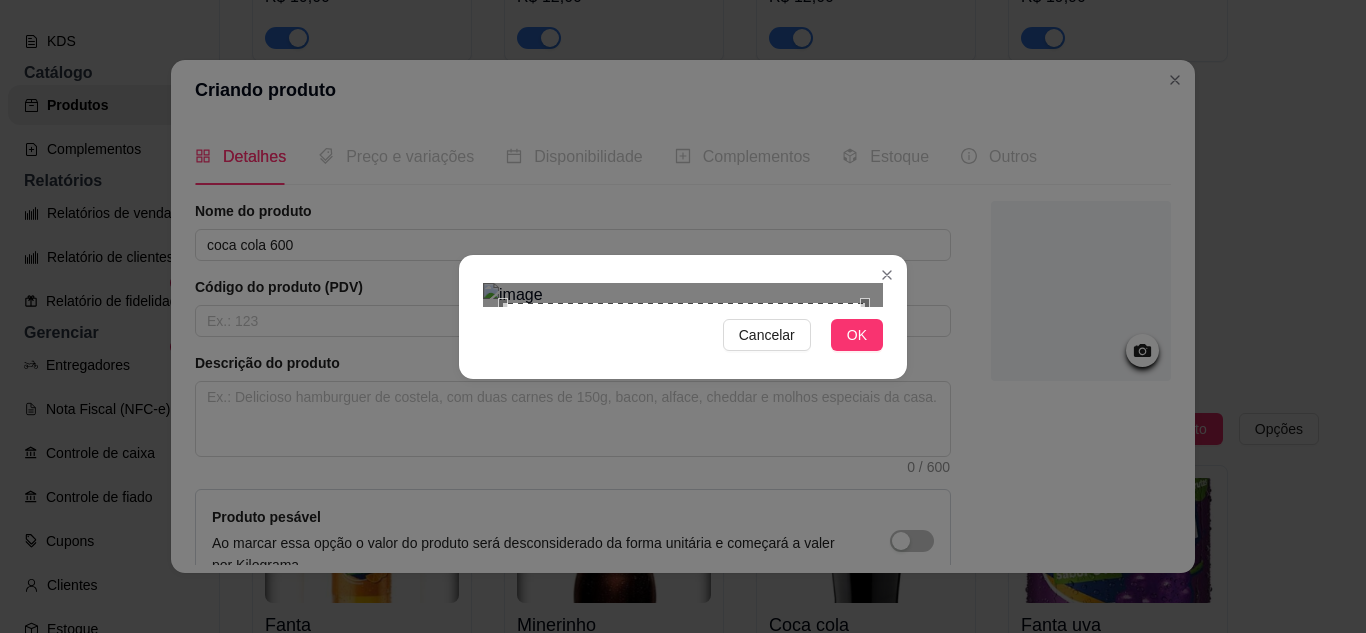 click at bounding box center [683, 295] 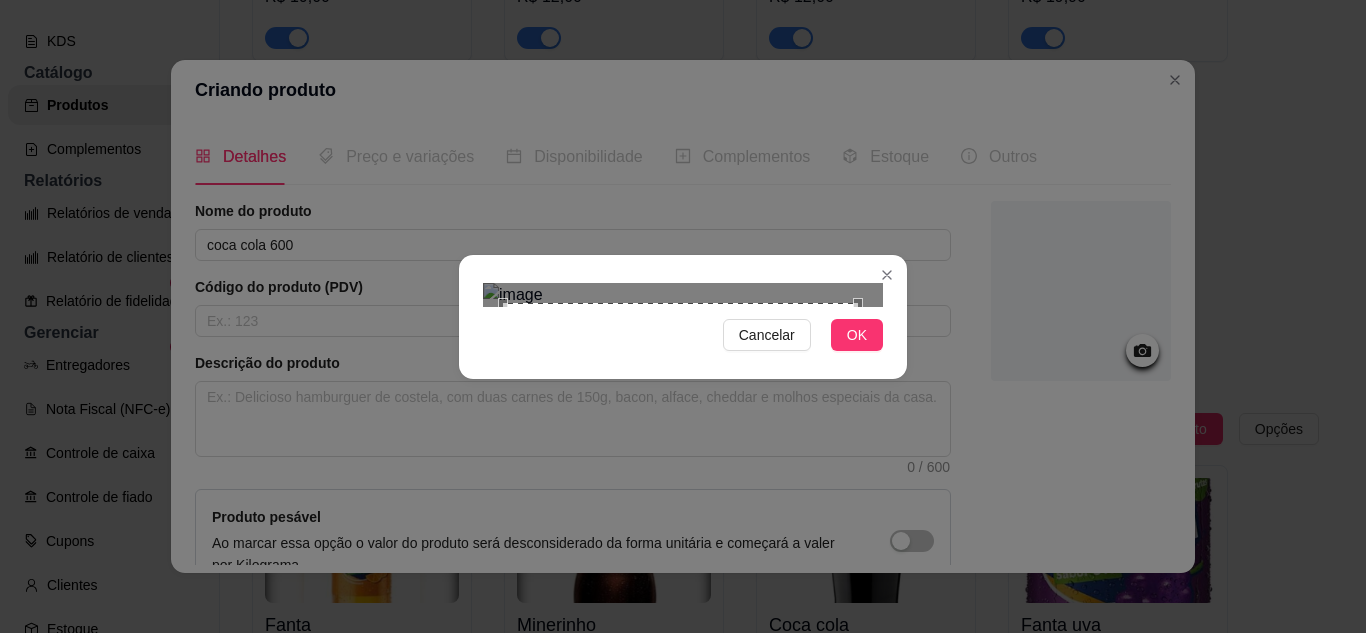 click at bounding box center [863, 663] 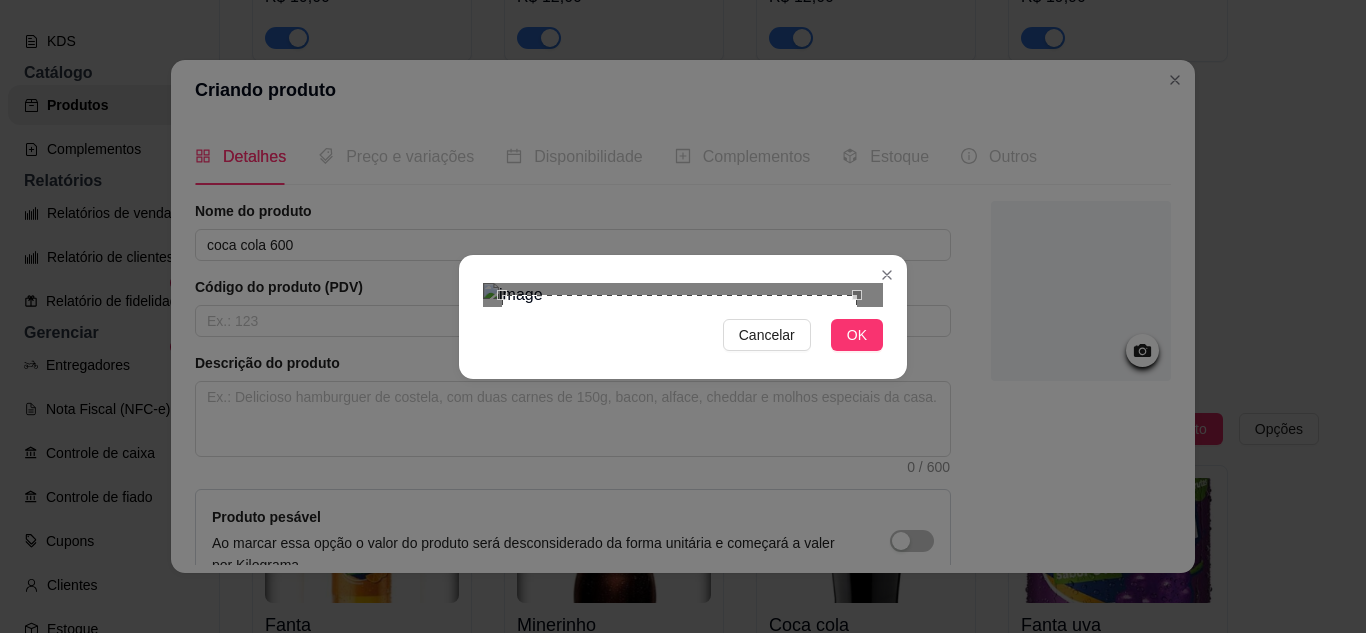 click at bounding box center (679, 472) 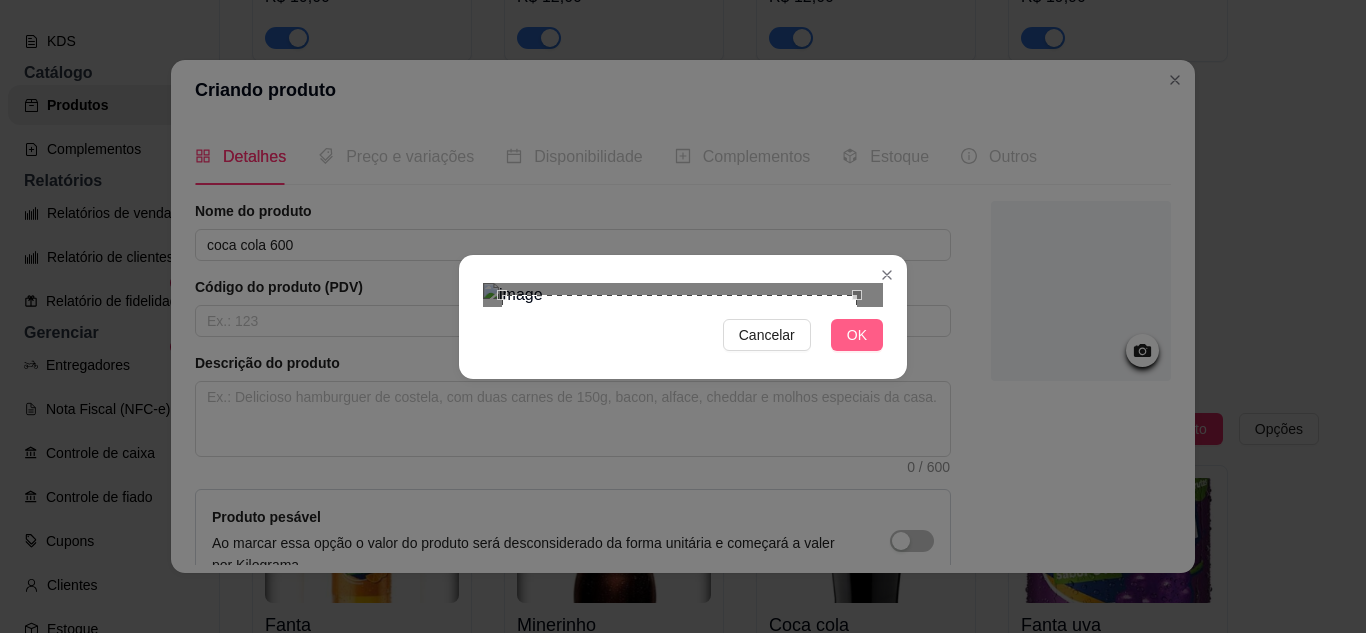 click on "OK" at bounding box center (857, 335) 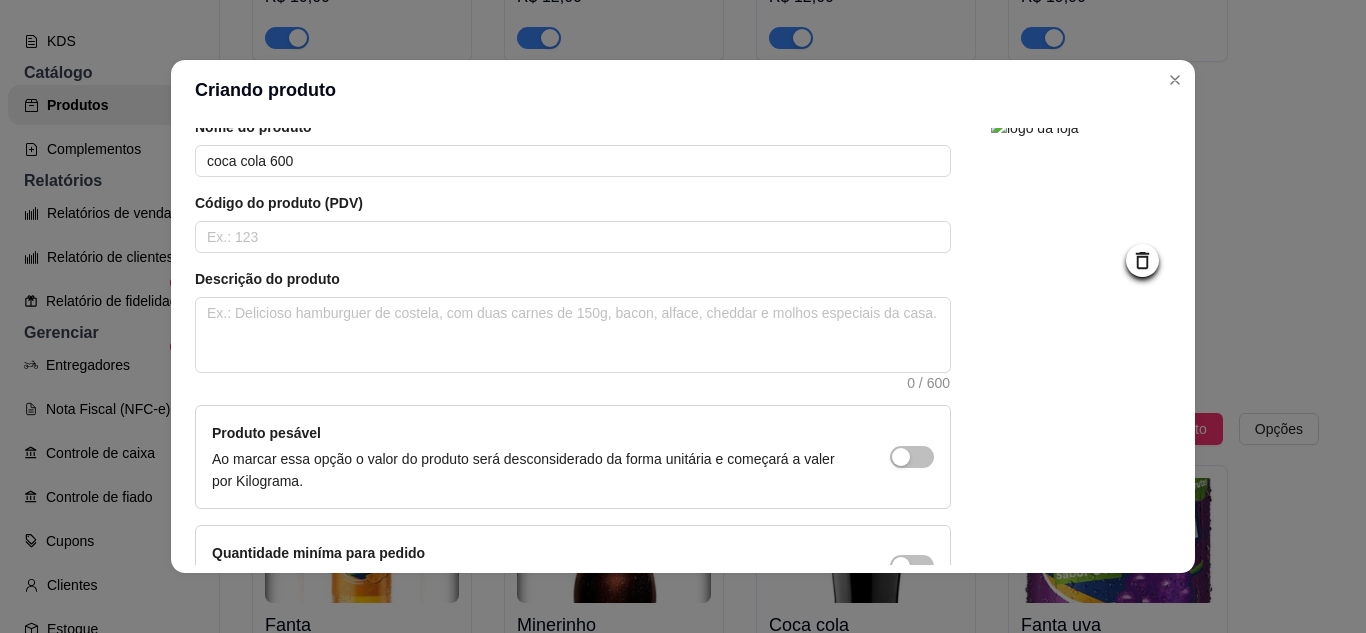 scroll, scrollTop: 215, scrollLeft: 0, axis: vertical 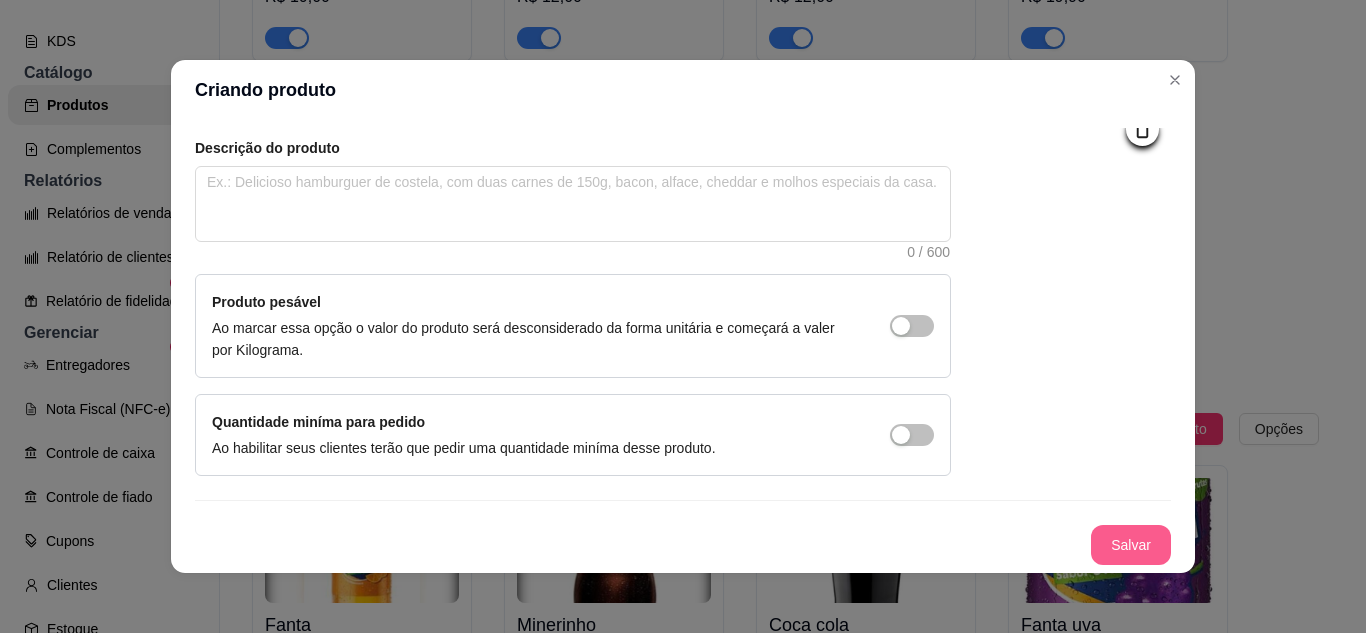 click on "Salvar" at bounding box center [1131, 545] 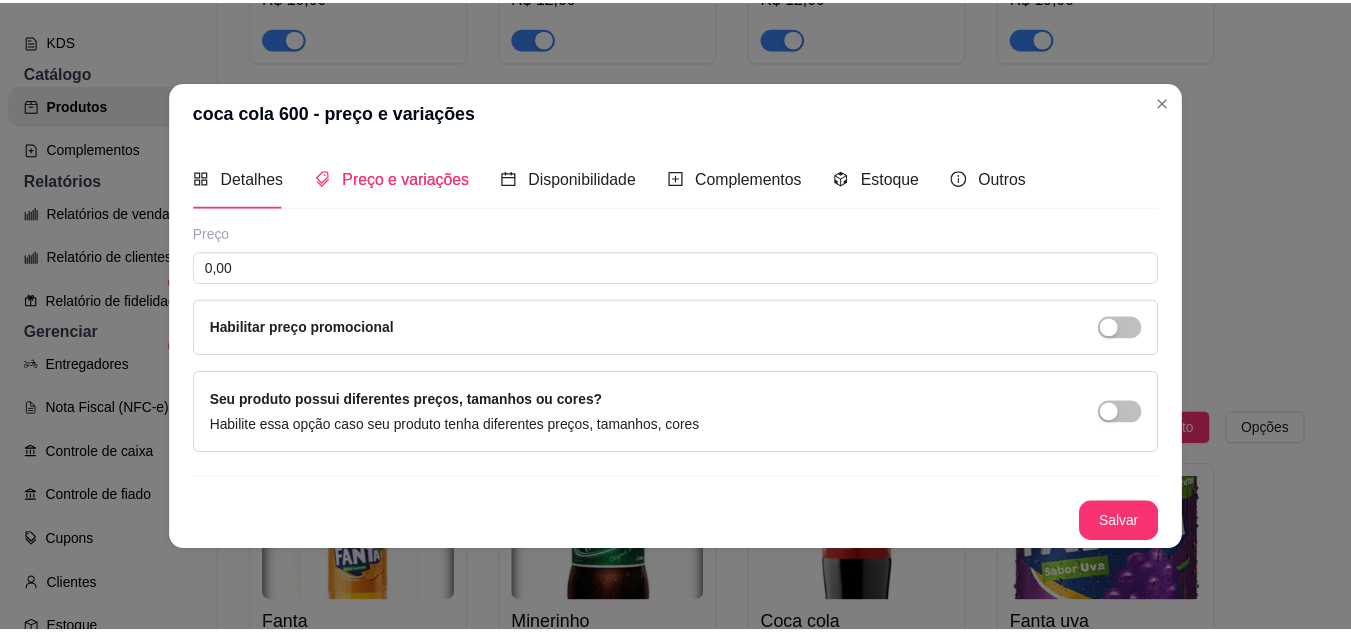 scroll, scrollTop: 0, scrollLeft: 0, axis: both 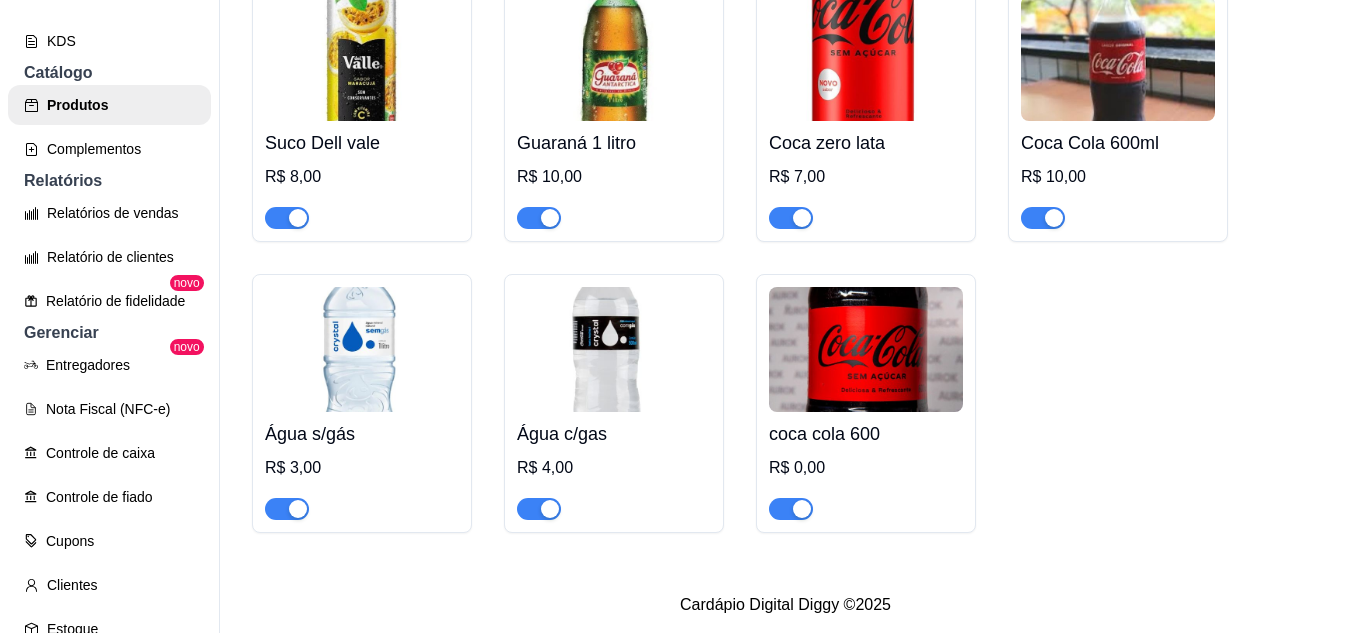 click at bounding box center [866, 349] 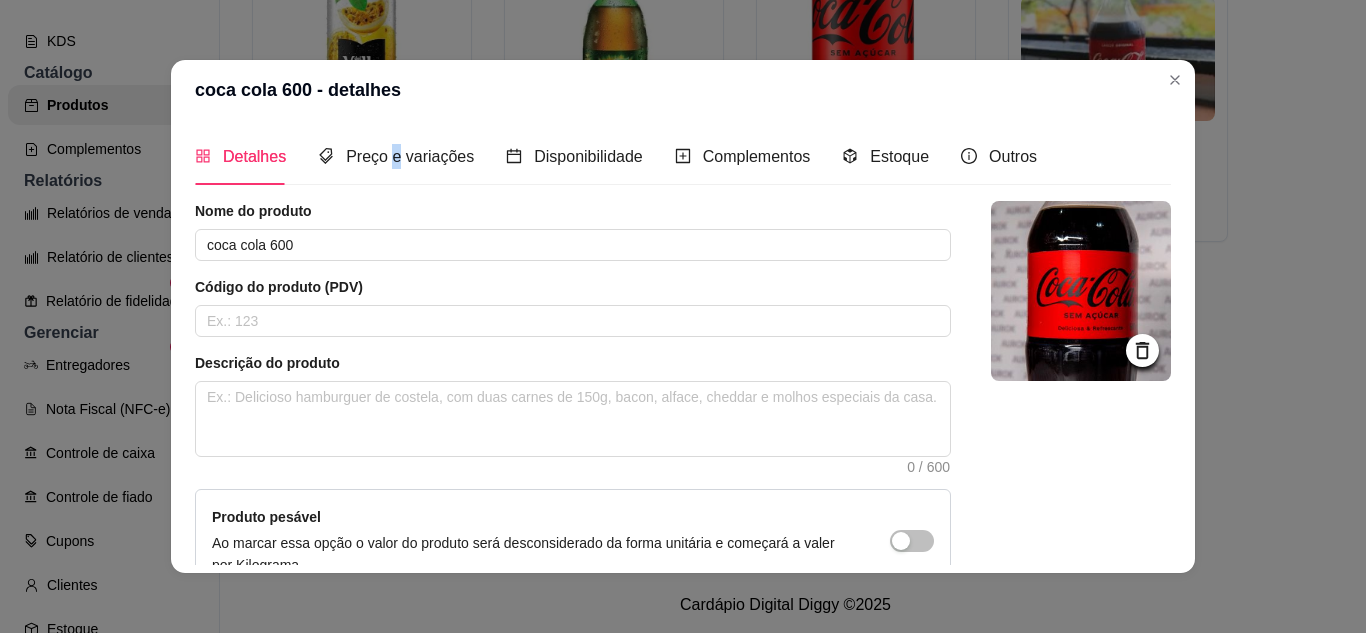 click on "Preço e variações" at bounding box center [396, 156] 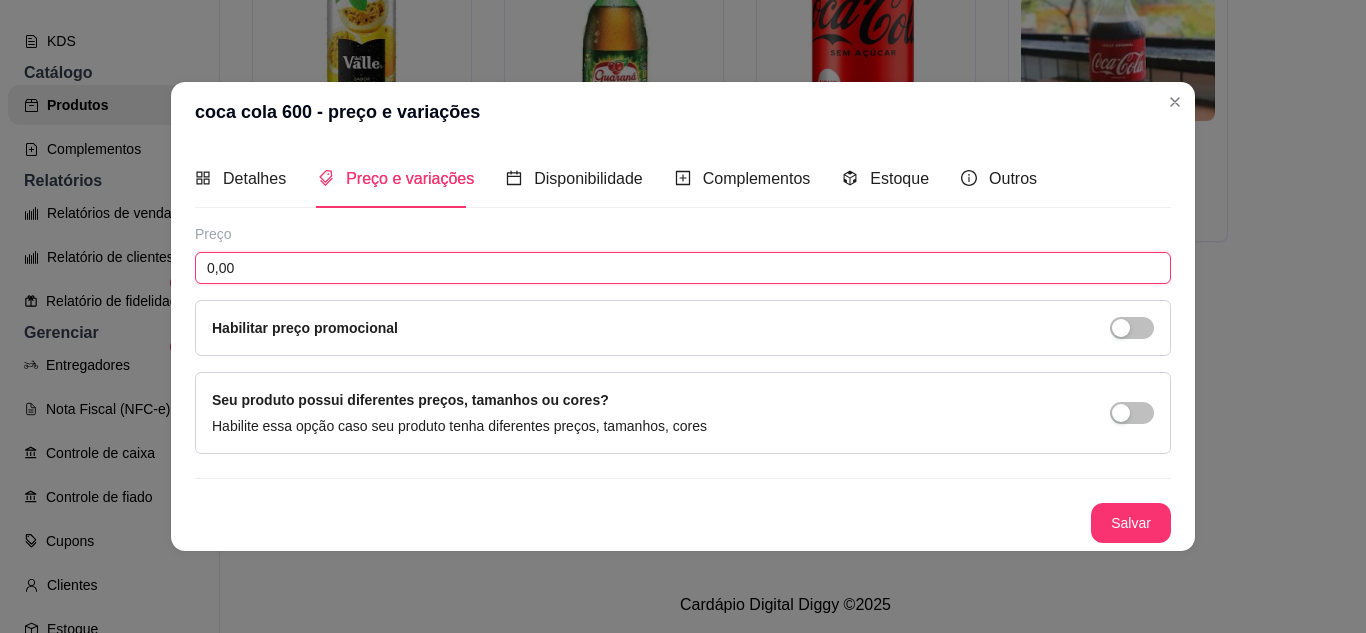 click on "0,00" at bounding box center [683, 268] 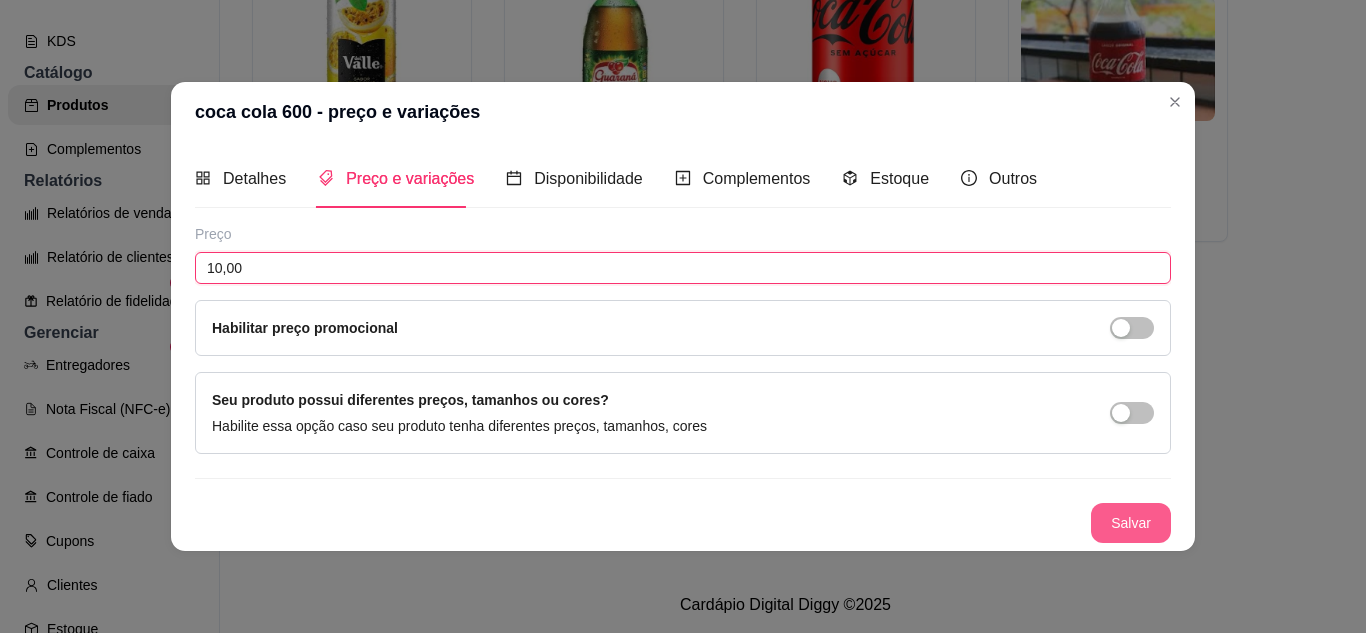 type on "10,00" 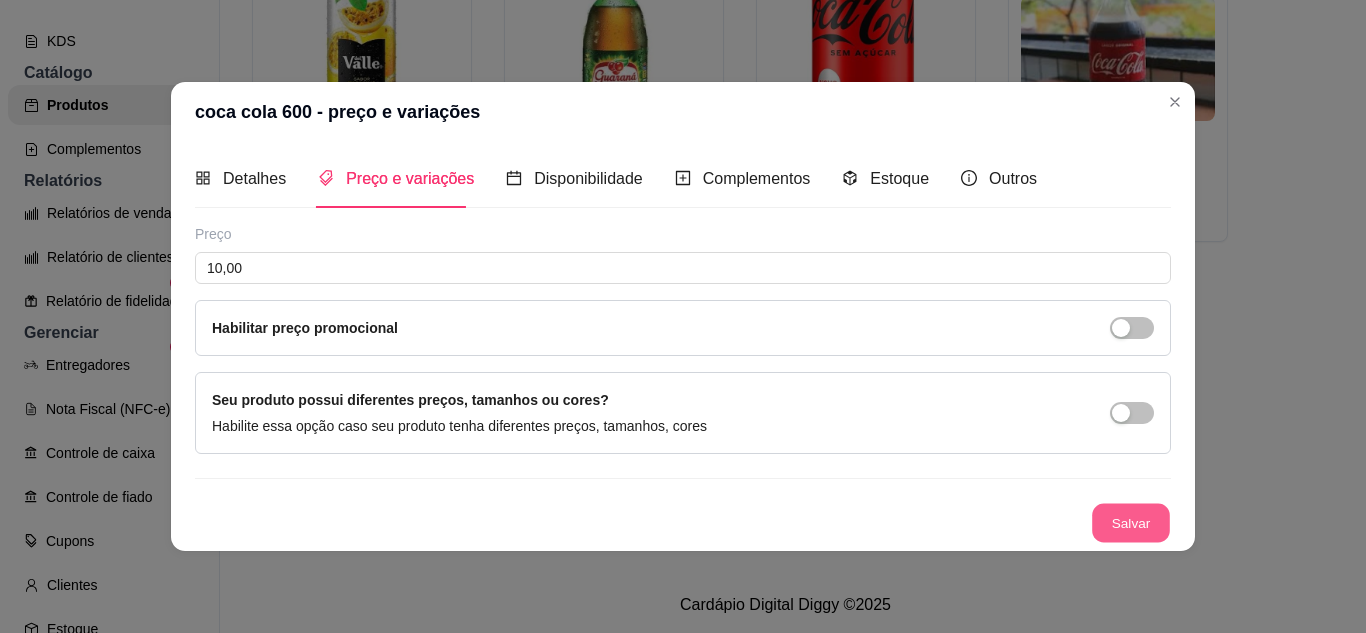 click on "Salvar" at bounding box center [1131, 522] 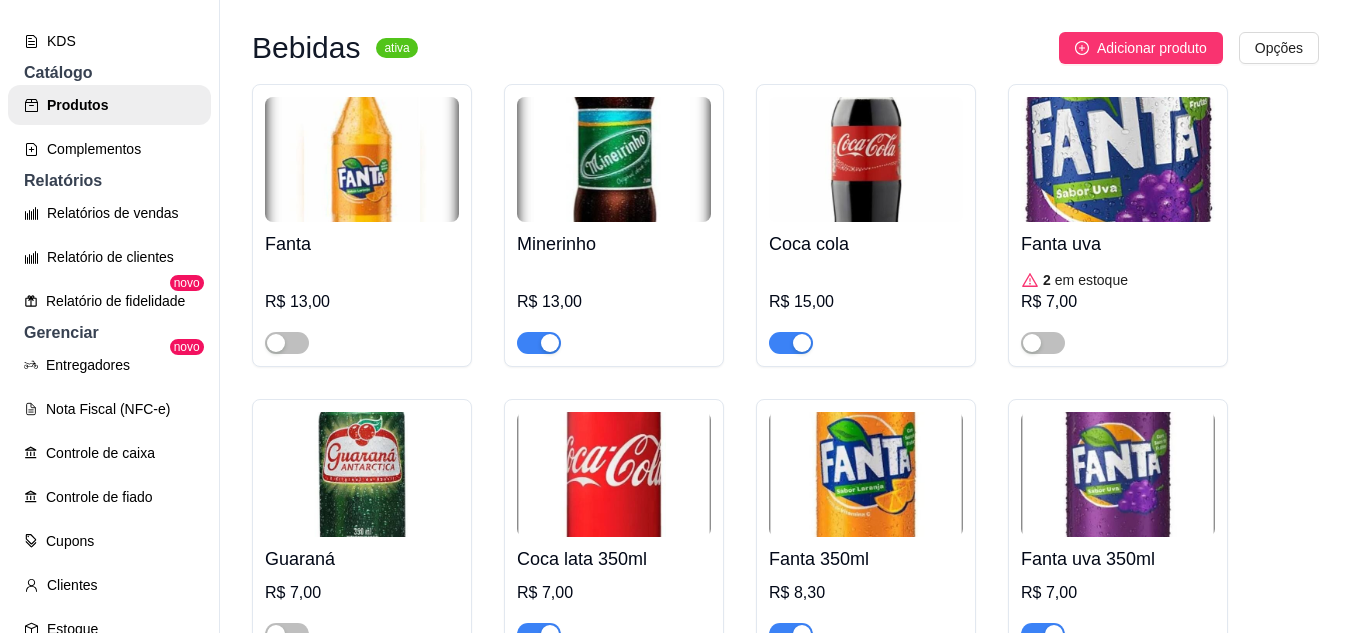 scroll, scrollTop: 6270, scrollLeft: 0, axis: vertical 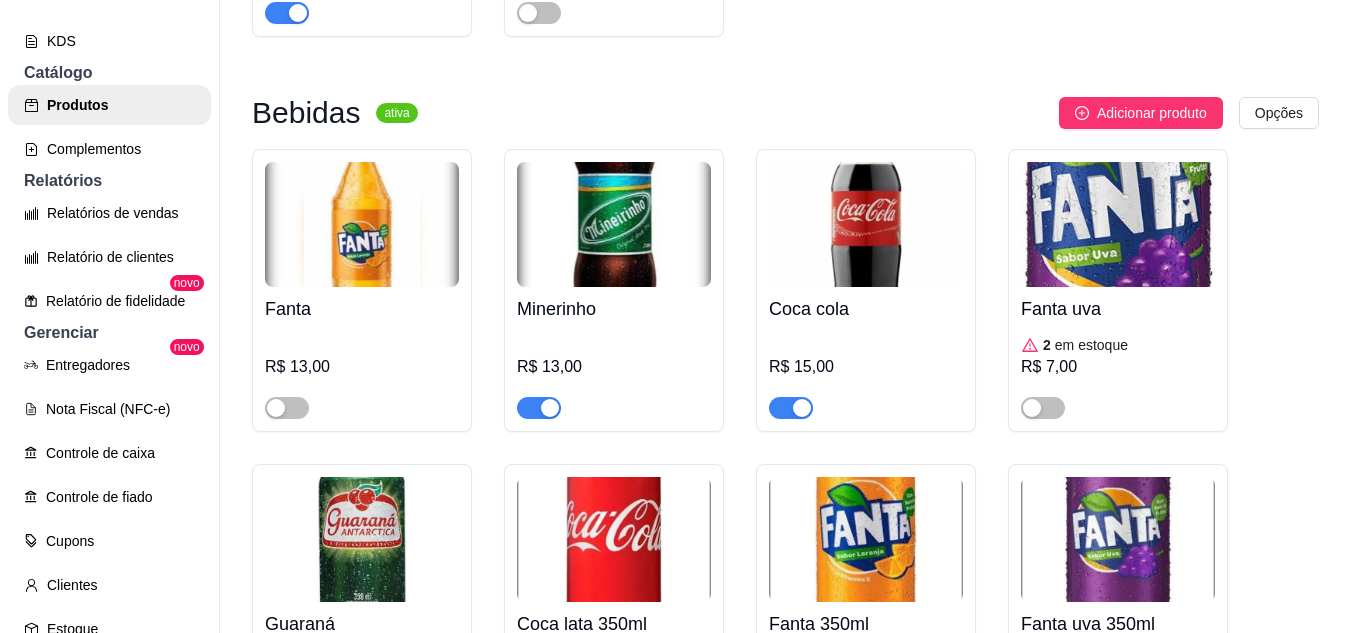 click at bounding box center (362, 224) 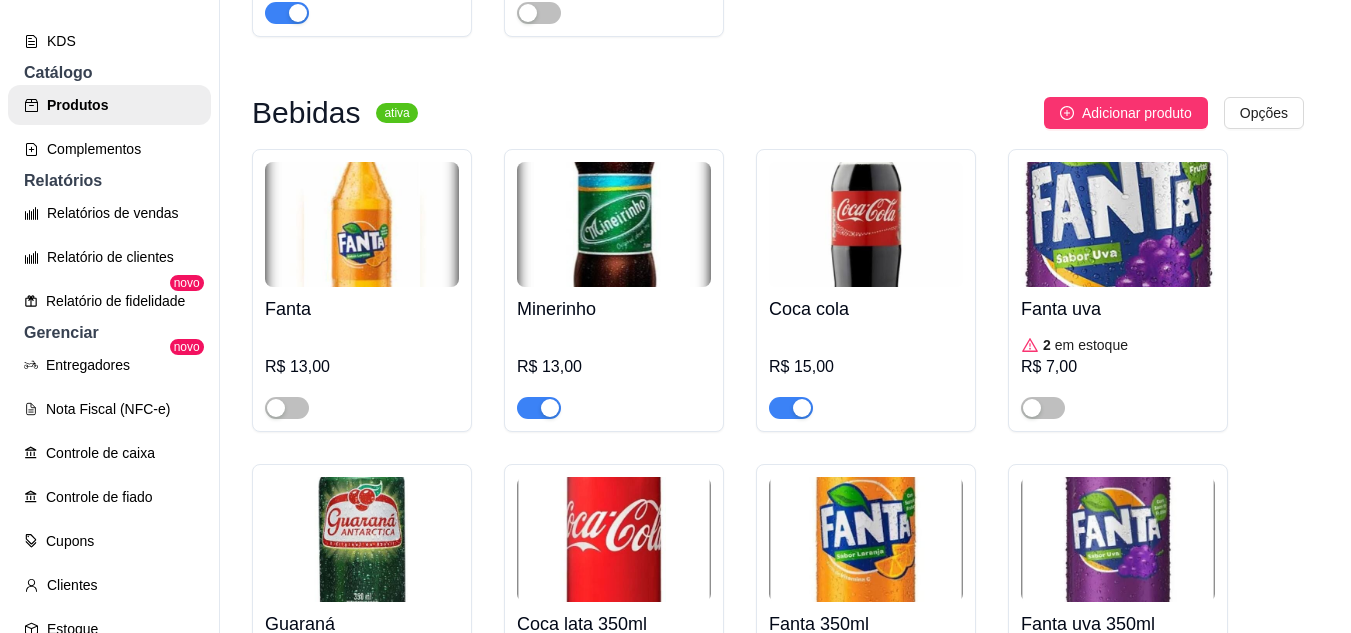 type 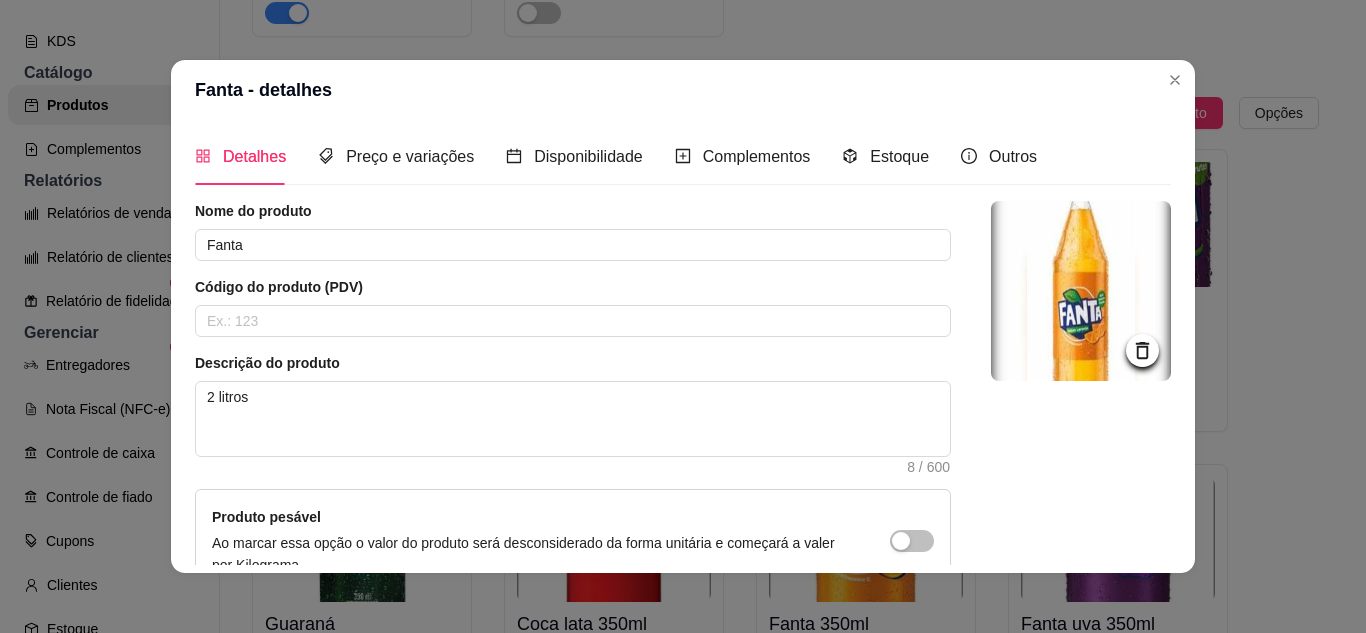 click 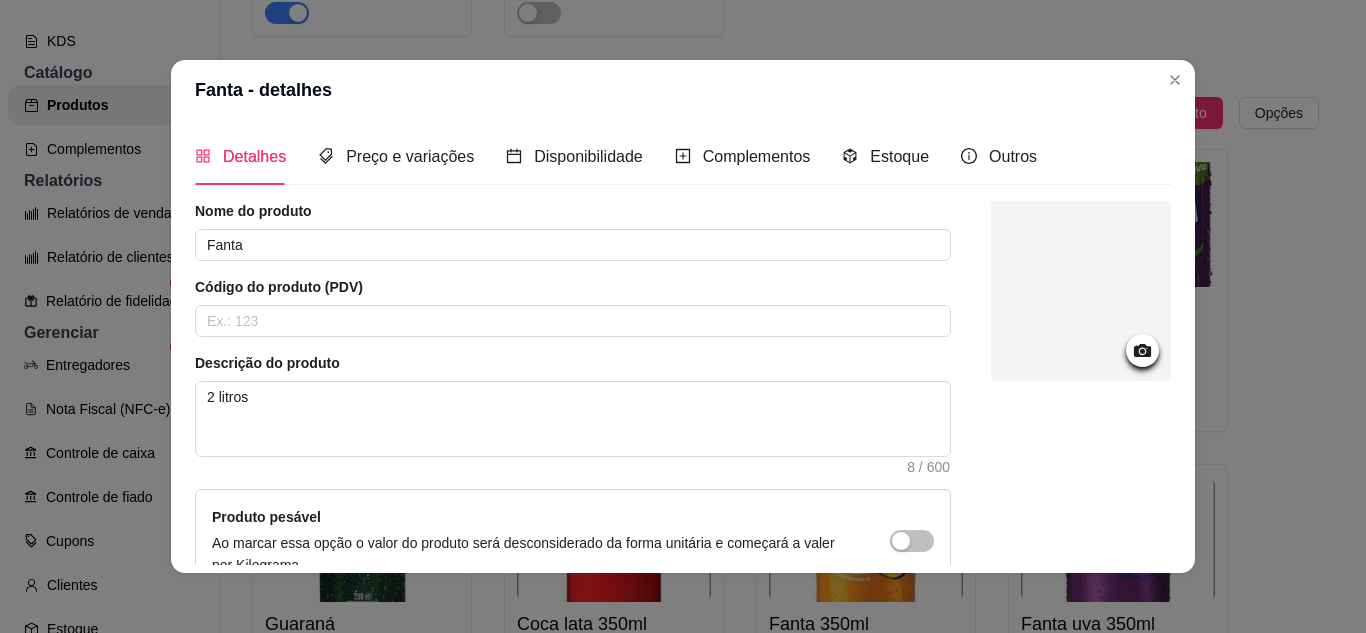 click at bounding box center (1081, 291) 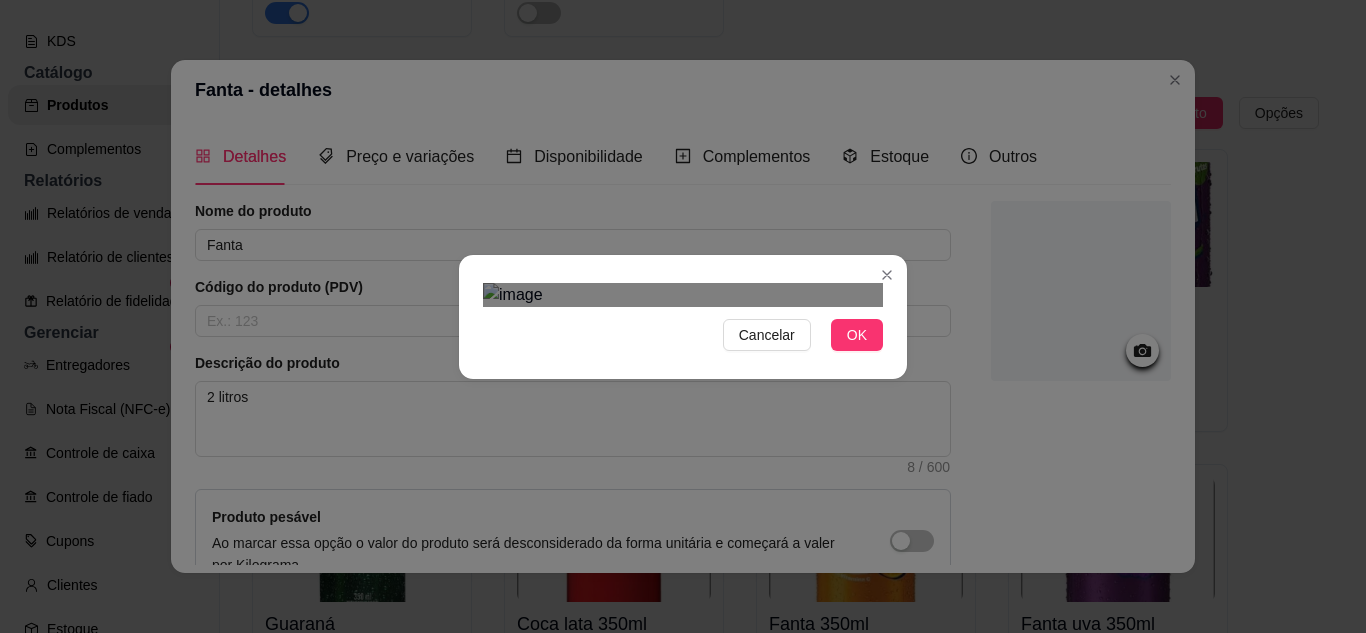 click at bounding box center (683, 295) 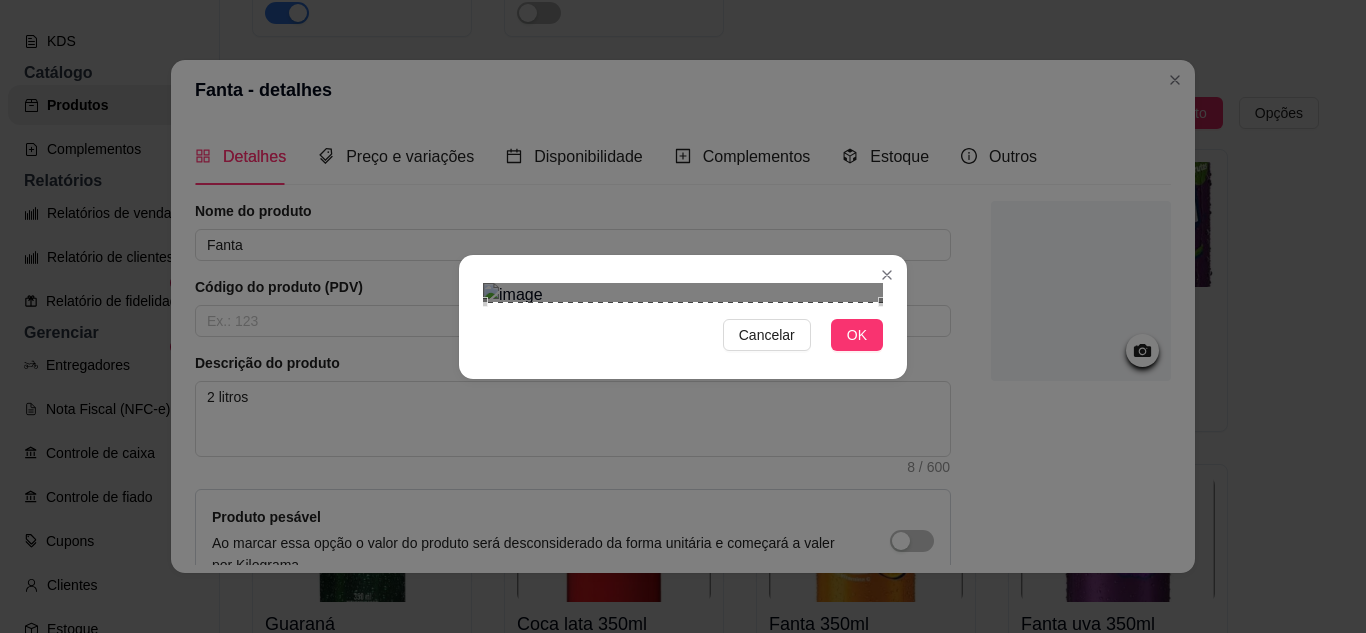 click on "Cancelar OK" at bounding box center (683, 316) 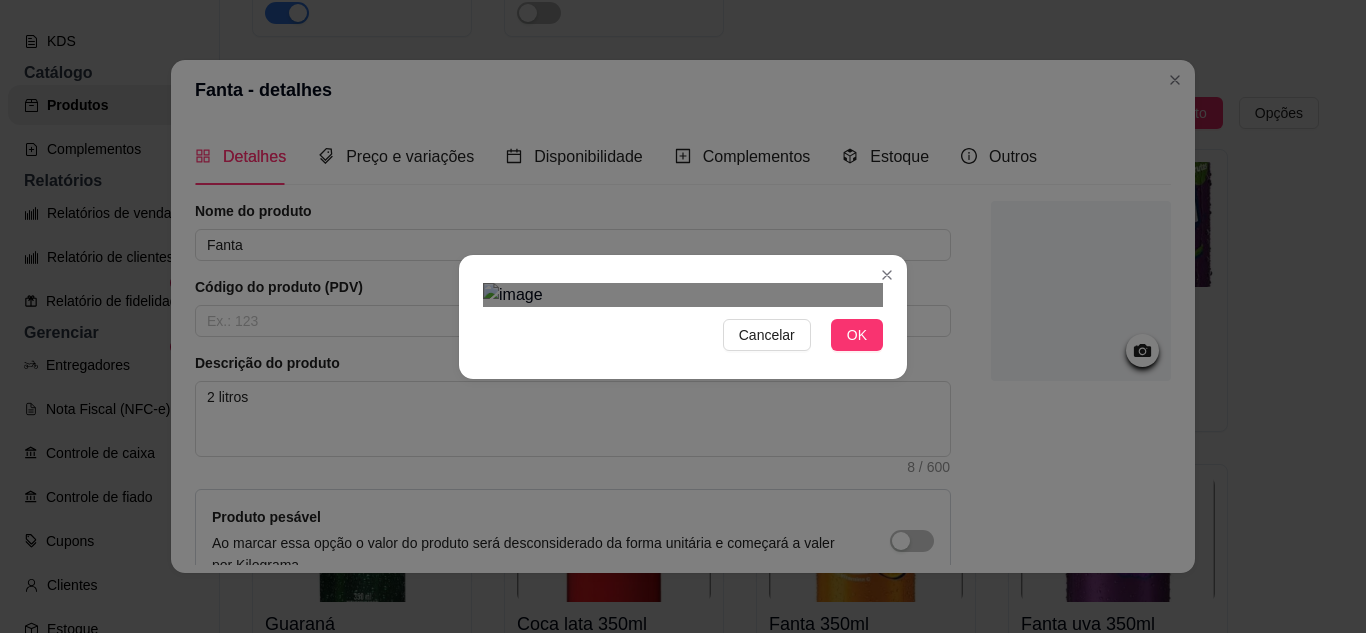 click on "Cancelar OK" at bounding box center (683, 317) 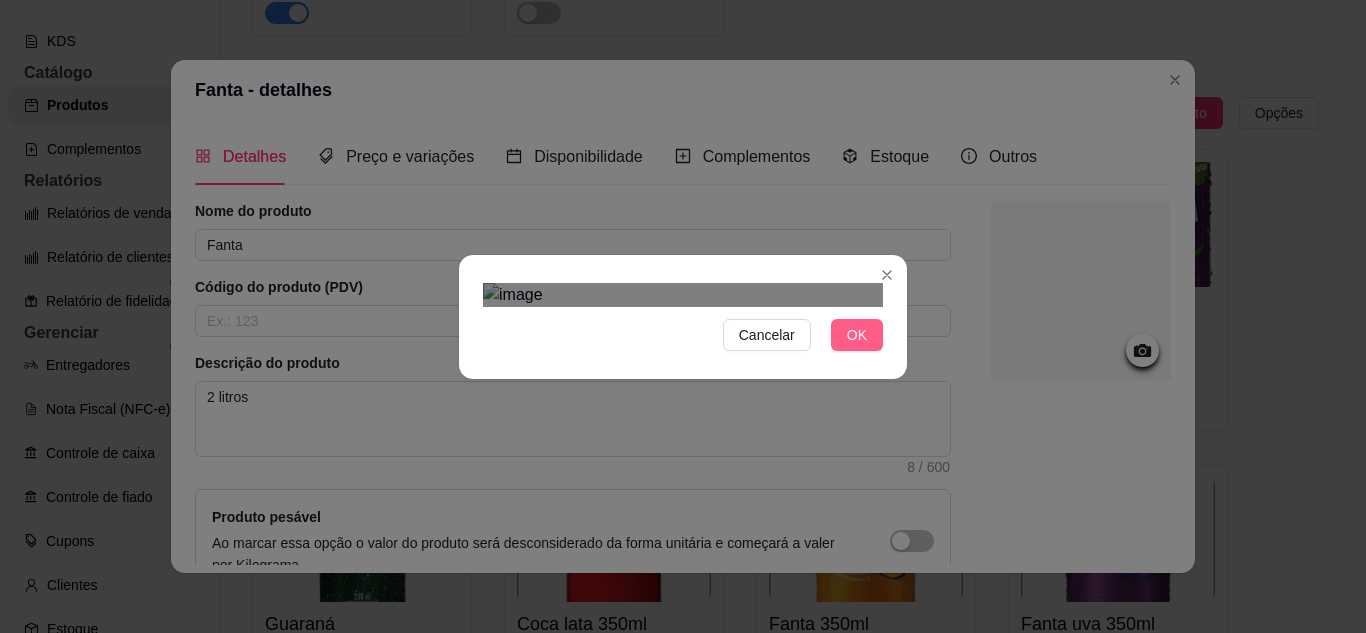 click on "OK" at bounding box center [857, 335] 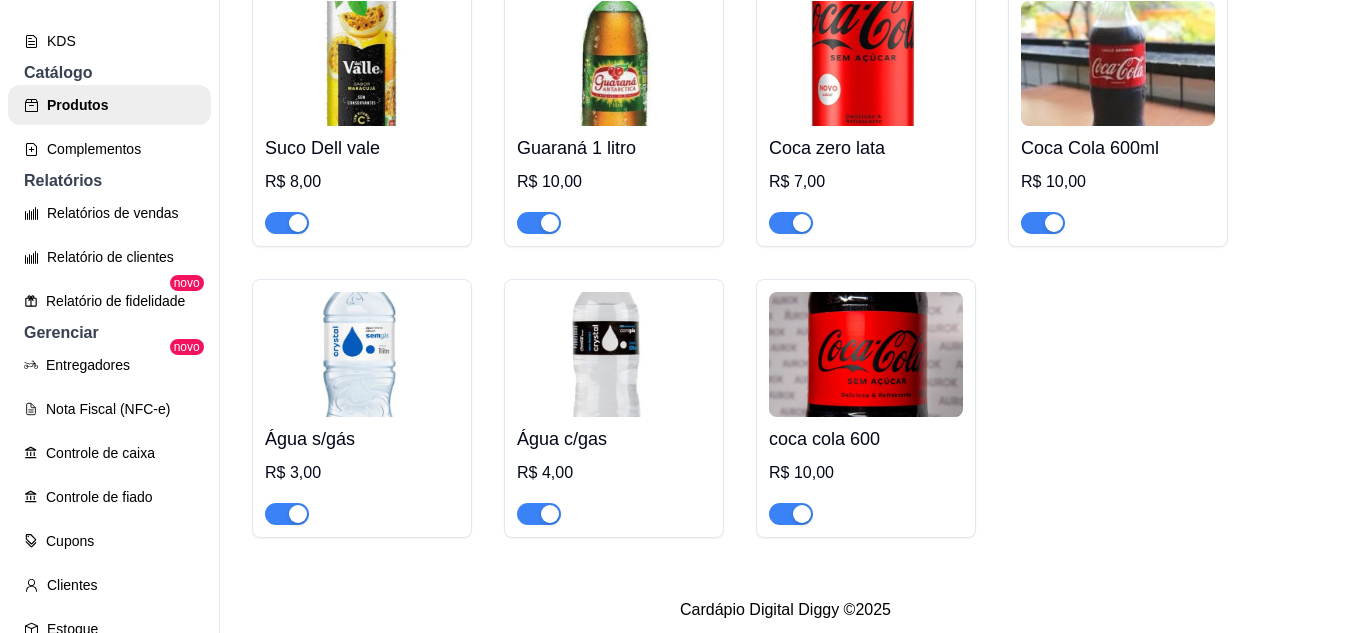 scroll, scrollTop: 7370, scrollLeft: 0, axis: vertical 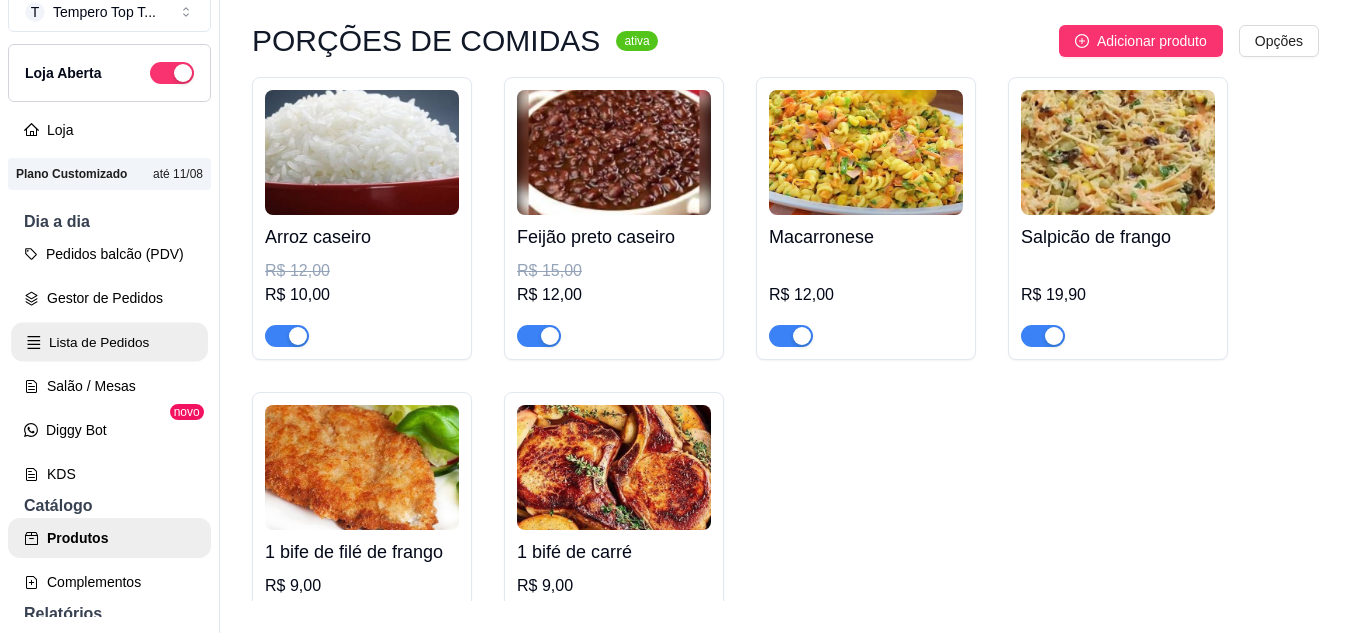 click on "Lista de Pedidos" at bounding box center [109, 342] 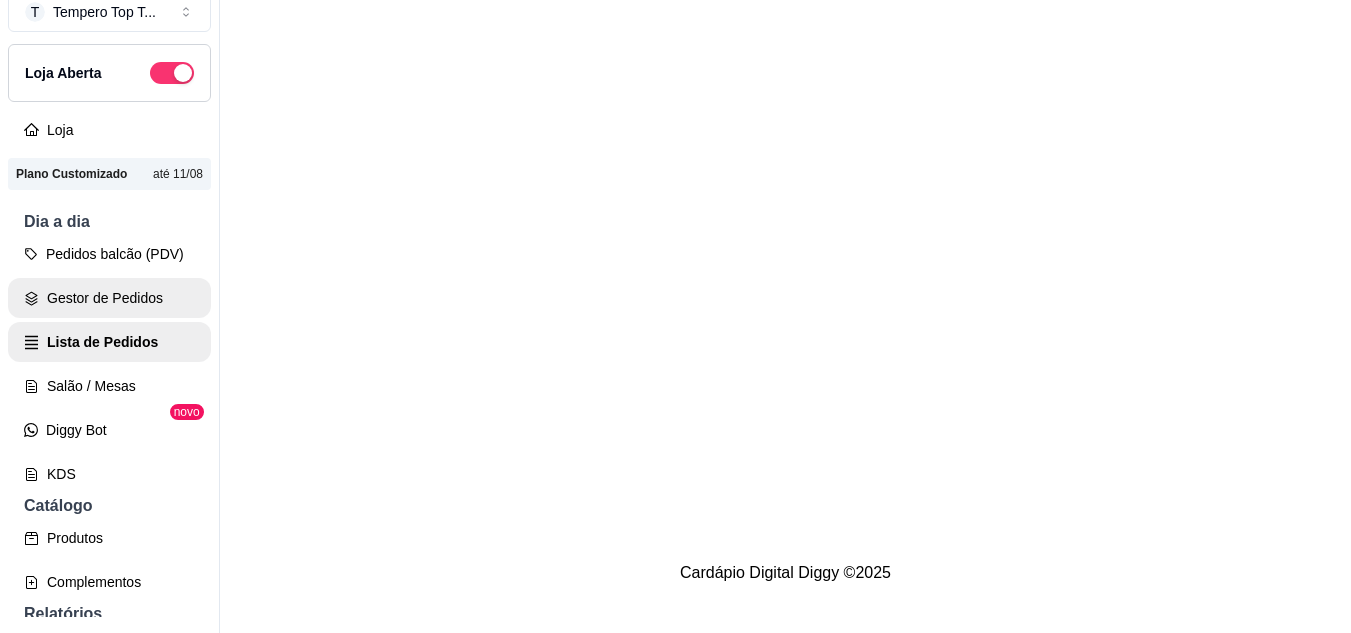 scroll, scrollTop: 0, scrollLeft: 0, axis: both 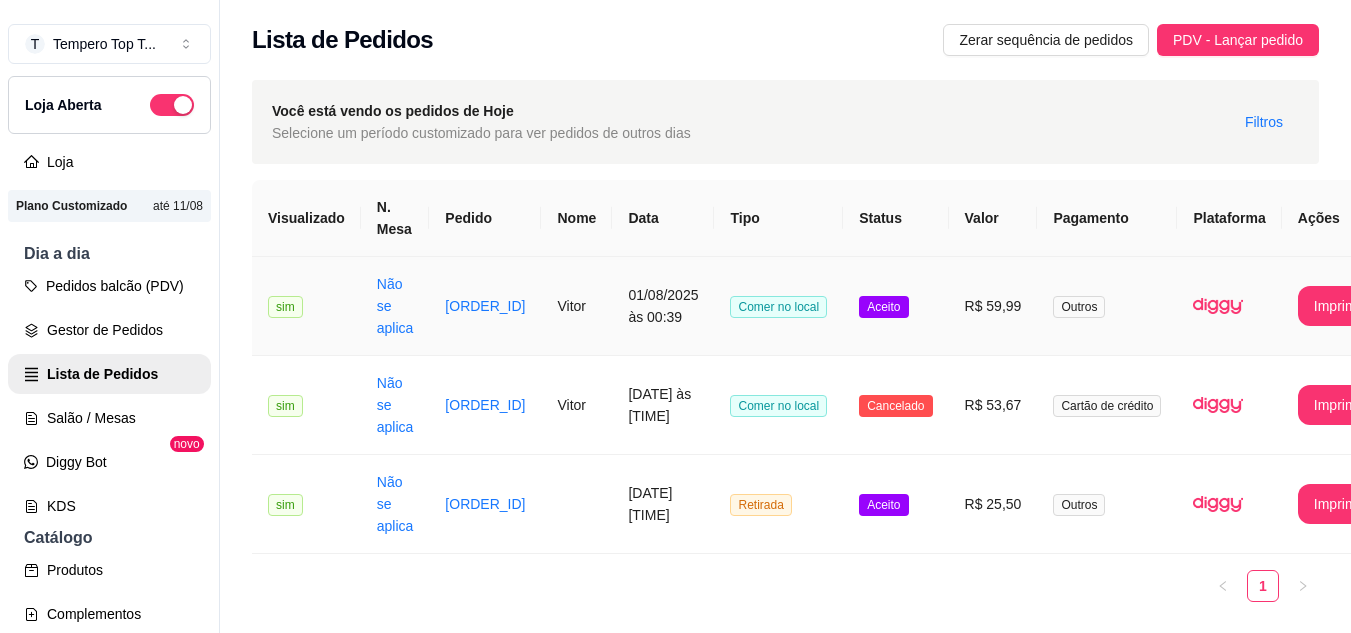 click on "Comer no local" at bounding box center (778, 306) 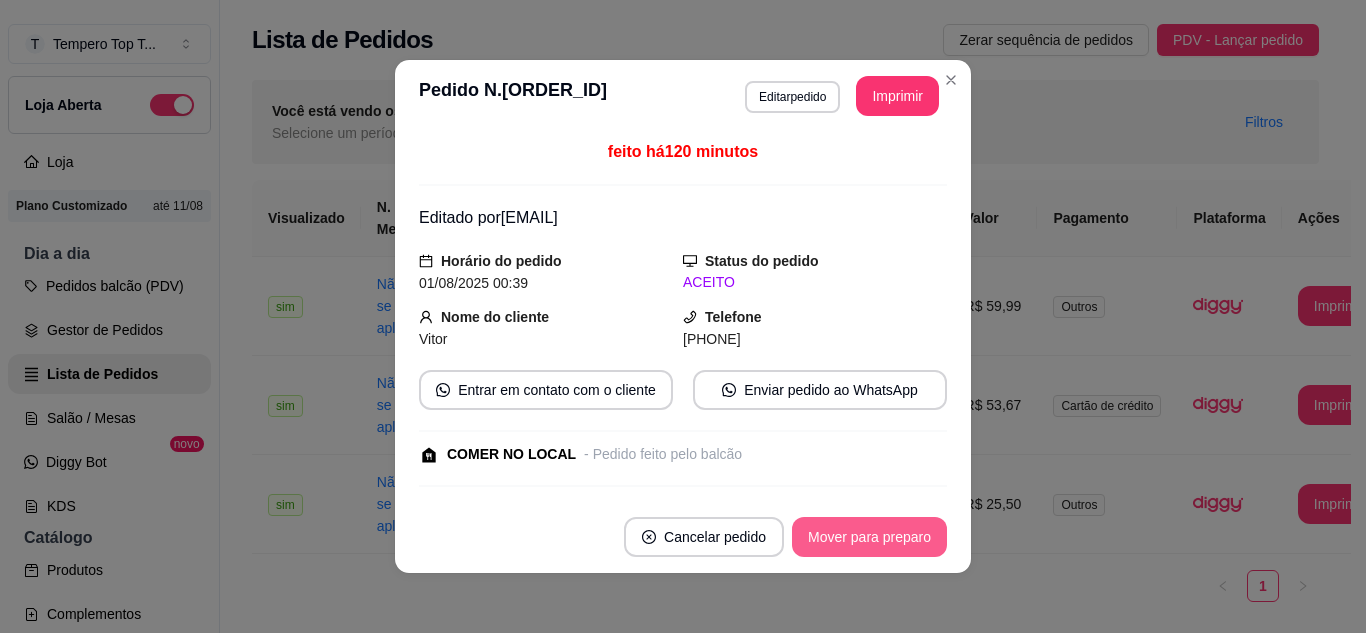 click on "Mover para preparo" at bounding box center [869, 537] 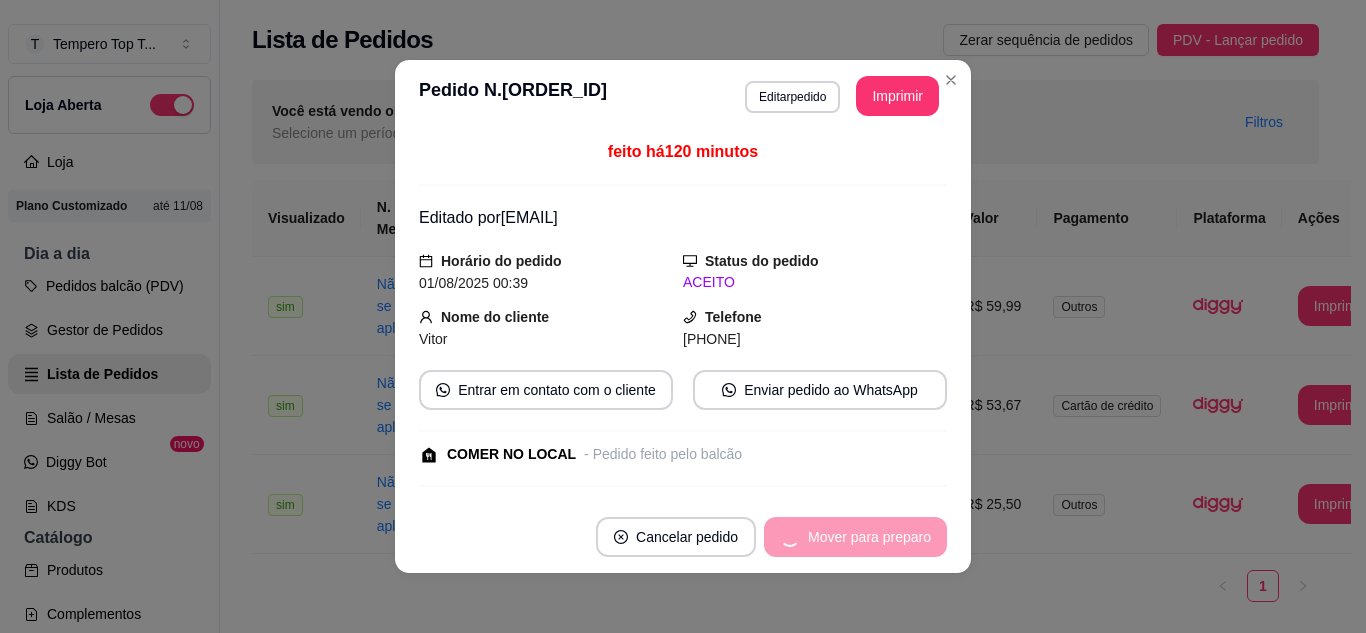 click on "Mover para preparo" at bounding box center (855, 537) 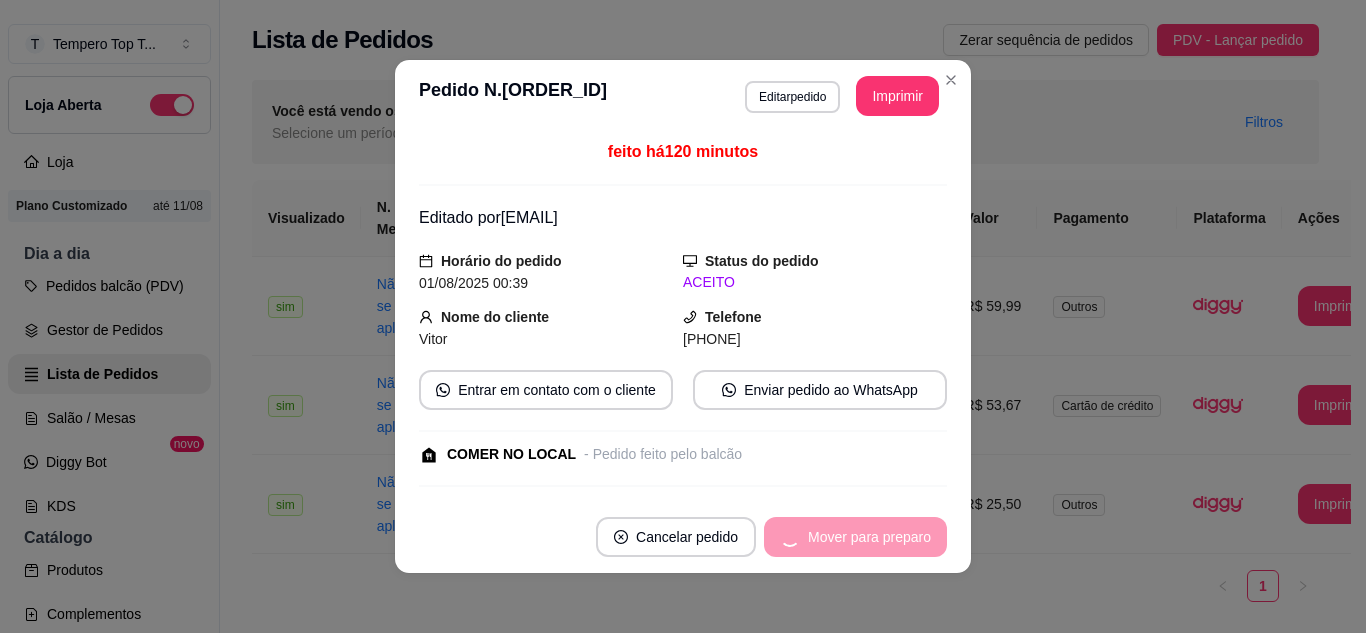 click on "Mover para preparo" at bounding box center (855, 537) 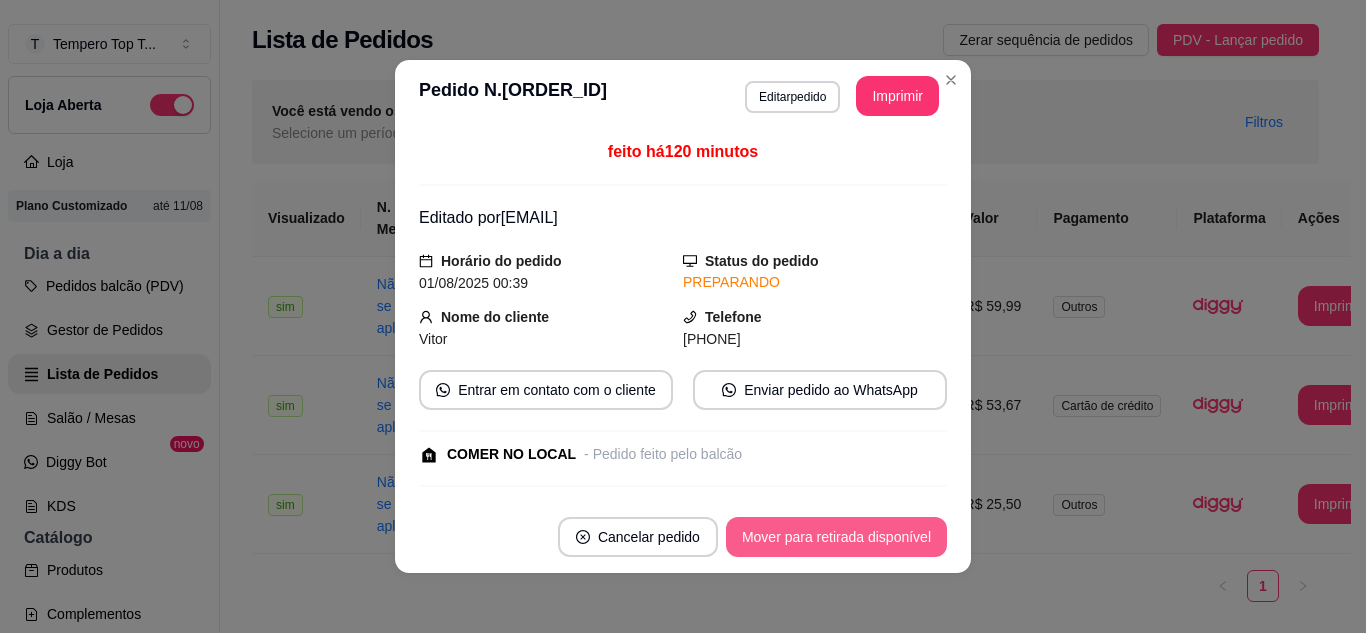 click on "Mover para retirada disponível" at bounding box center [836, 537] 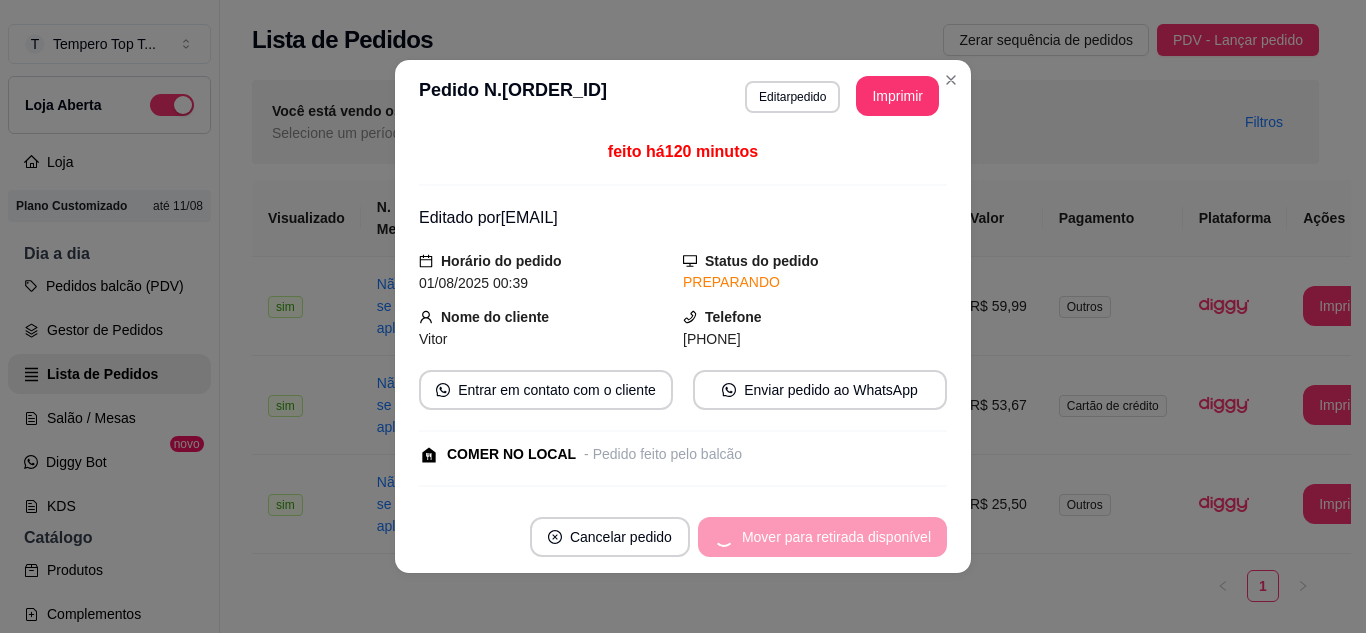 click on "Mover para retirada disponível" at bounding box center [822, 537] 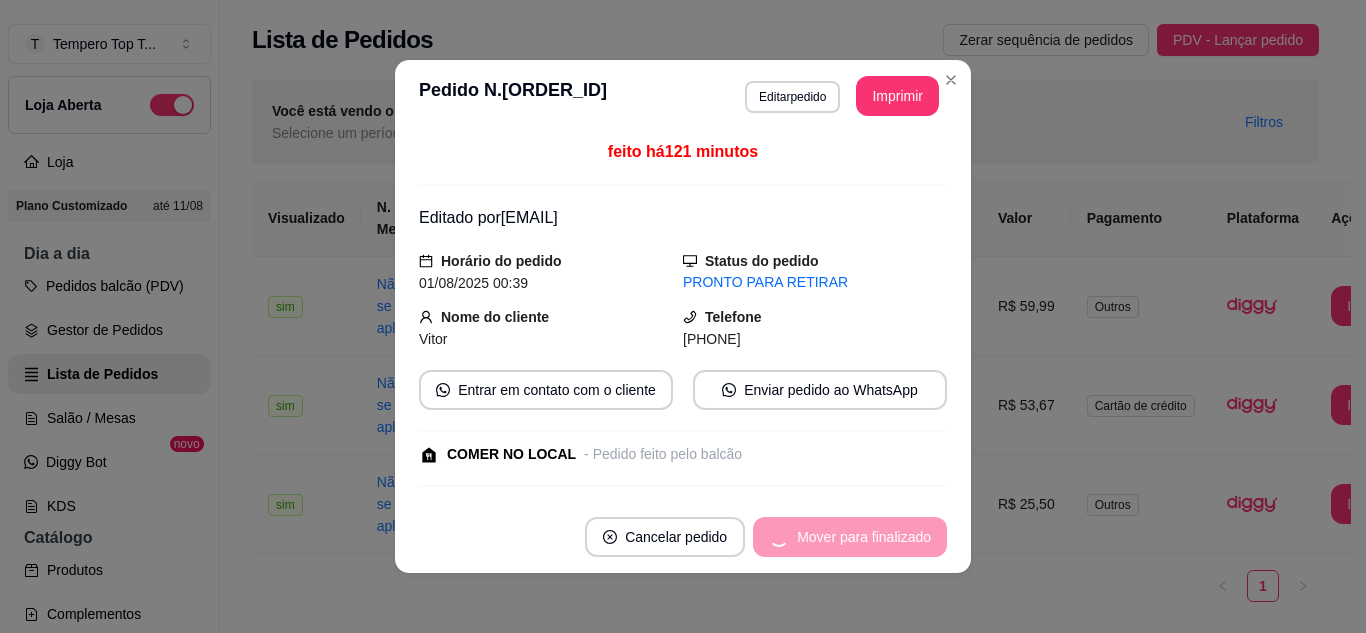 click on "Mover para finalizado" at bounding box center (850, 537) 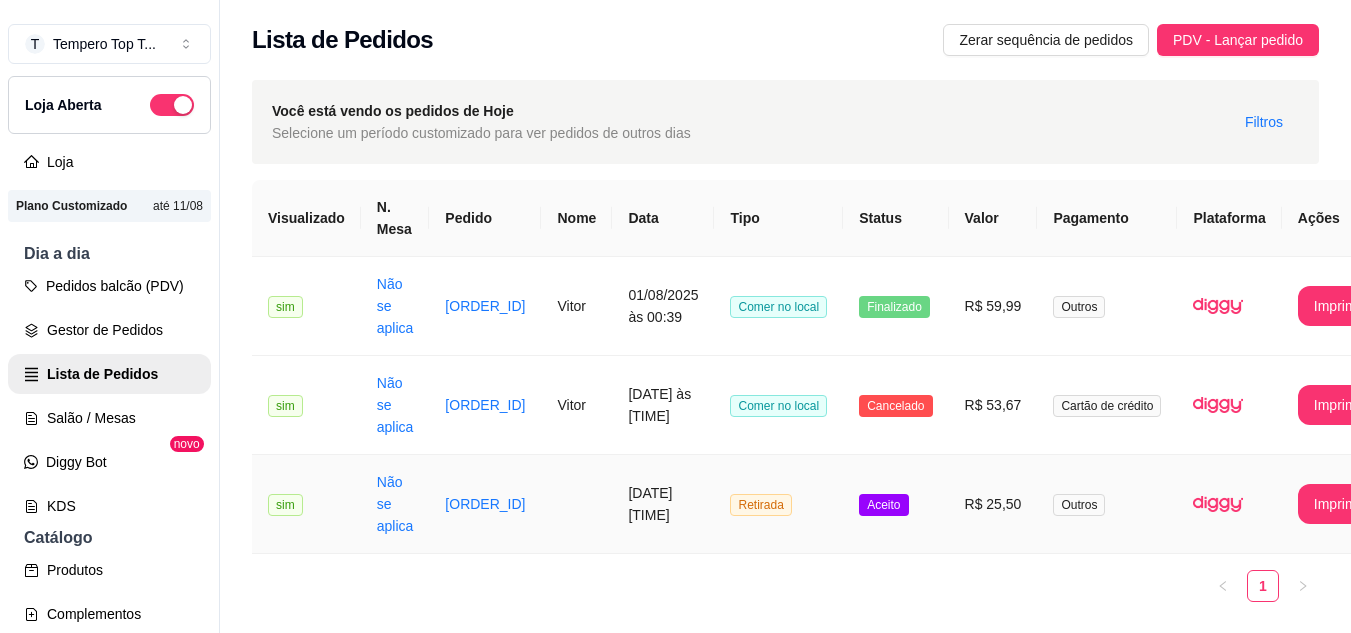 click on "Aceito" at bounding box center [895, 504] 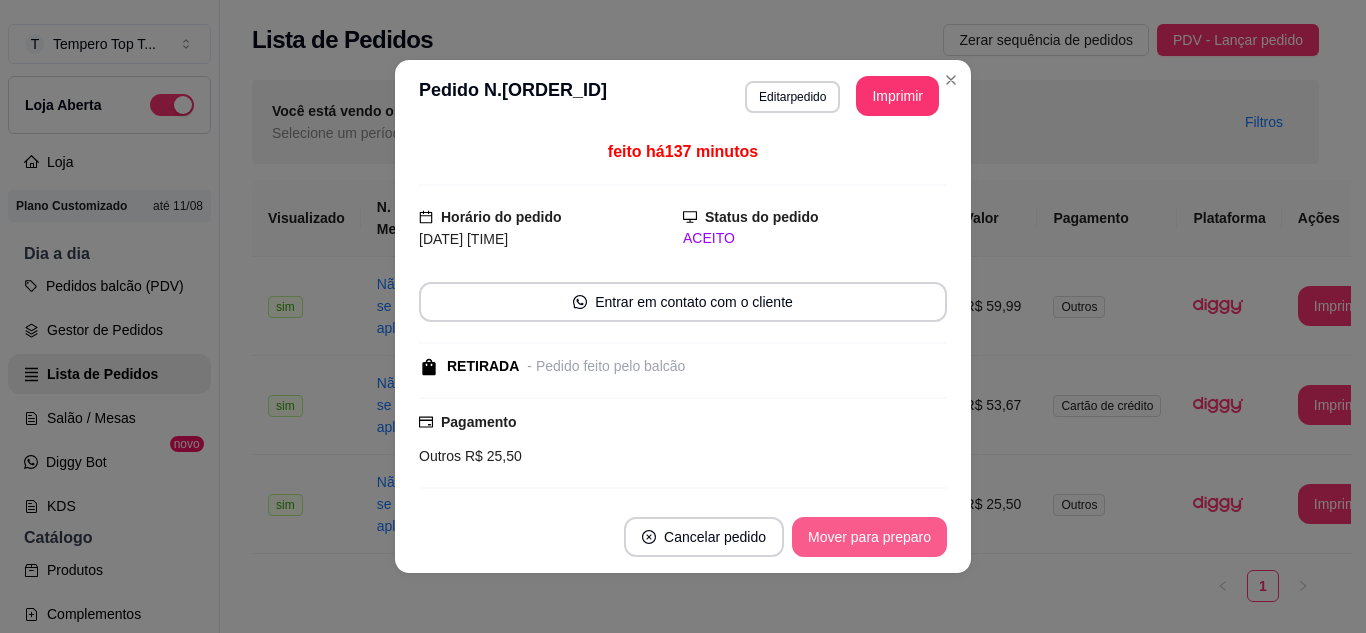 click on "Mover para preparo" at bounding box center (869, 537) 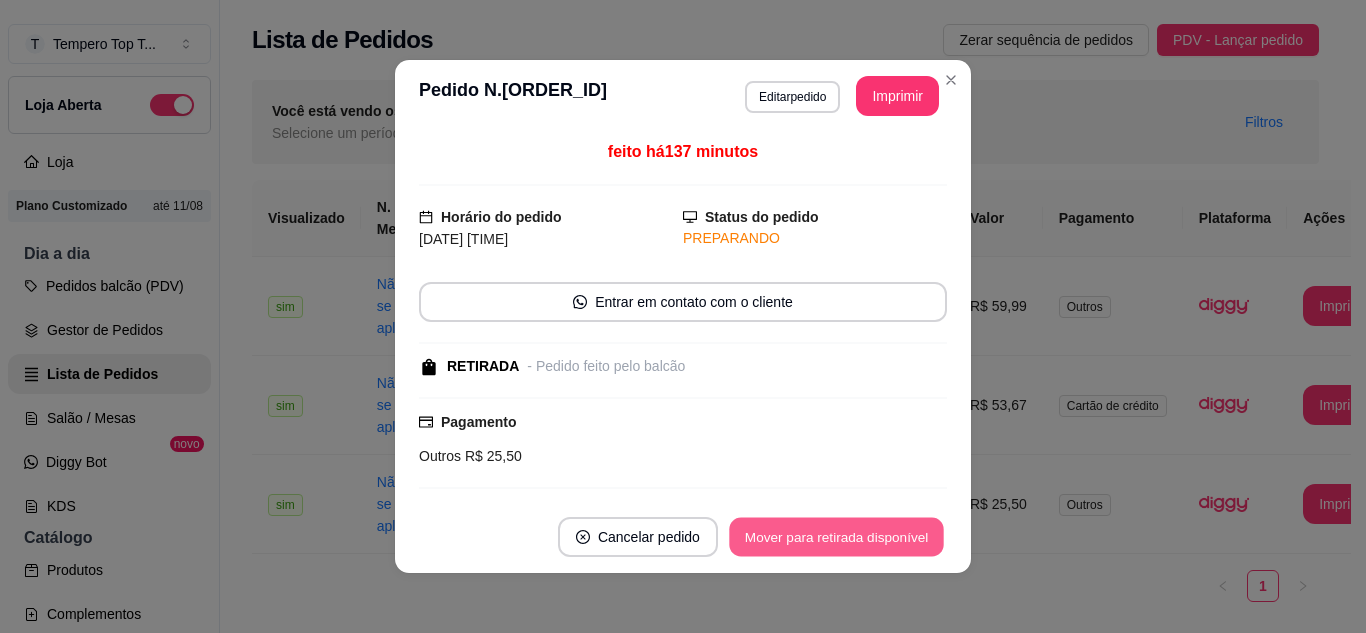 click on "Mover para retirada disponível" at bounding box center (836, 537) 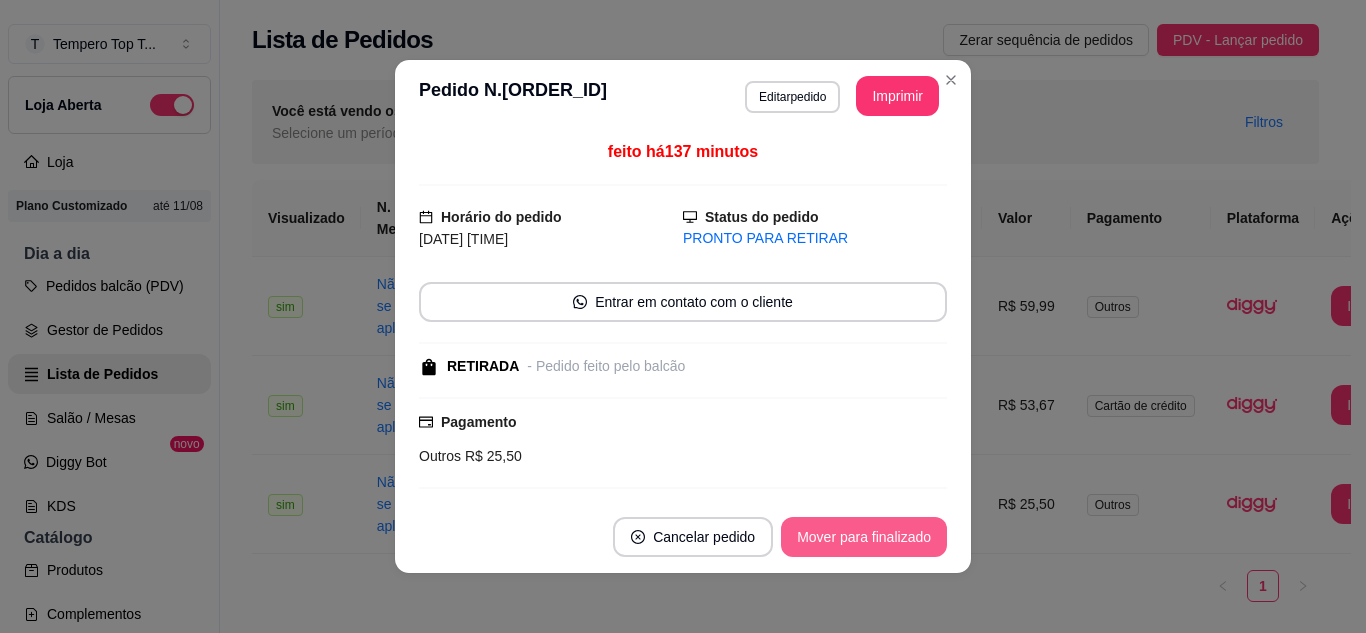 click on "Mover para finalizado" at bounding box center (864, 537) 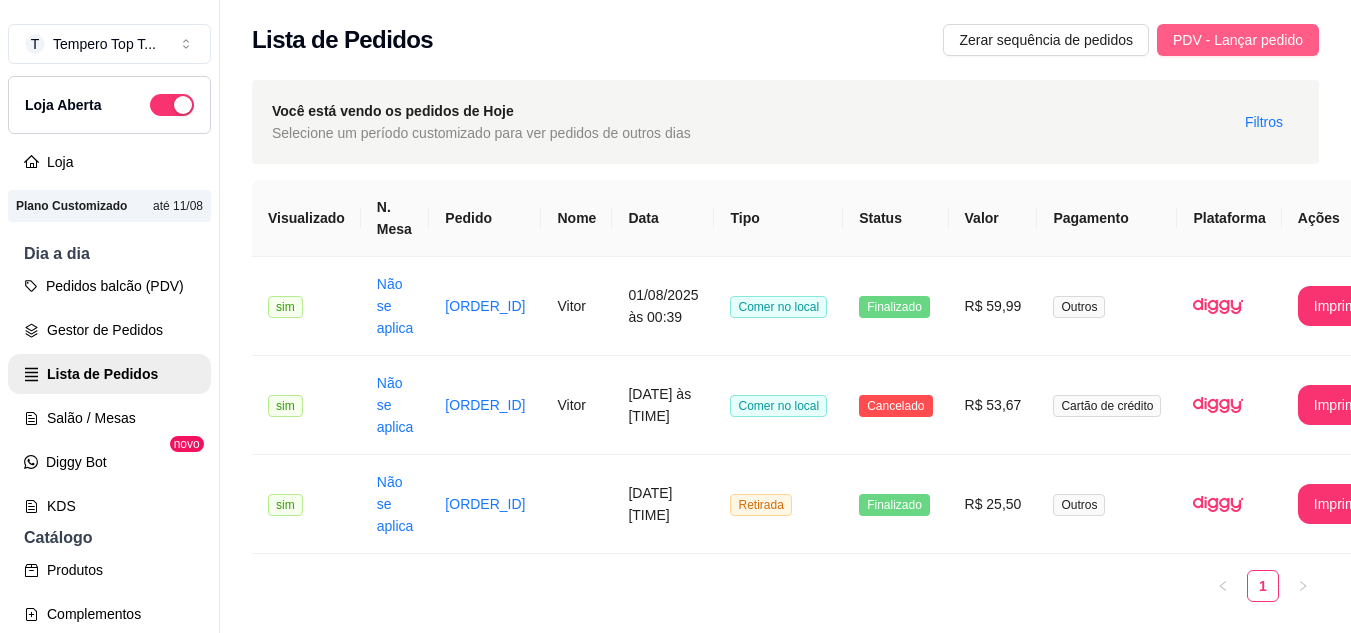 click on "PDV - Lançar pedido" at bounding box center [1238, 40] 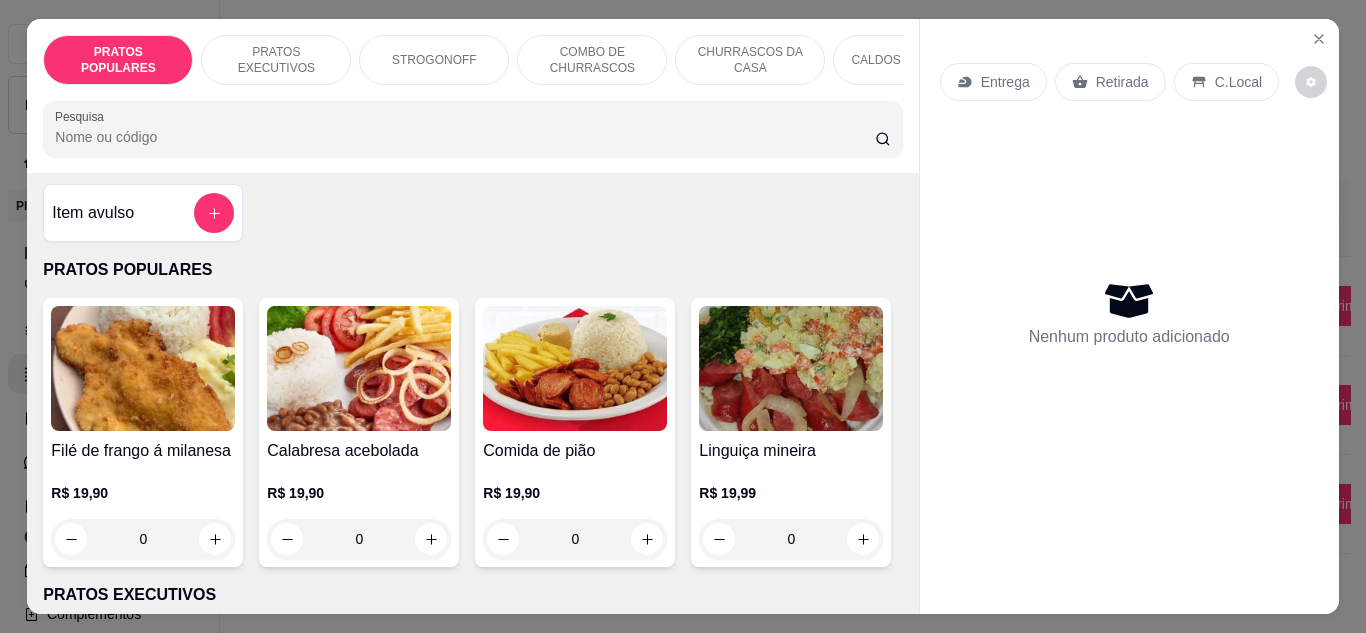 scroll, scrollTop: 0, scrollLeft: 0, axis: both 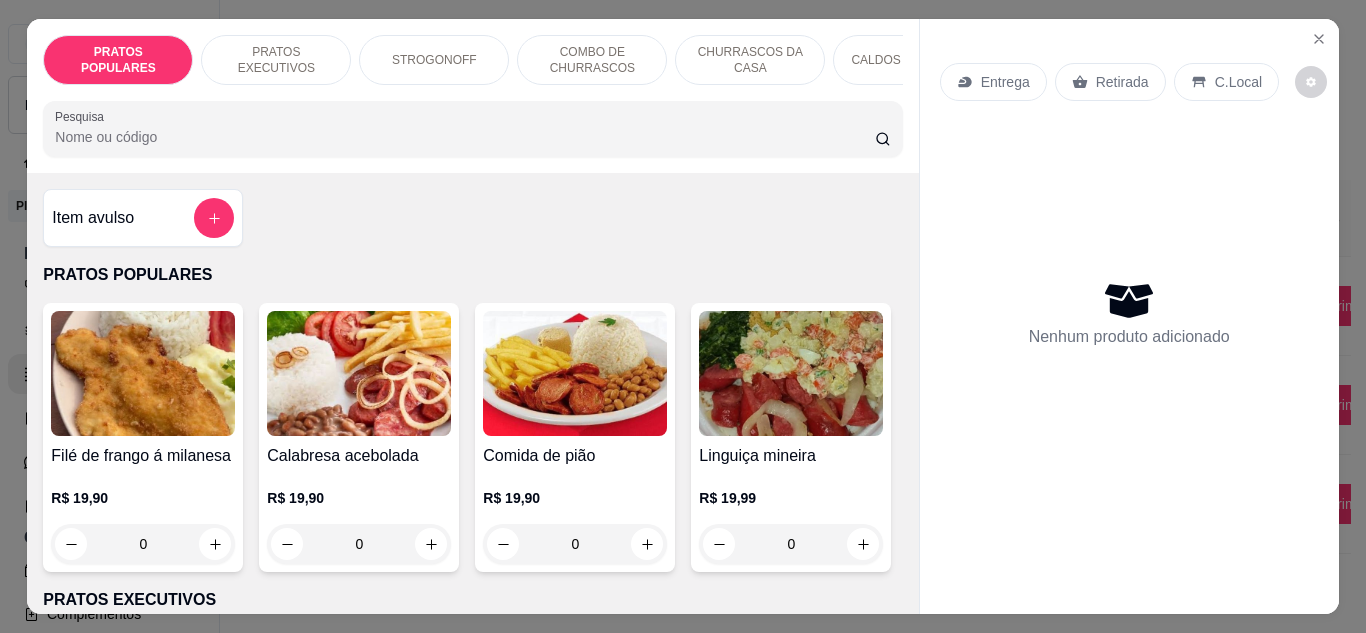 drag, startPoint x: 376, startPoint y: 252, endPoint x: 383, endPoint y: 145, distance: 107.22873 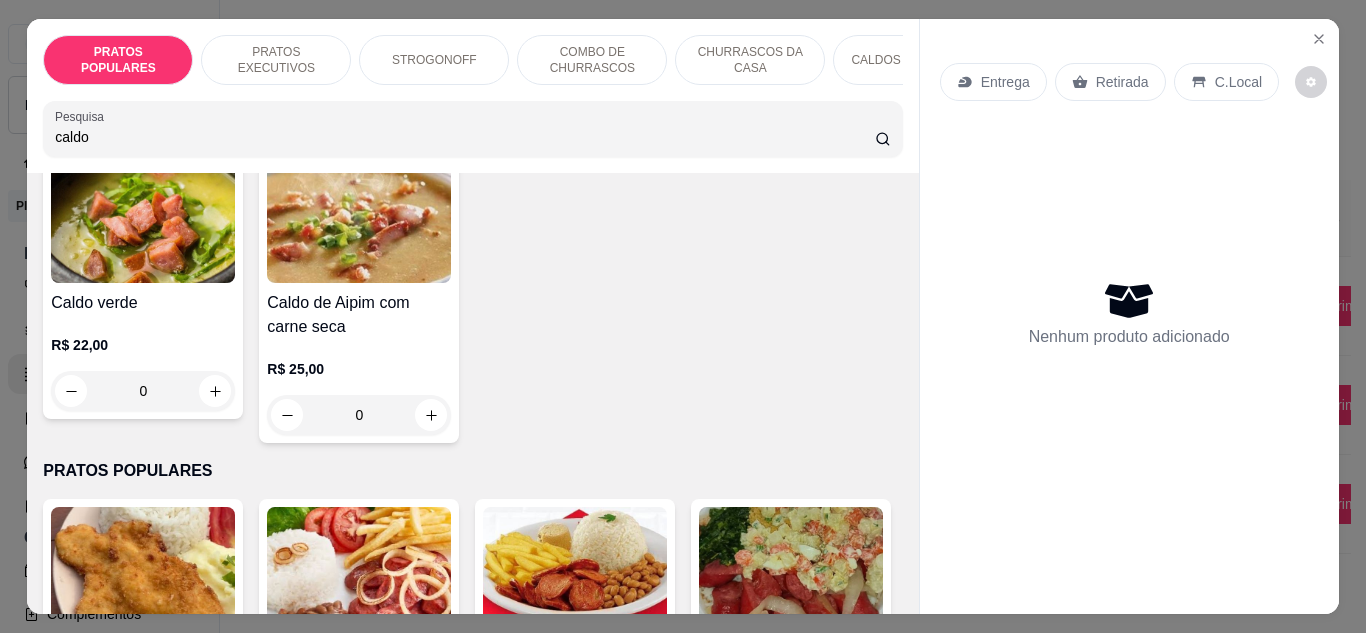 scroll, scrollTop: 200, scrollLeft: 0, axis: vertical 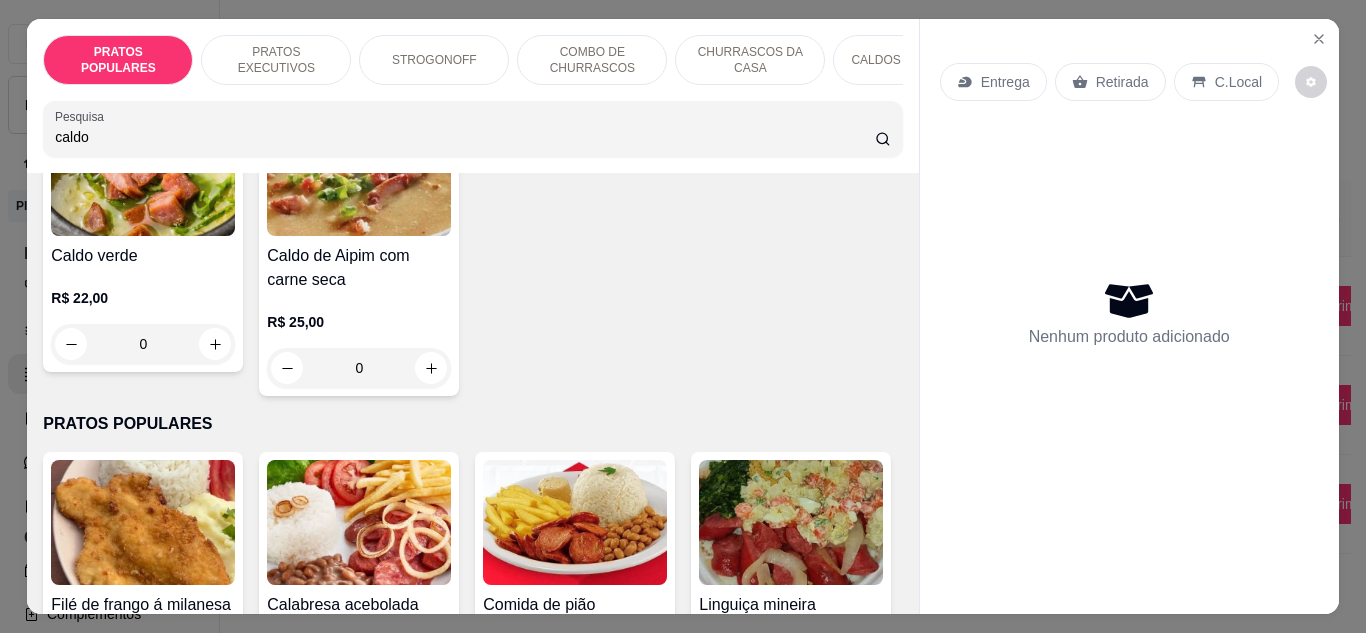 type on "caldo" 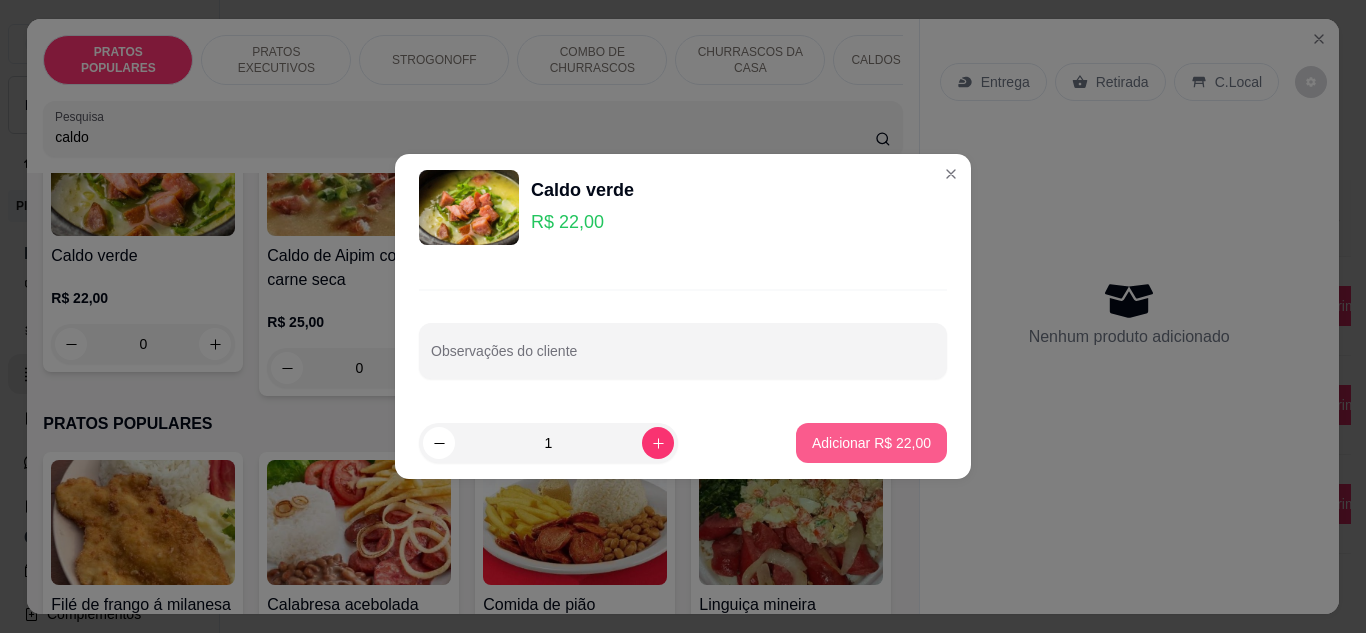 click on "Adicionar   R$ 22,00" at bounding box center (871, 443) 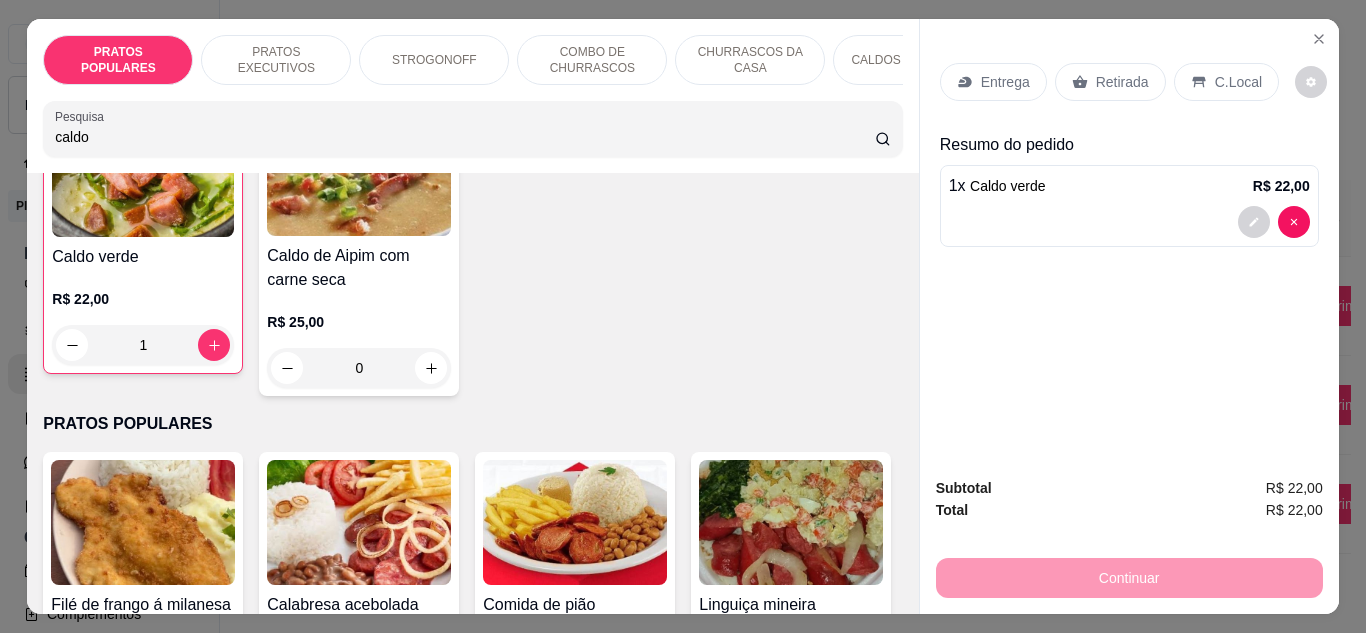 scroll, scrollTop: 201, scrollLeft: 0, axis: vertical 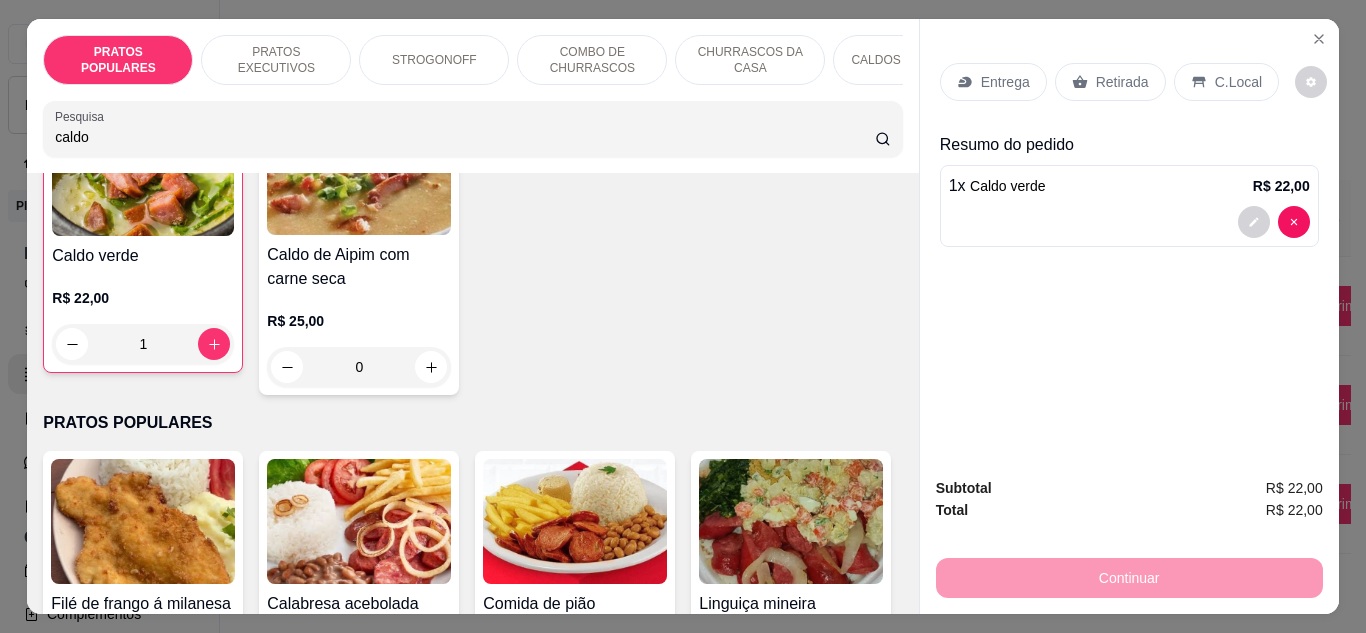 click on "Retirada" at bounding box center (1122, 82) 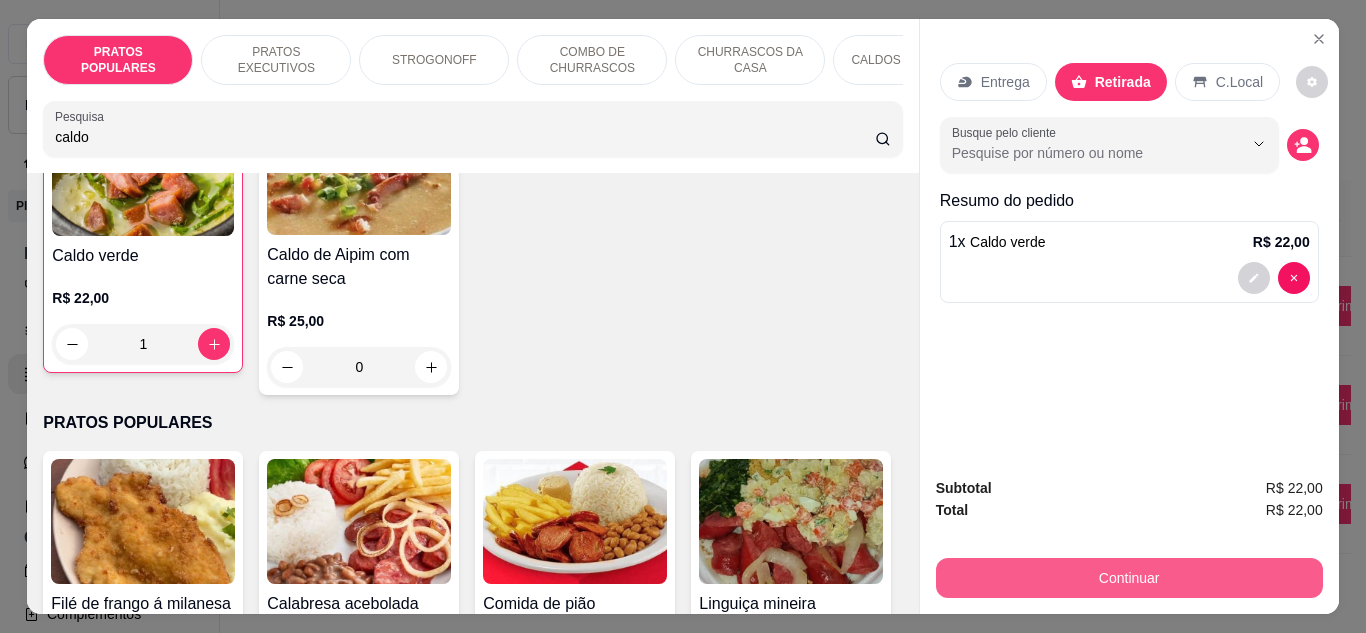 click on "Continuar" at bounding box center (1129, 578) 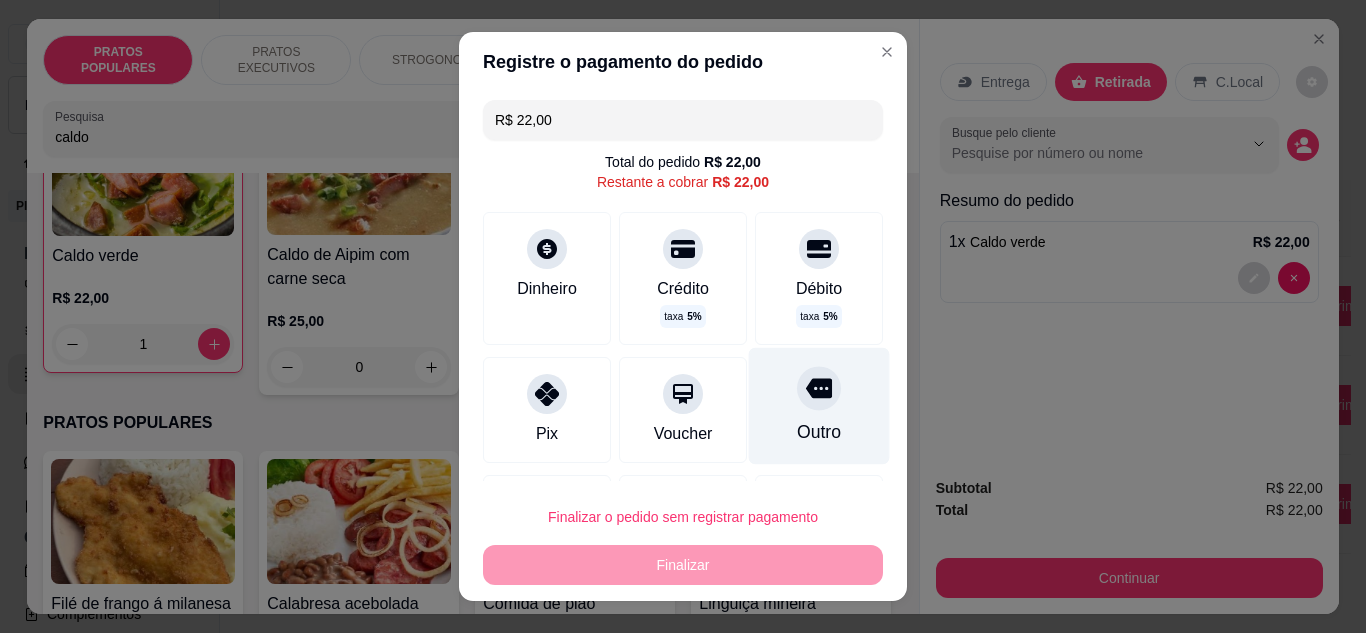 click 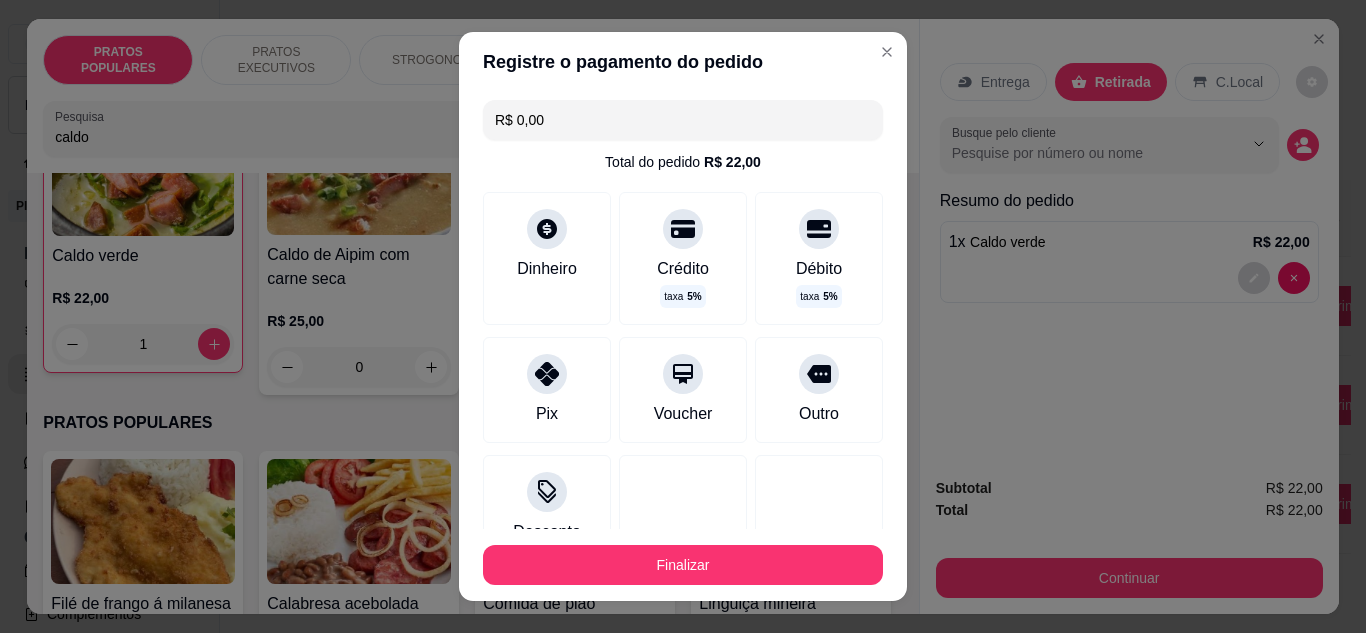 click on "Finalizar" at bounding box center [683, 565] 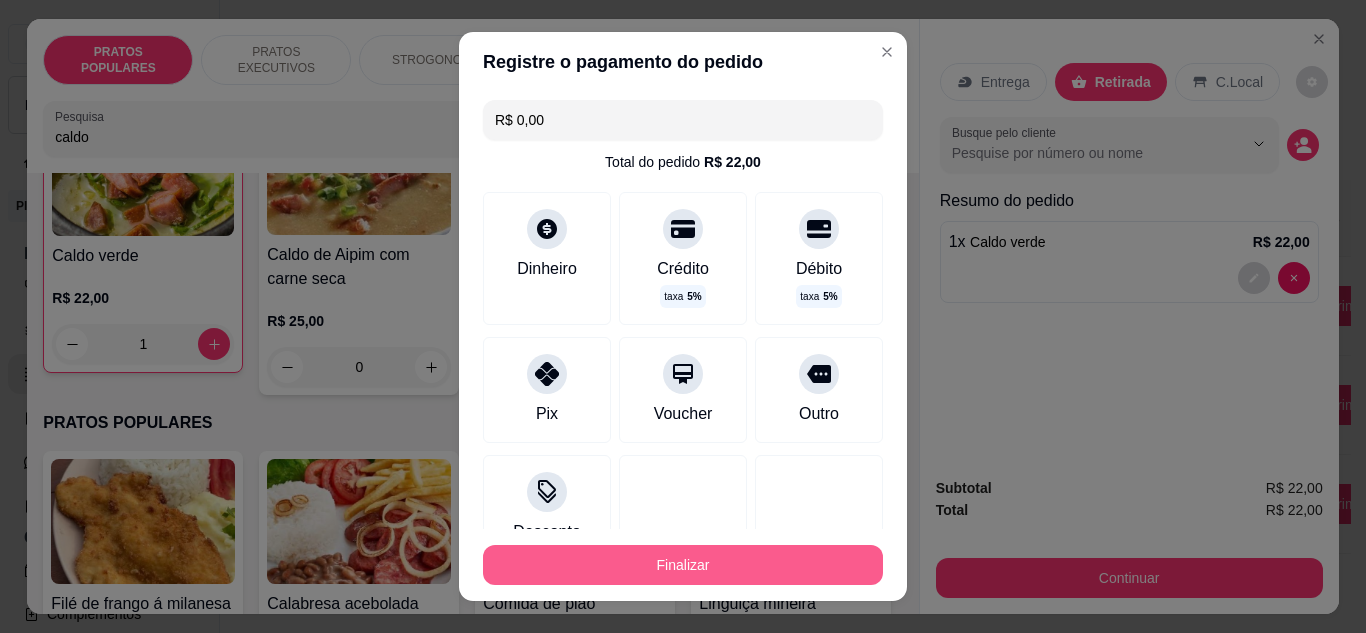 click on "Finalizar" at bounding box center [683, 565] 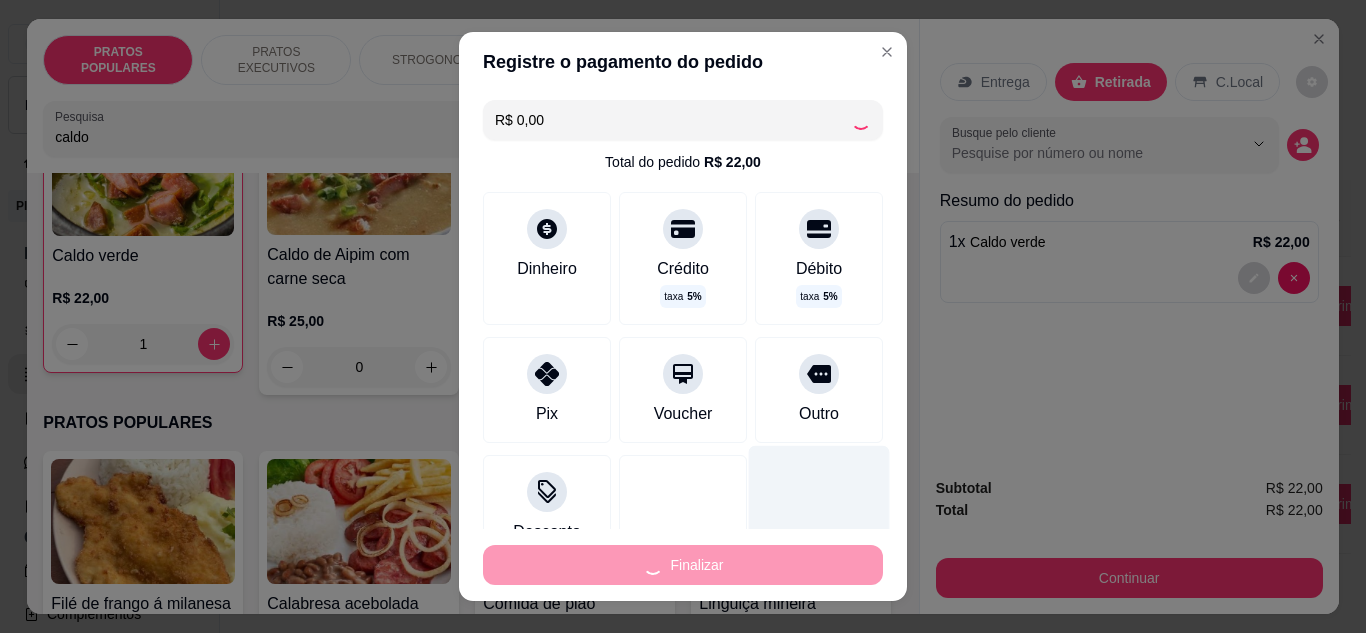 type on "0" 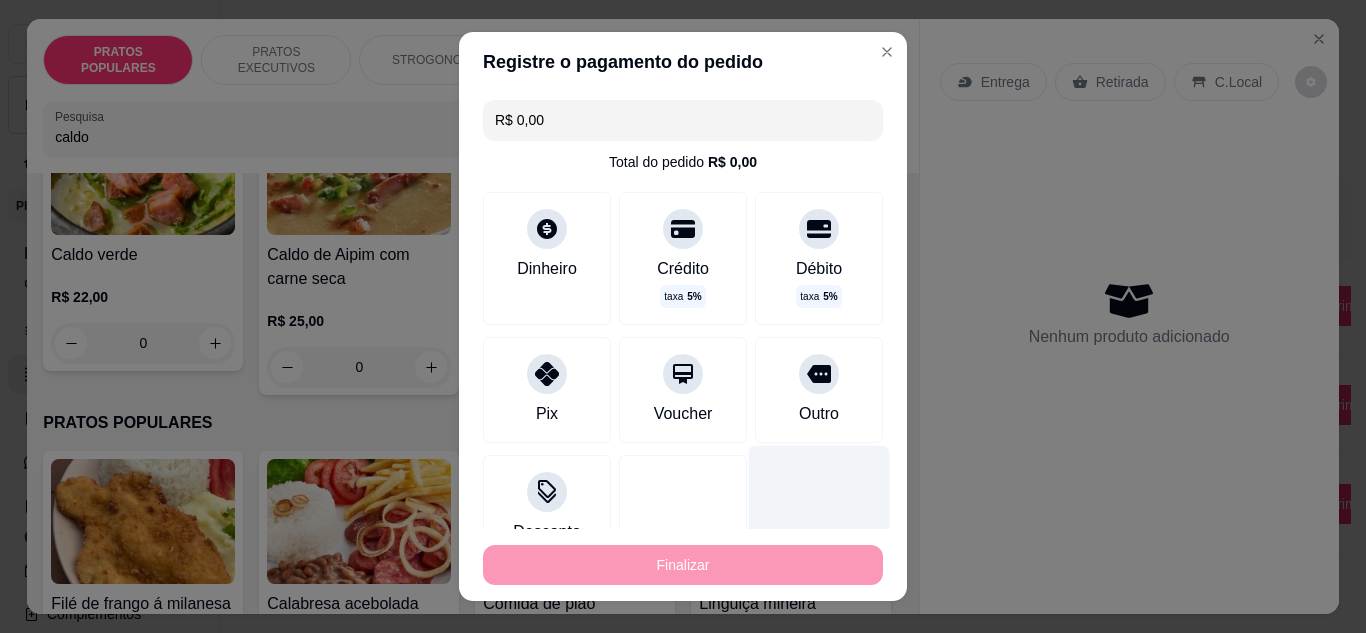 type on "-R$ 22,00" 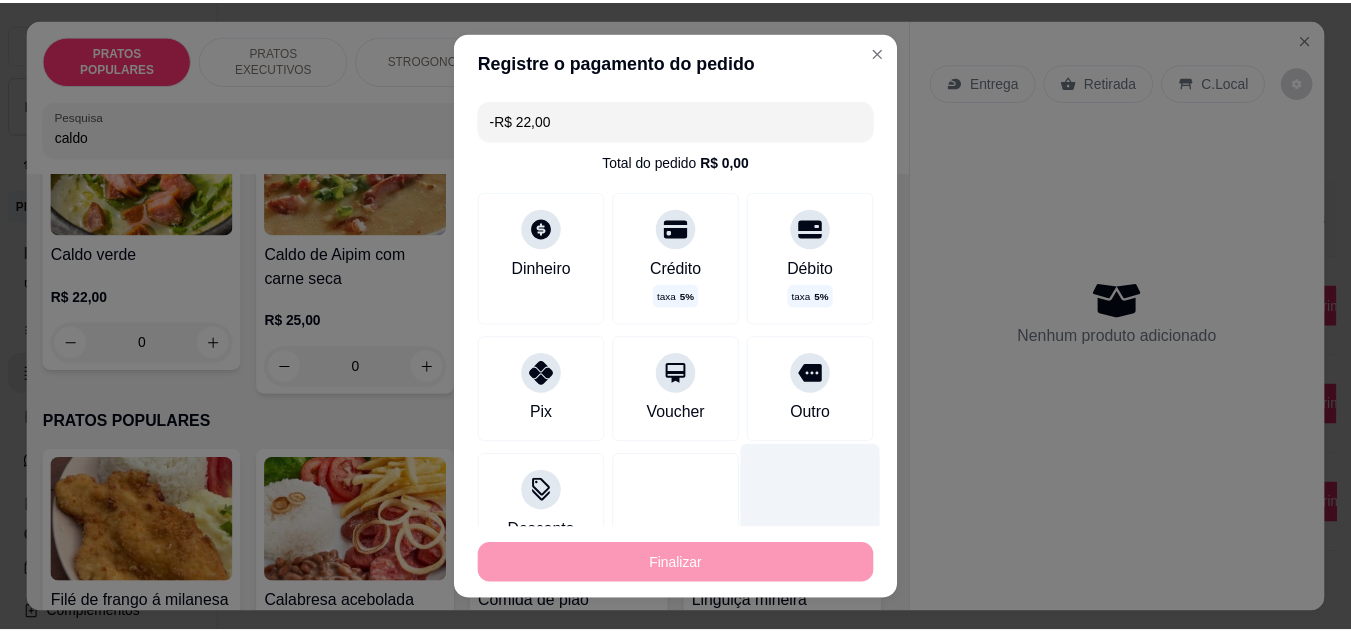 scroll, scrollTop: 200, scrollLeft: 0, axis: vertical 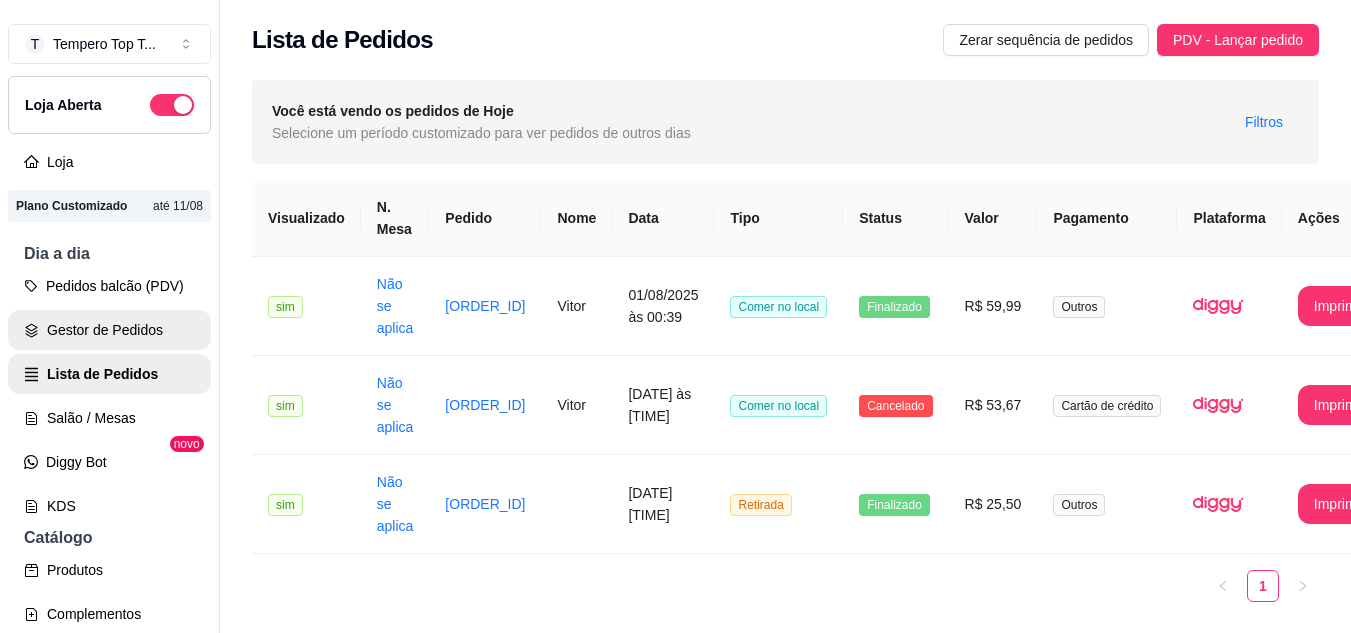 click on "Gestor de Pedidos" at bounding box center [109, 330] 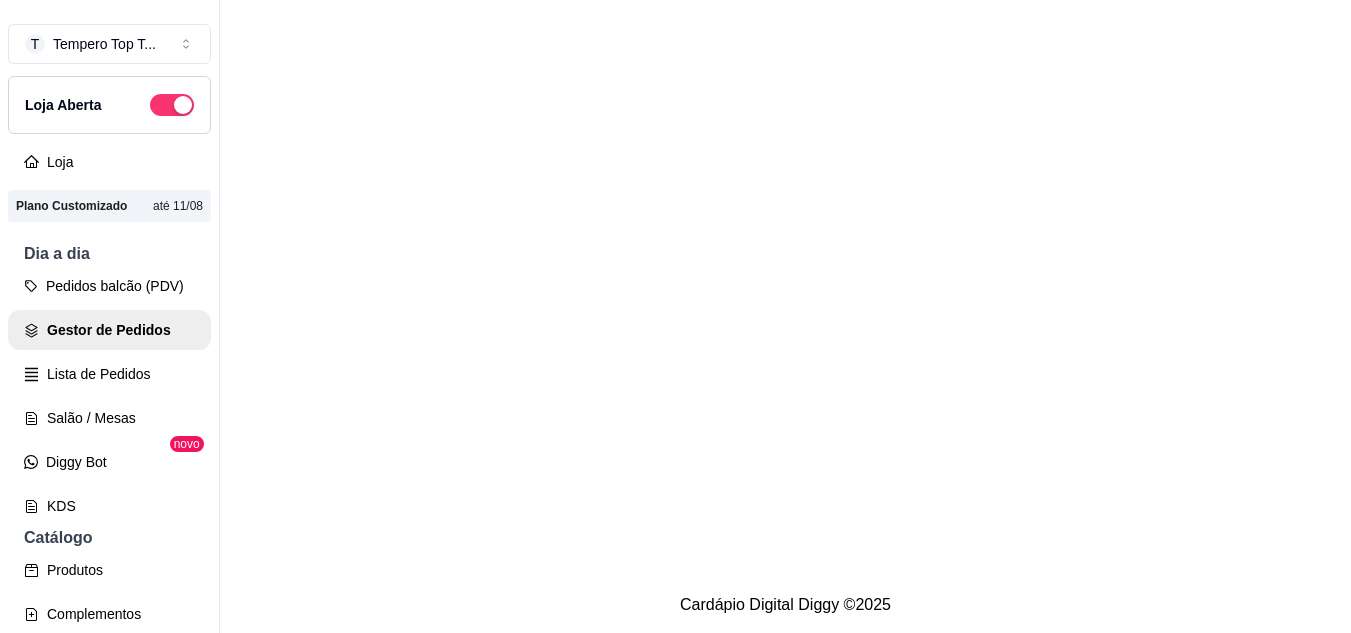 click on "Lista de Pedidos" at bounding box center (109, 374) 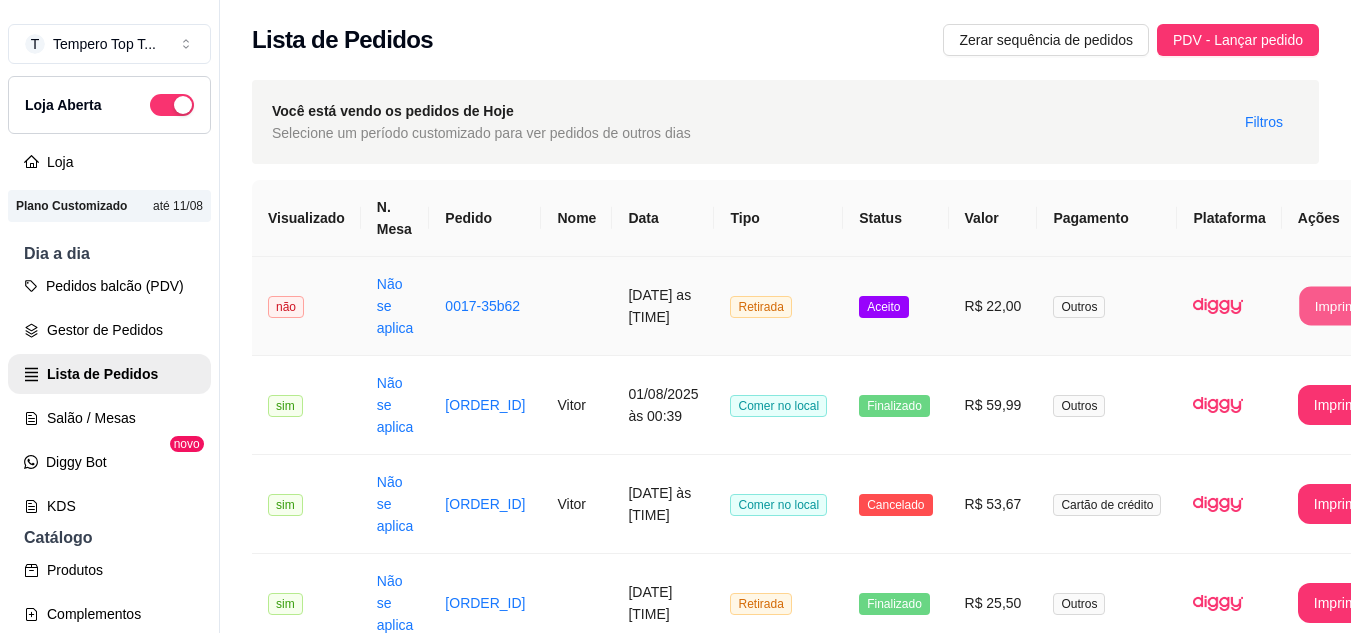 click on "Imprimir" at bounding box center [1339, 306] 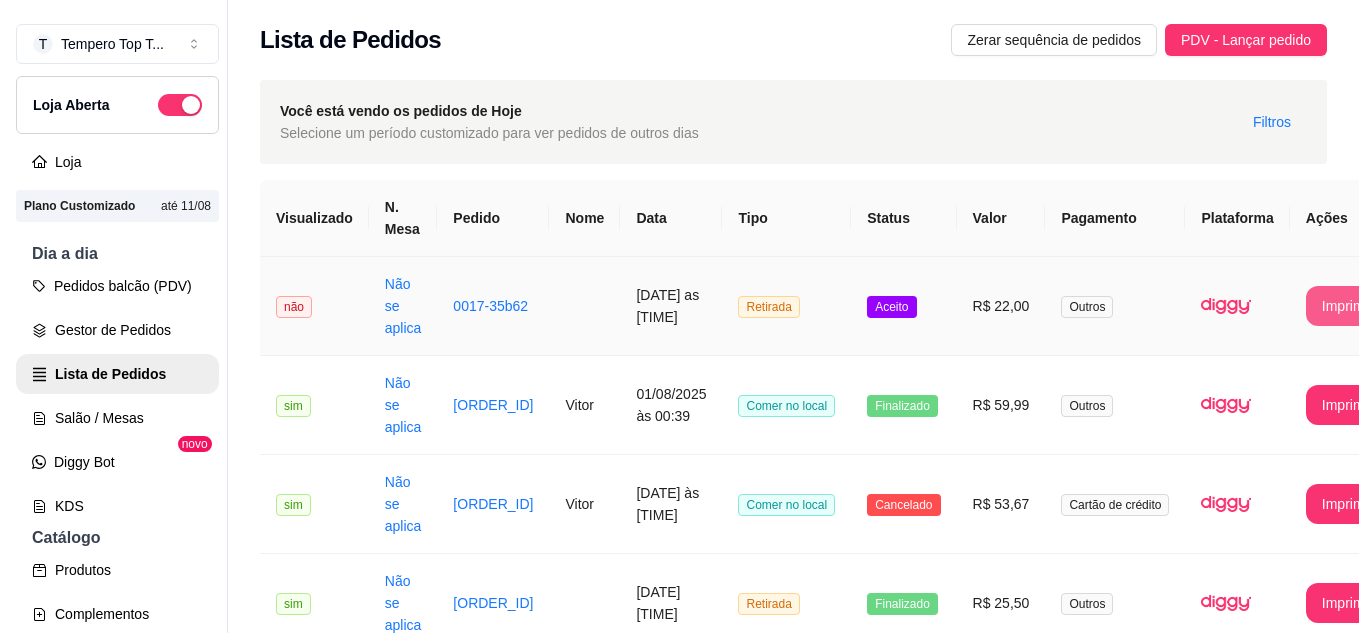 scroll, scrollTop: 0, scrollLeft: 0, axis: both 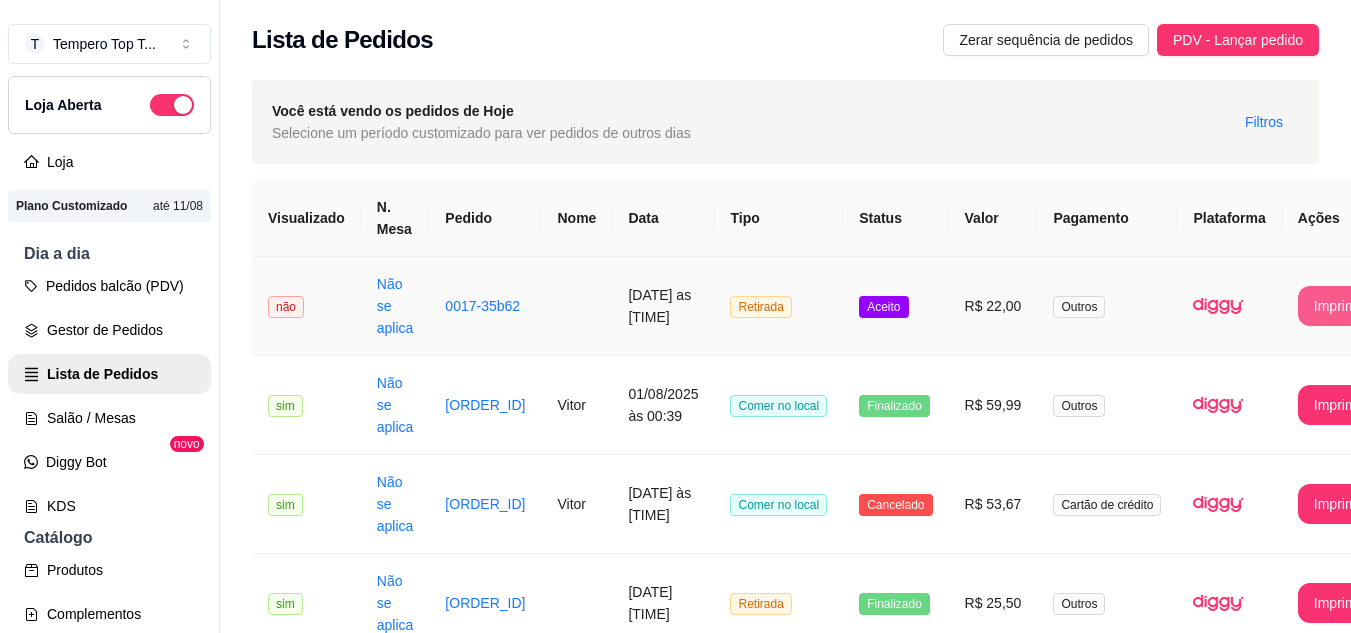 click on "Aceito" at bounding box center [895, 306] 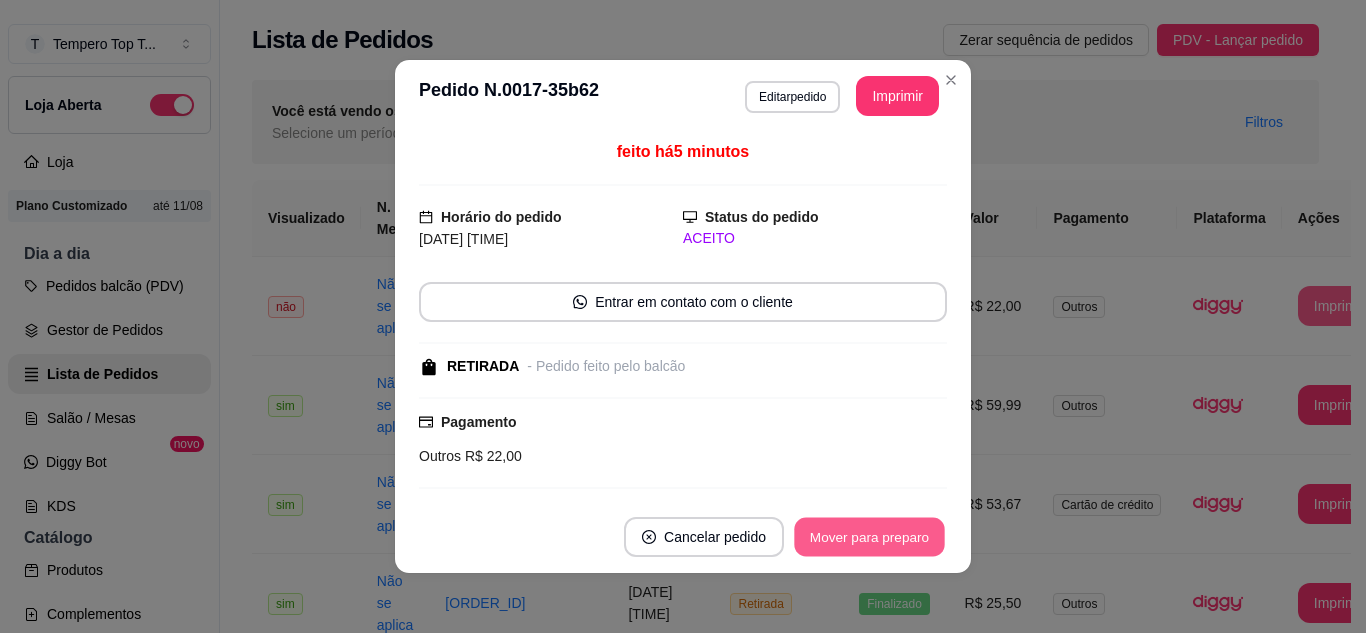 click on "Mover para preparo" at bounding box center [869, 537] 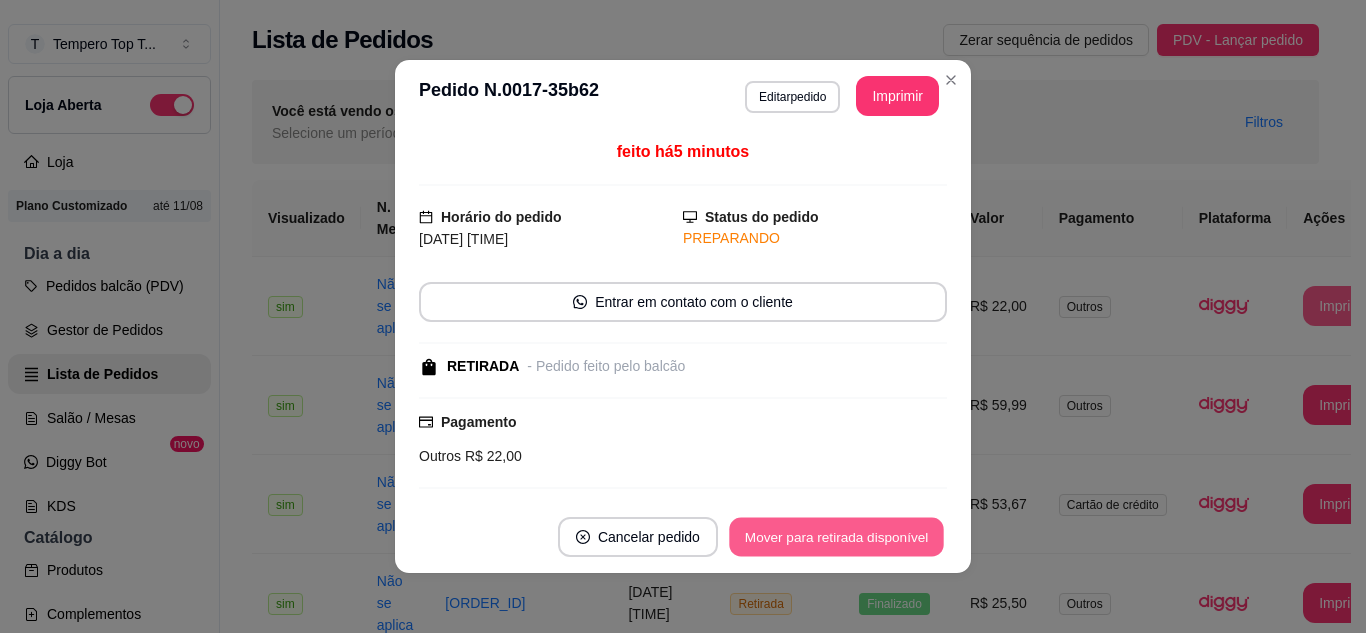 click on "Mover para retirada disponível" at bounding box center [836, 537] 